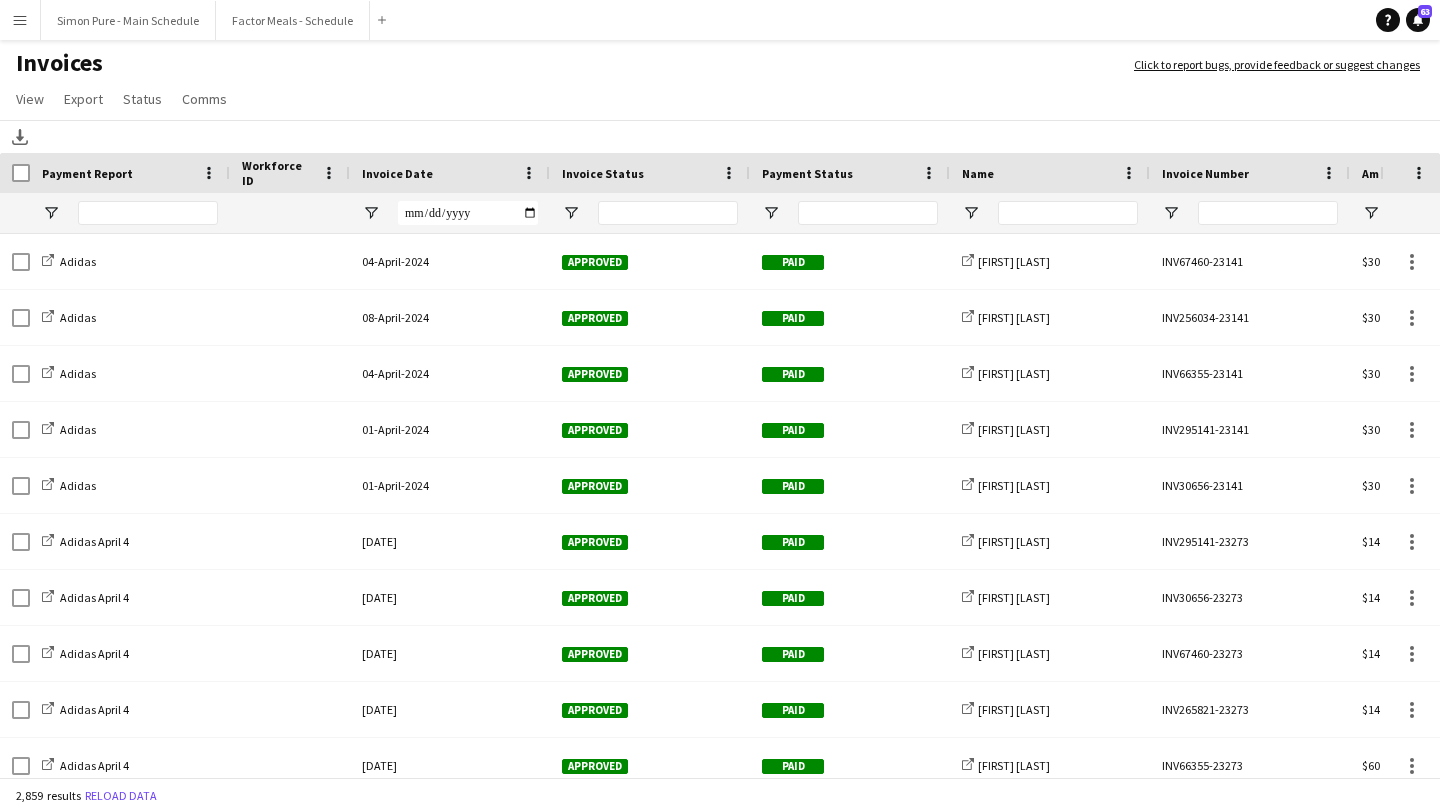 scroll, scrollTop: 0, scrollLeft: 0, axis: both 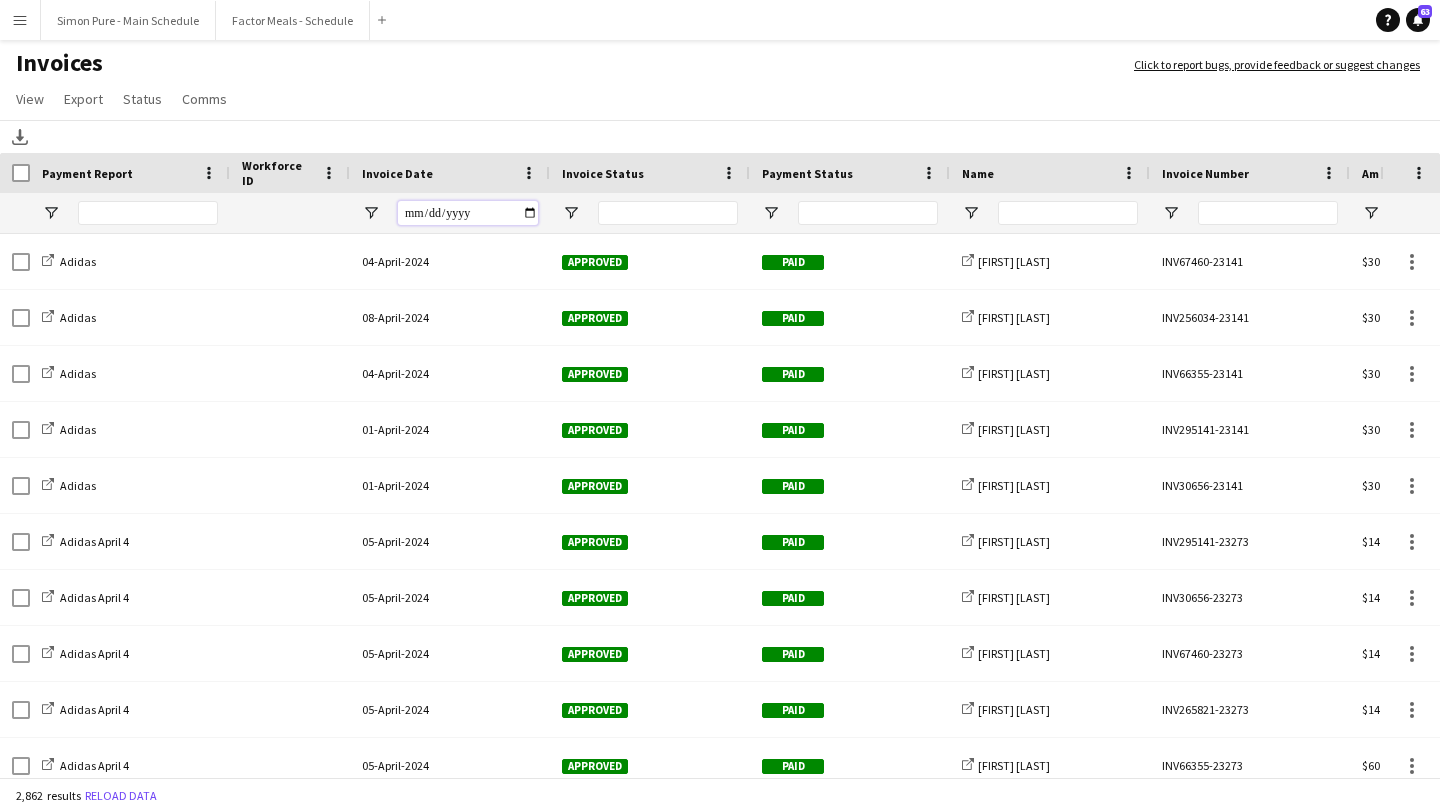 click at bounding box center (468, 213) 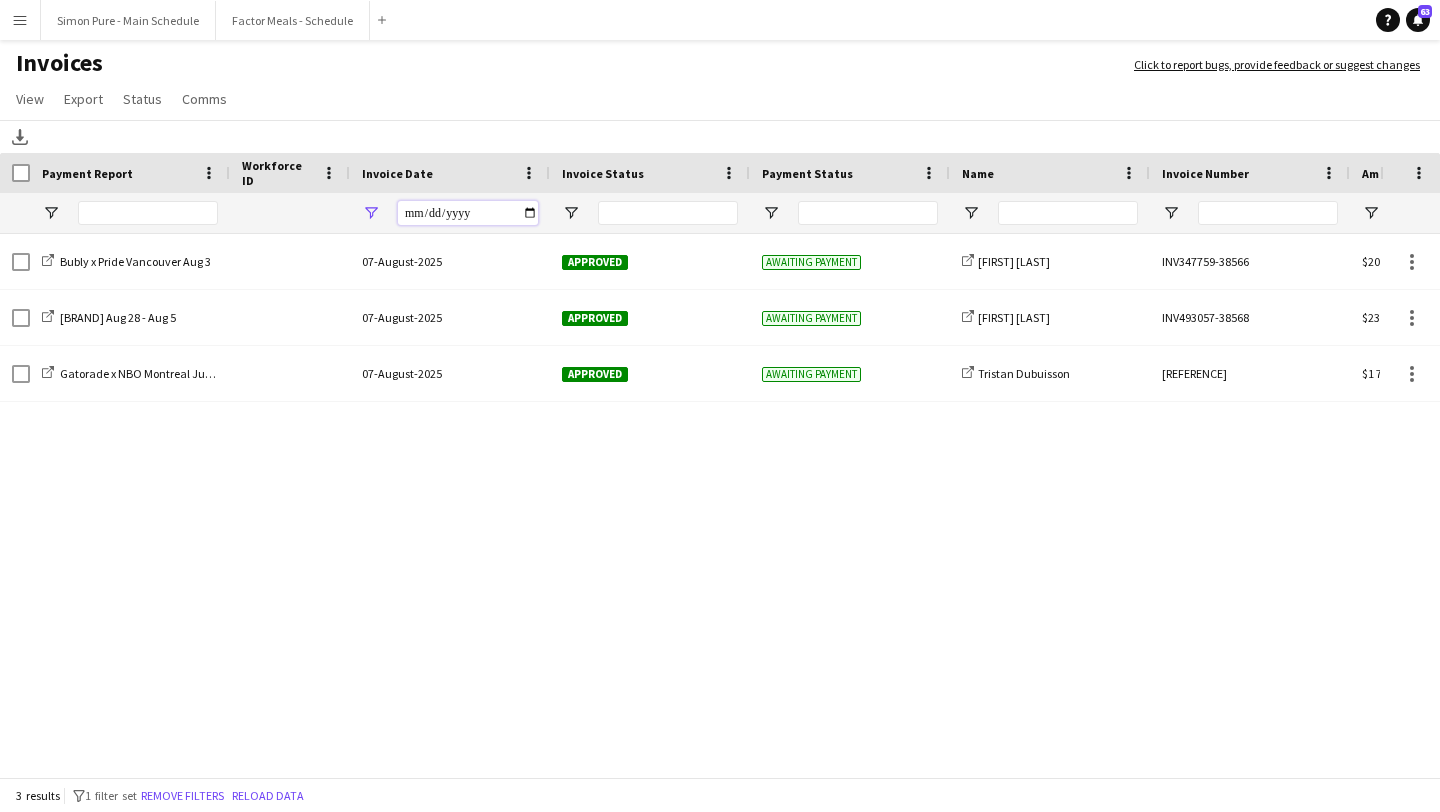 click on "**********" at bounding box center [468, 213] 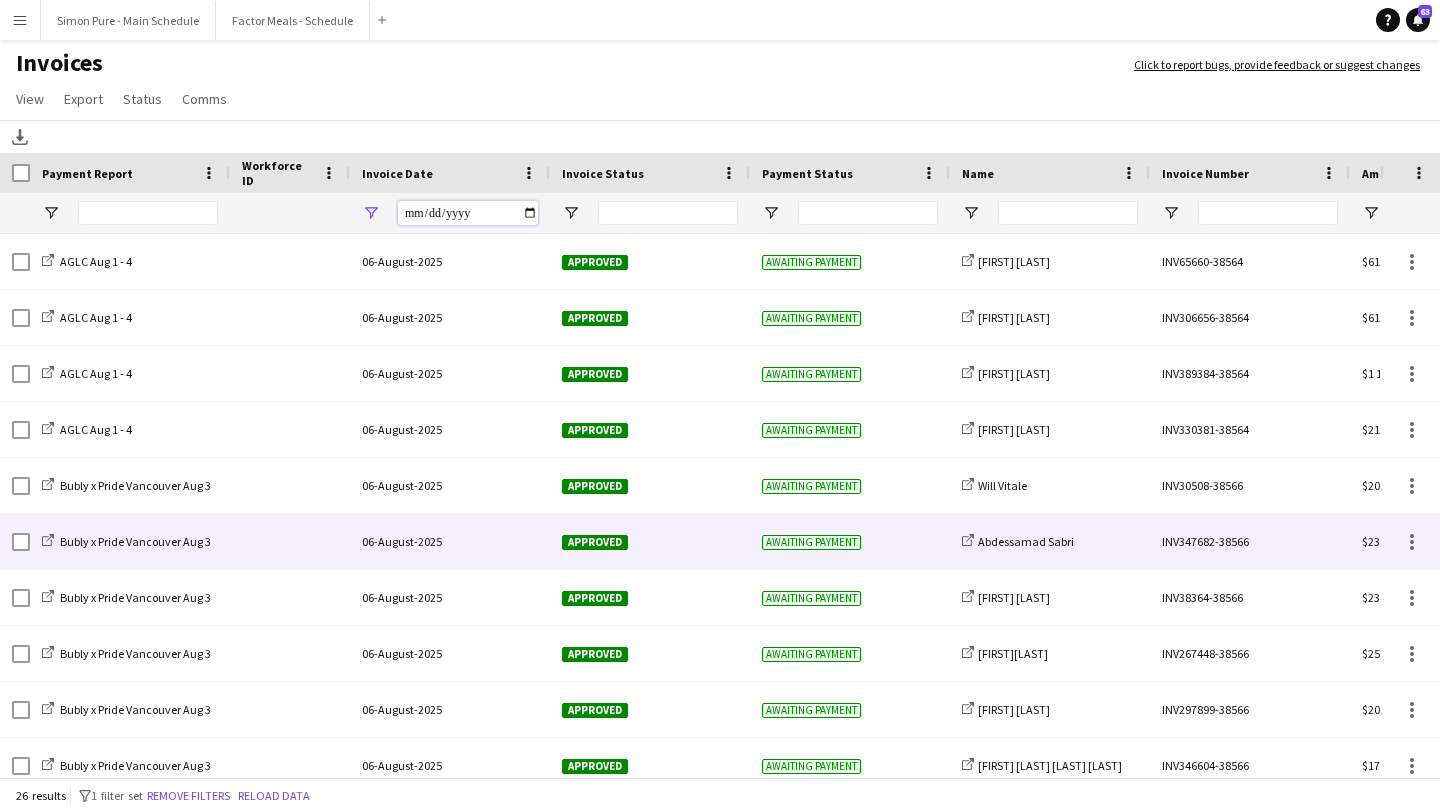 scroll, scrollTop: 22, scrollLeft: 0, axis: vertical 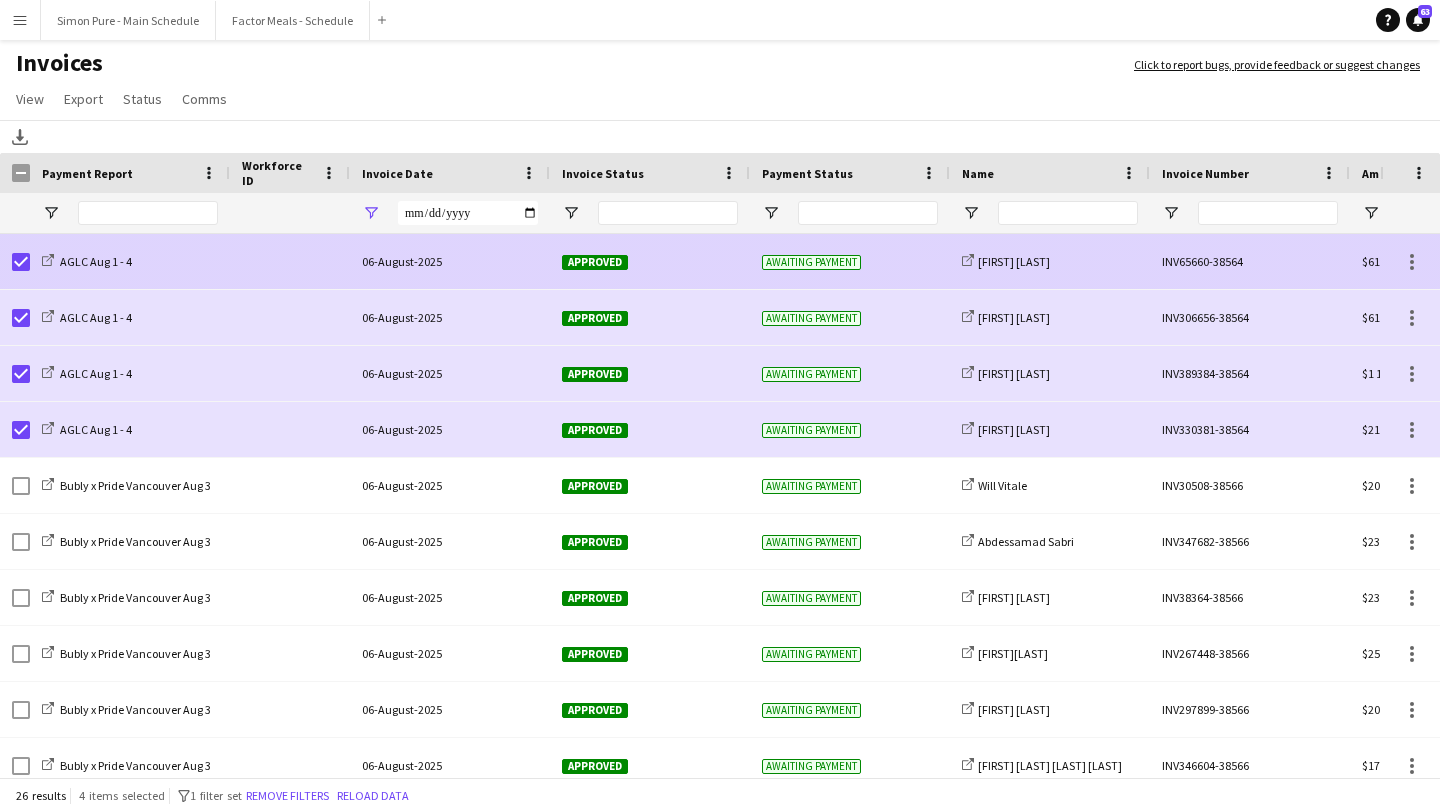 click on "Approved" 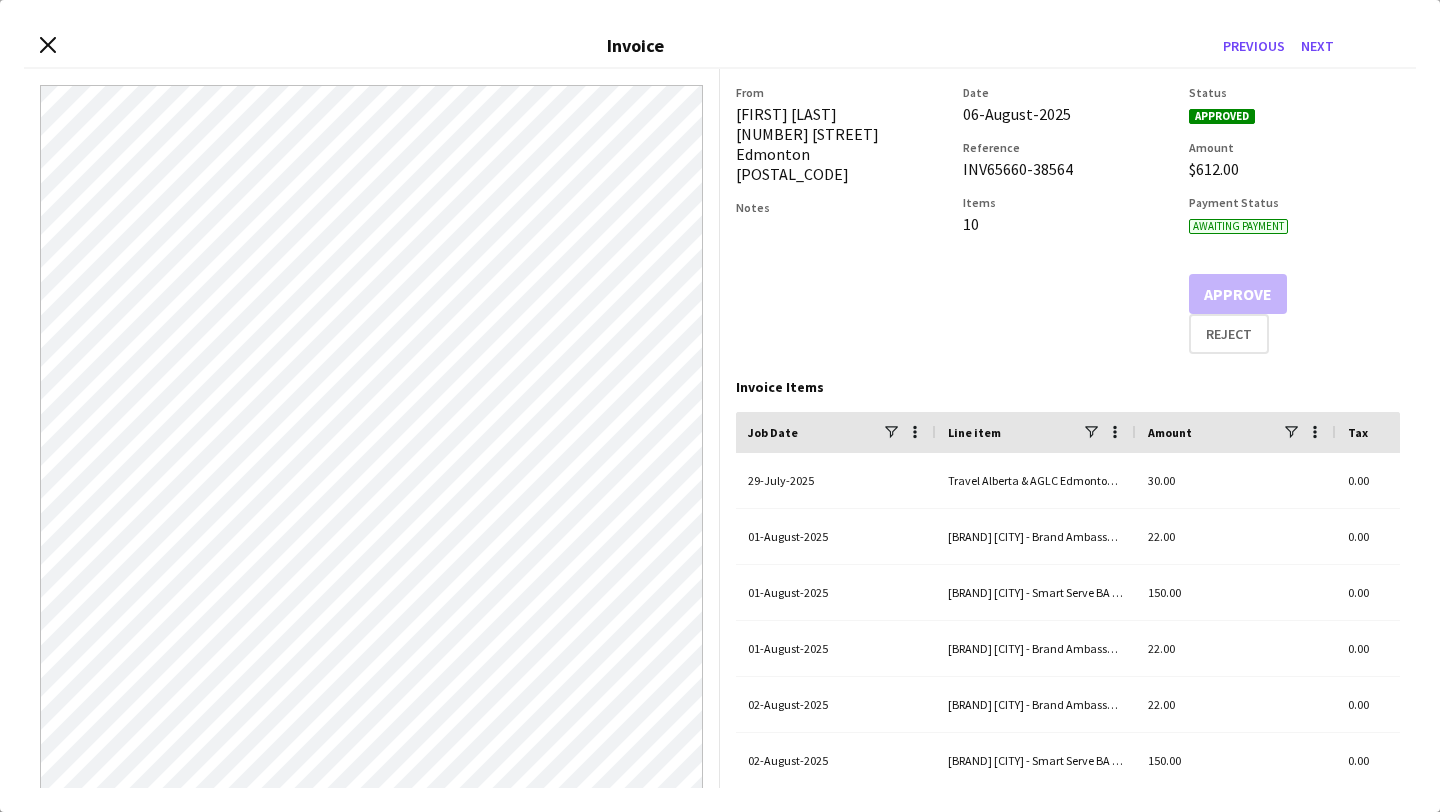 click on "Close invoice dialog
Invoice   Previous   Next" at bounding box center [720, 46] 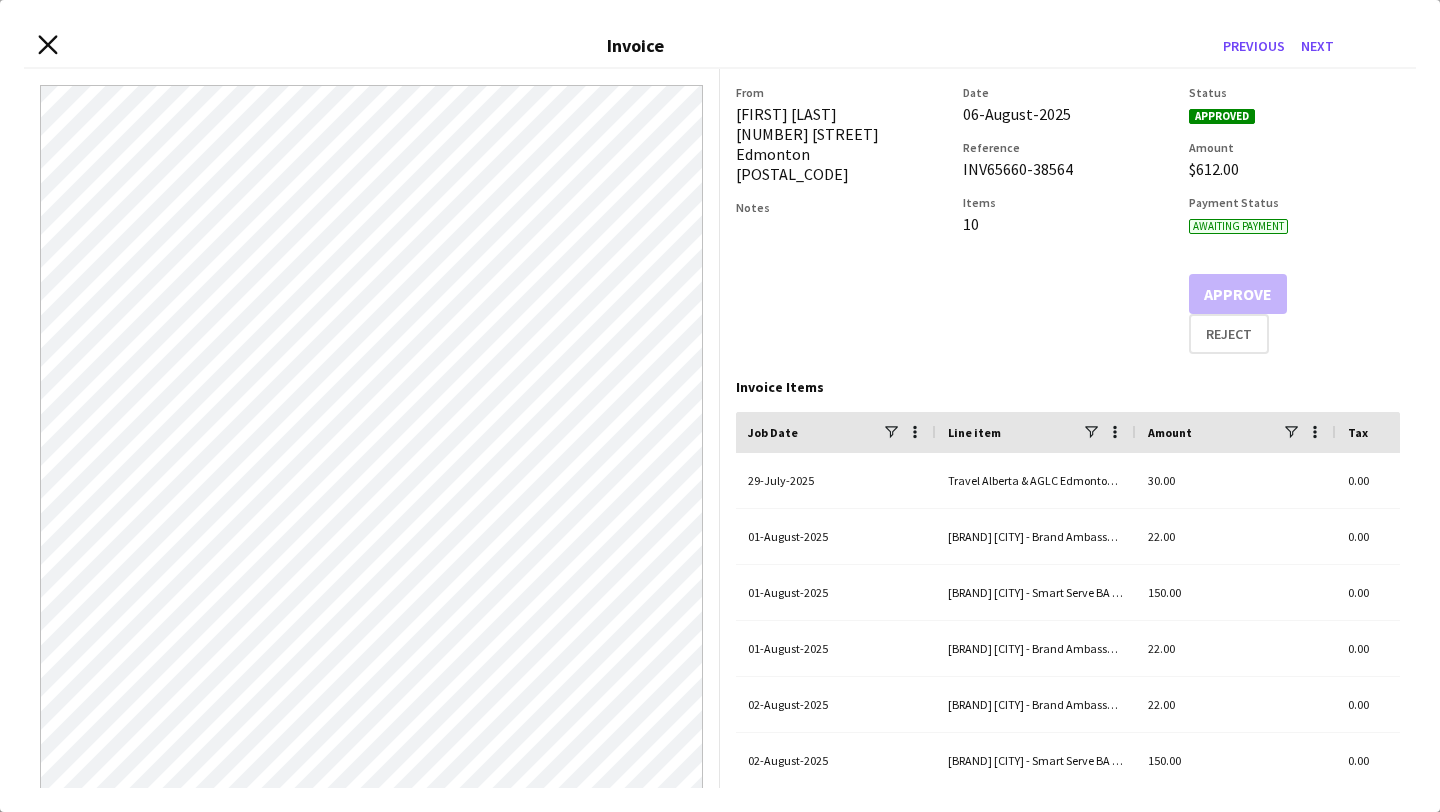 click 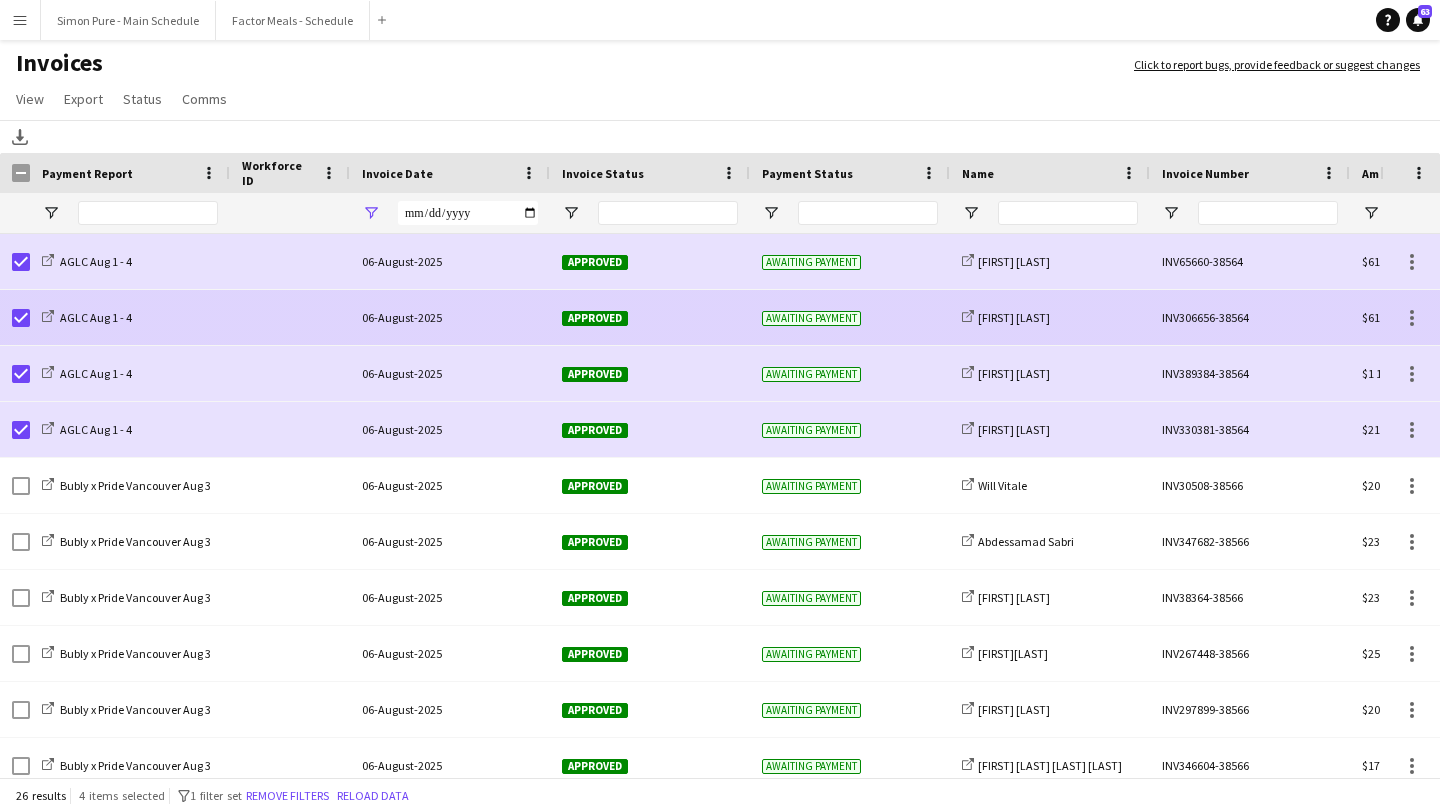 click on "Approved" 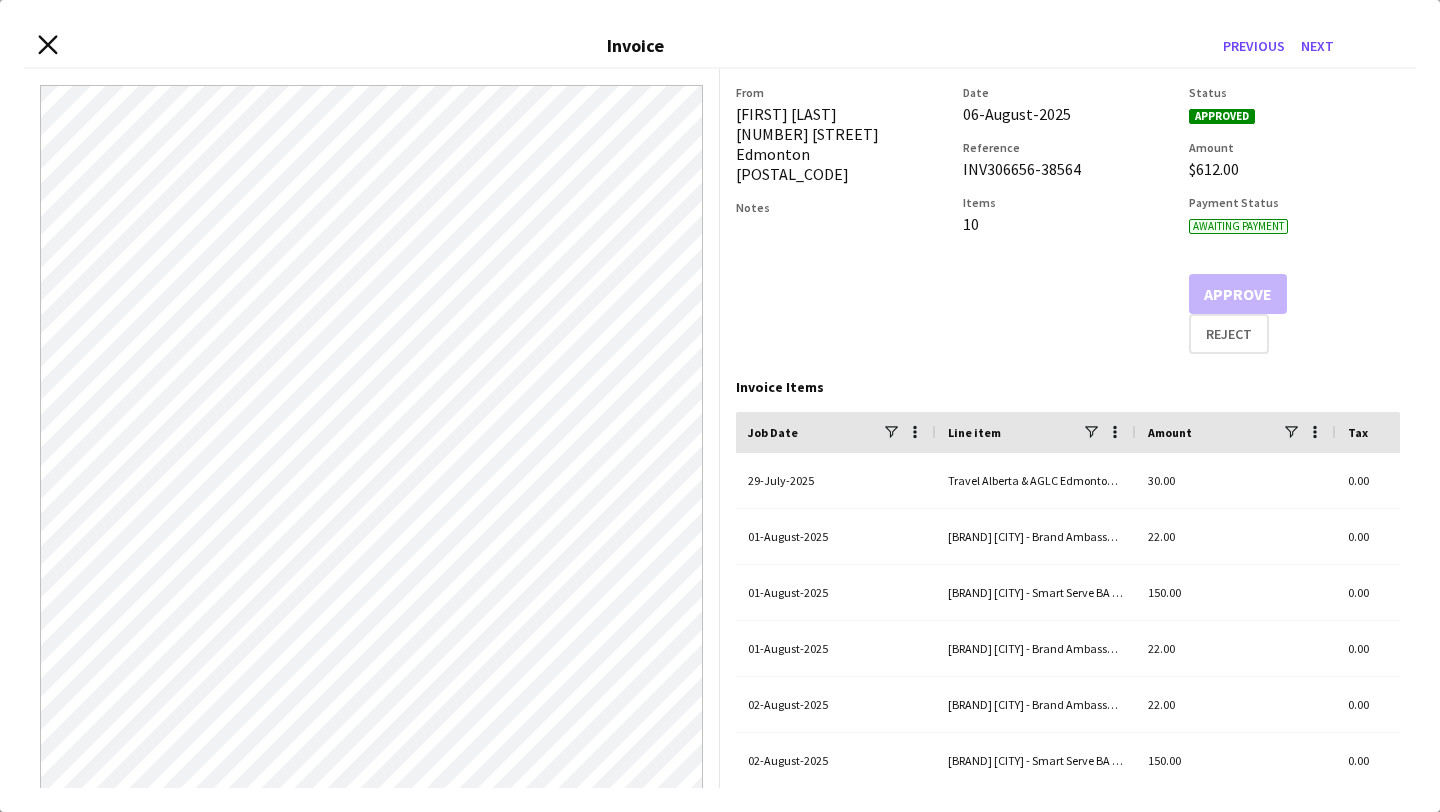 click 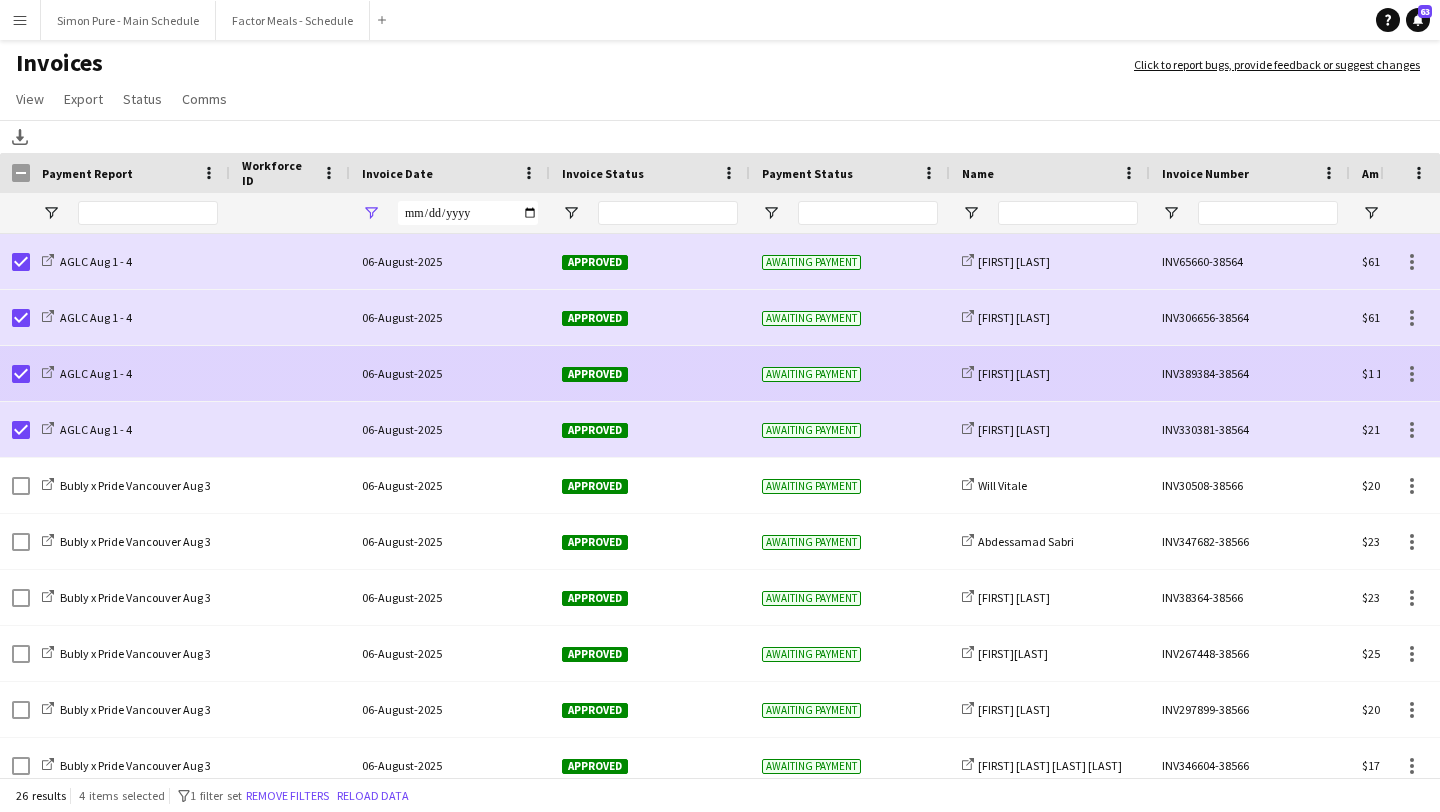 click on "Approved" 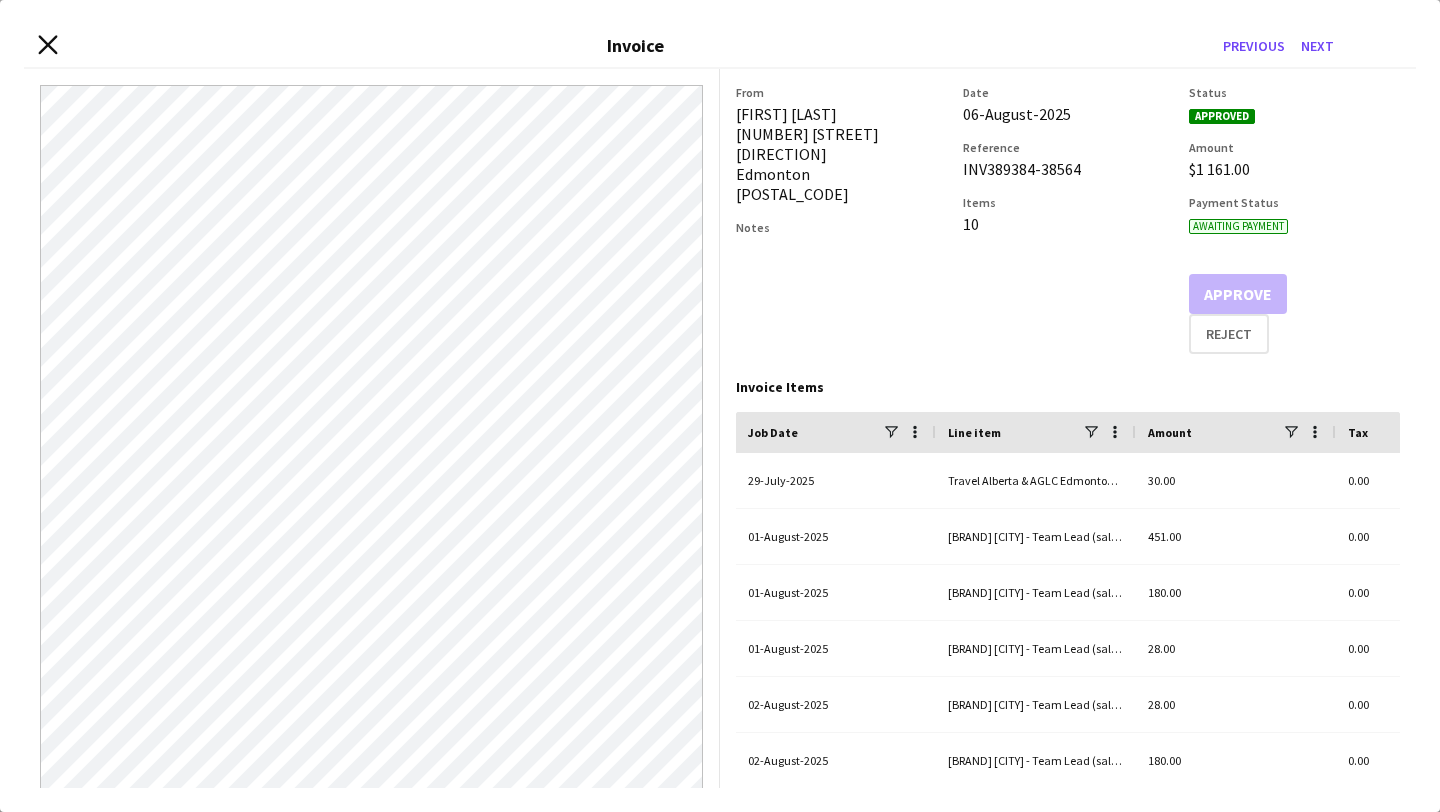 click on "Close invoice dialog" 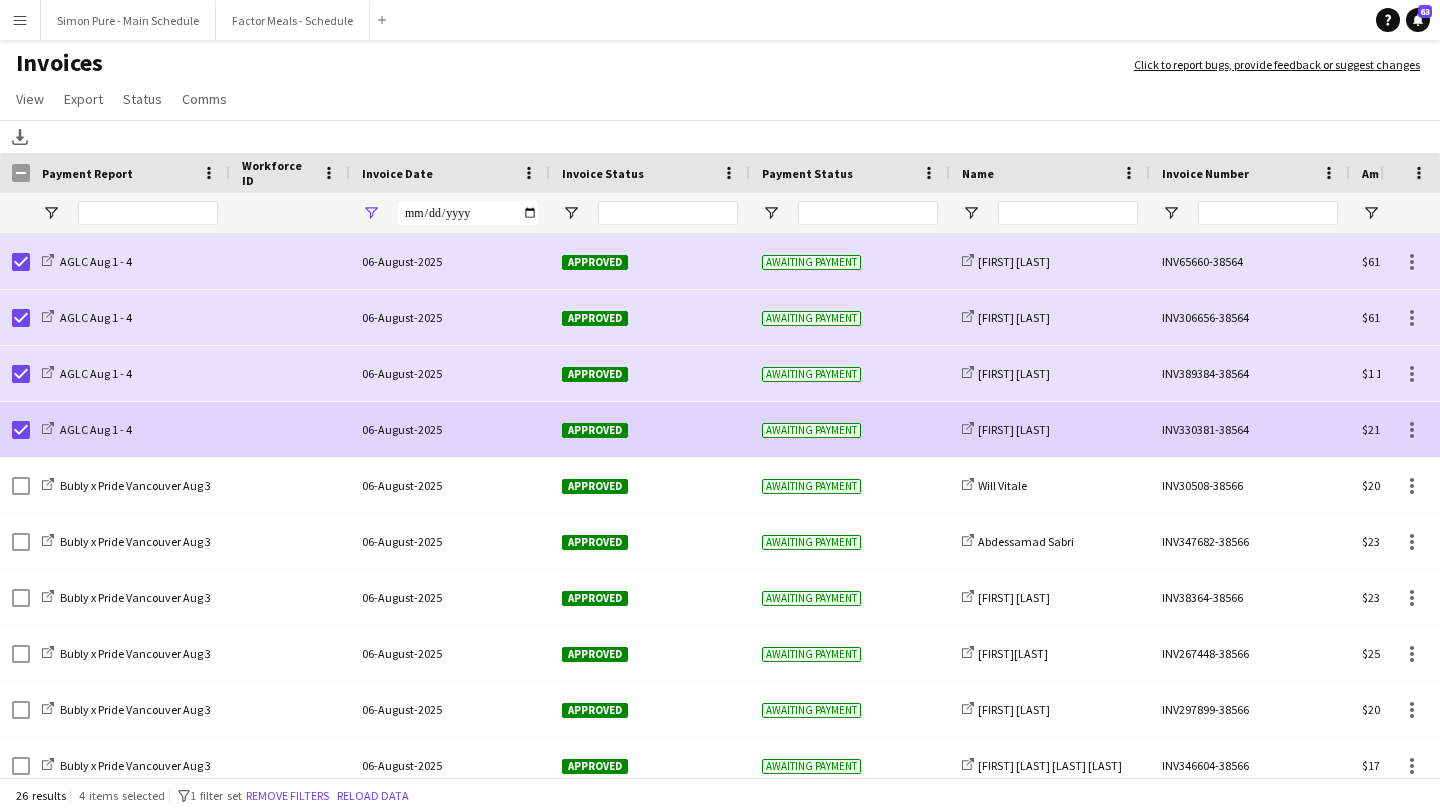 click on "Approved" 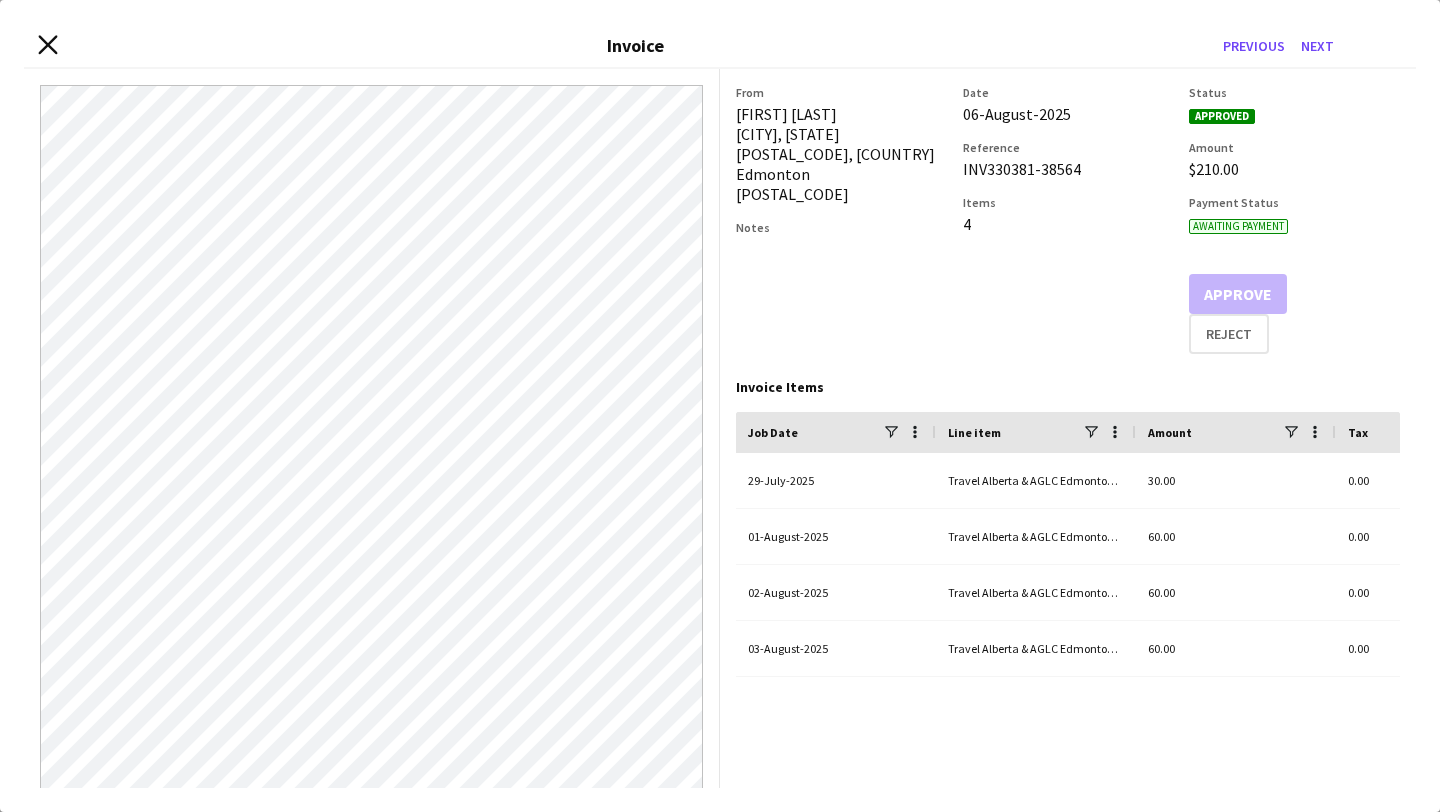 click on "Close invoice dialog" 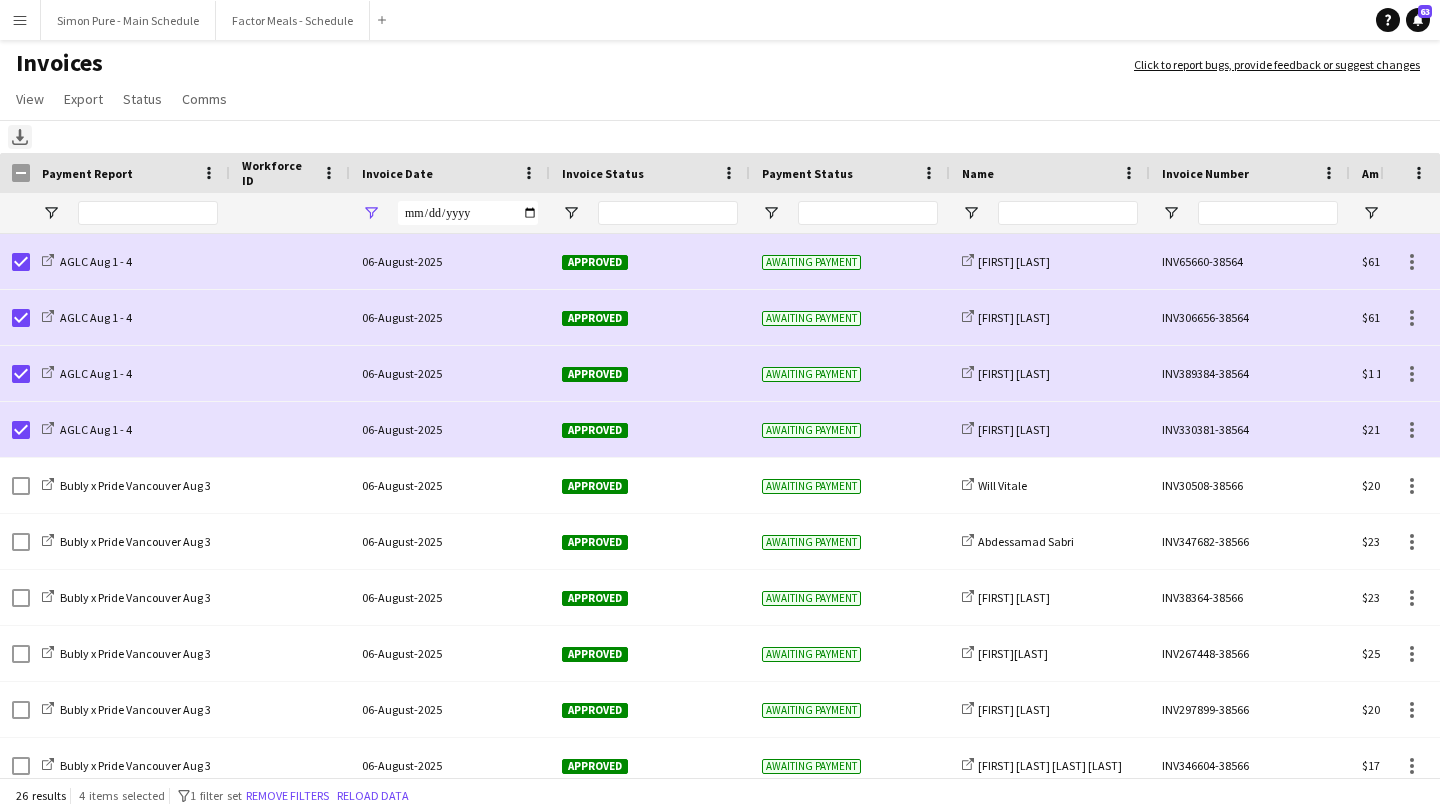 click on "Download" 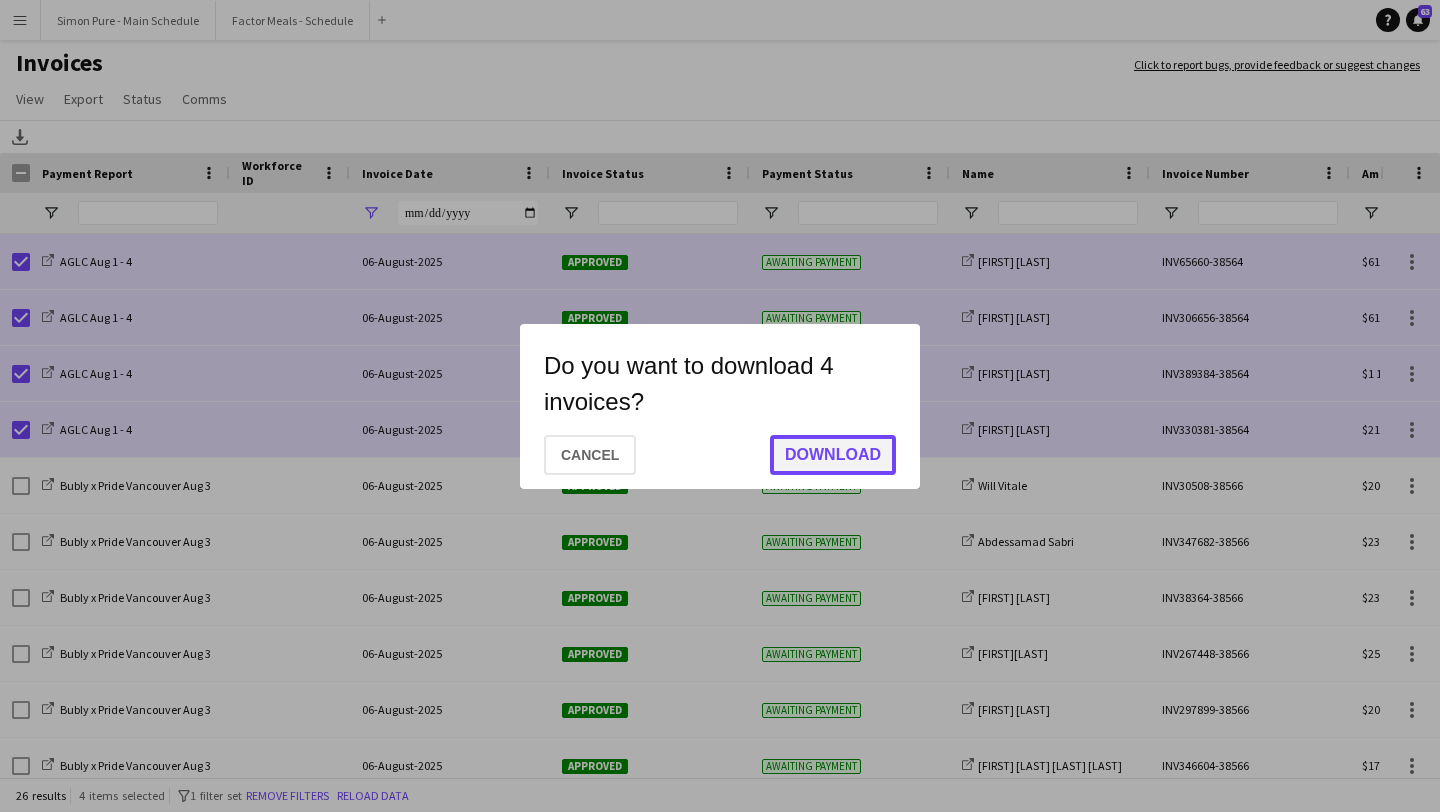 click on "Download" 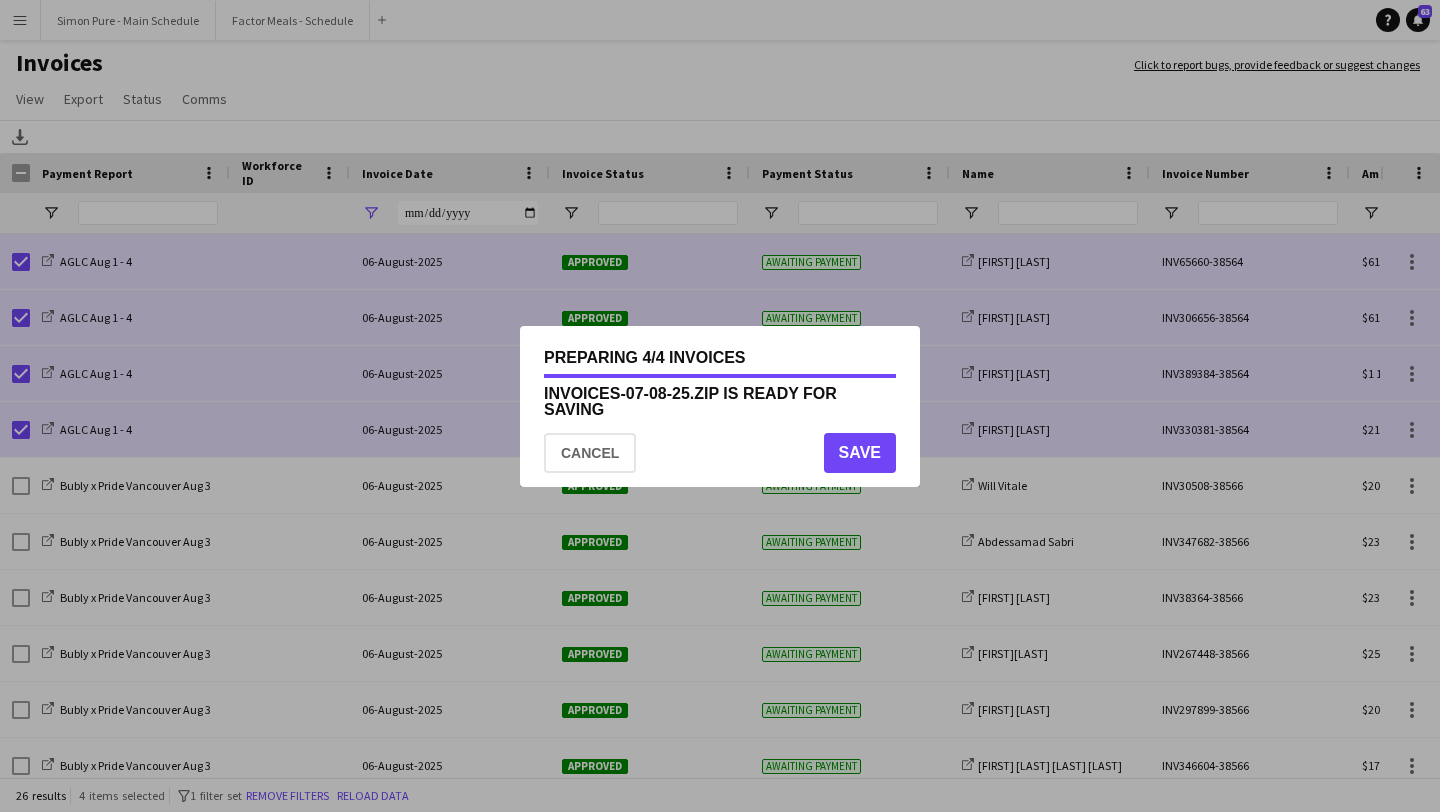 click on "Cancel   Save" 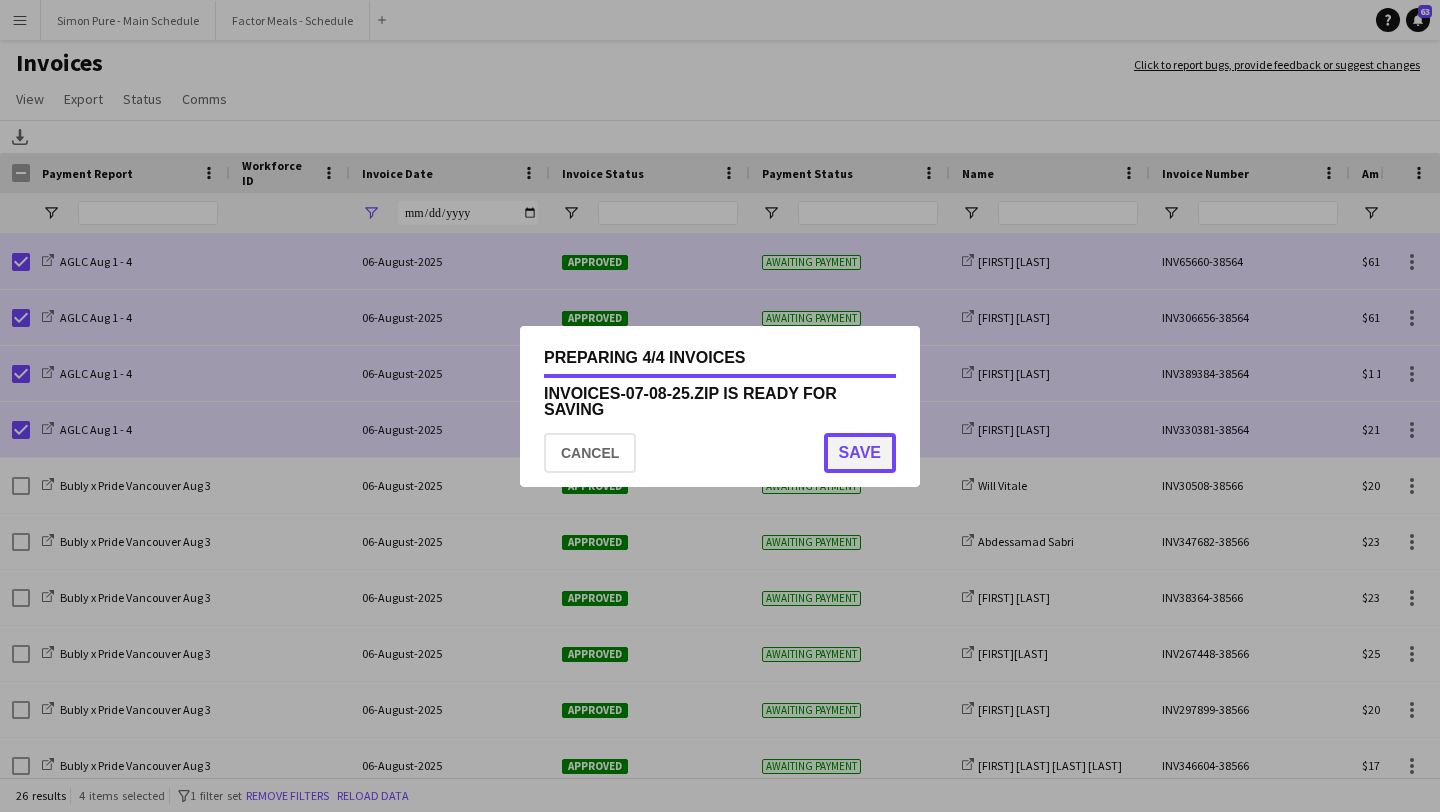 click on "Save" 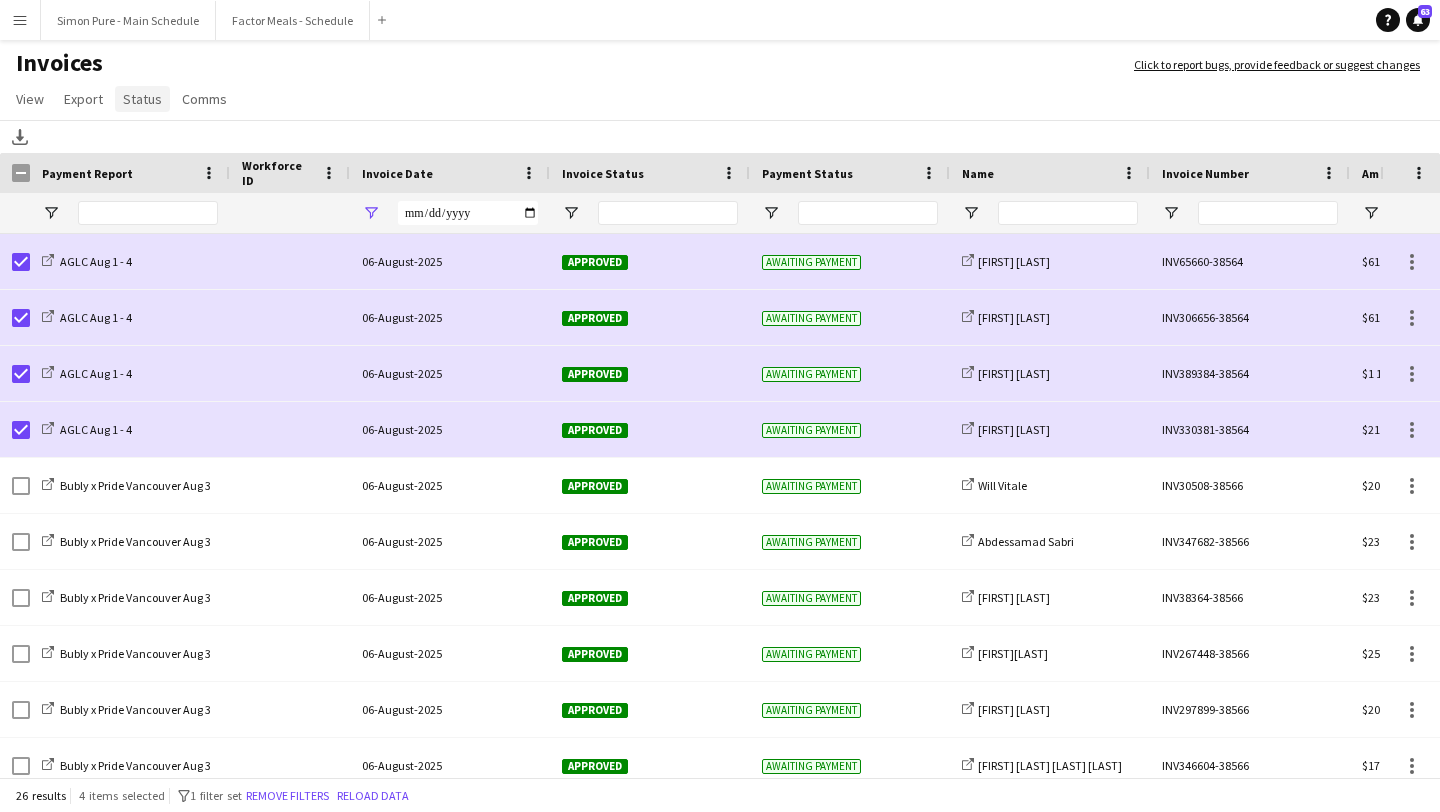 click on "Status" 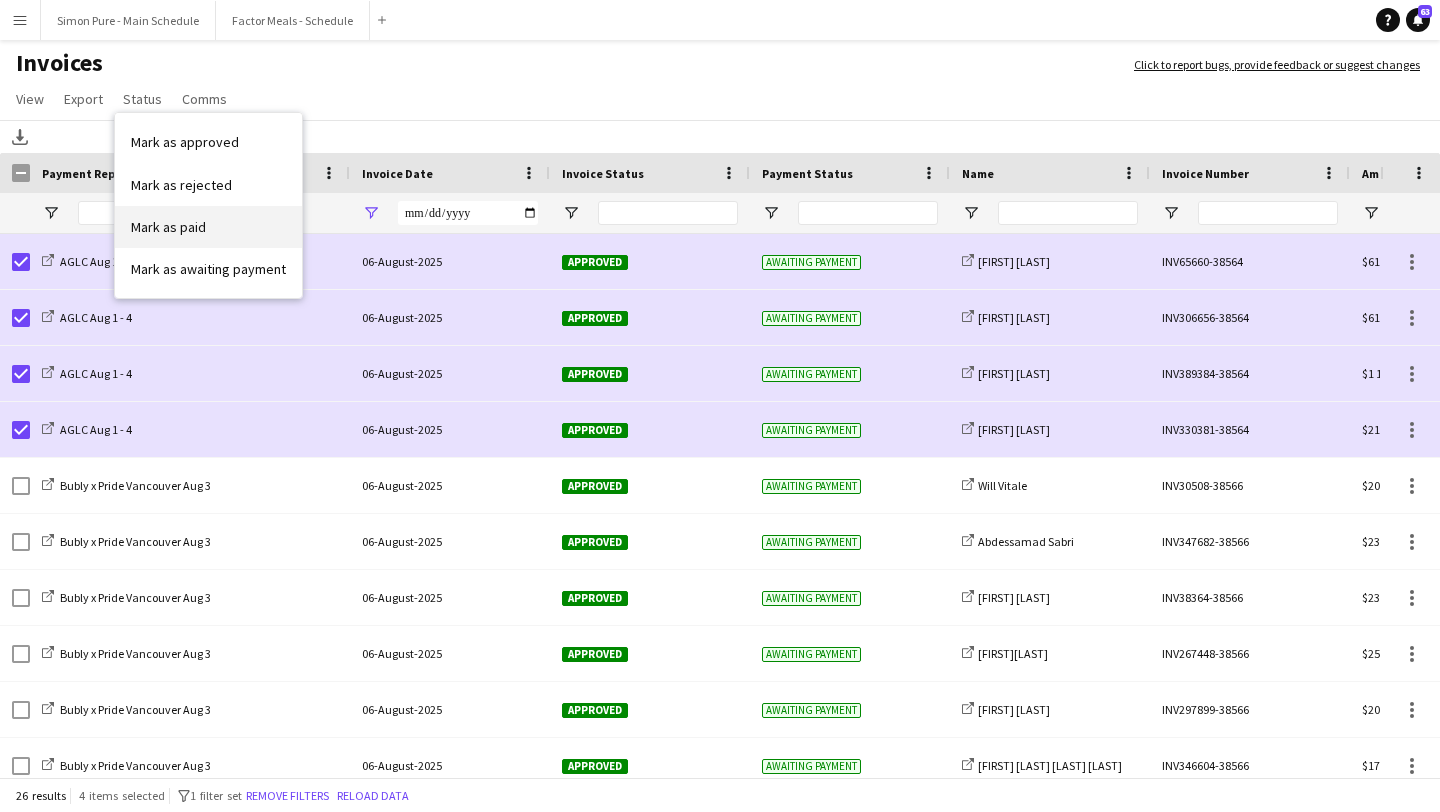 click on "Mark as paid" at bounding box center [168, 227] 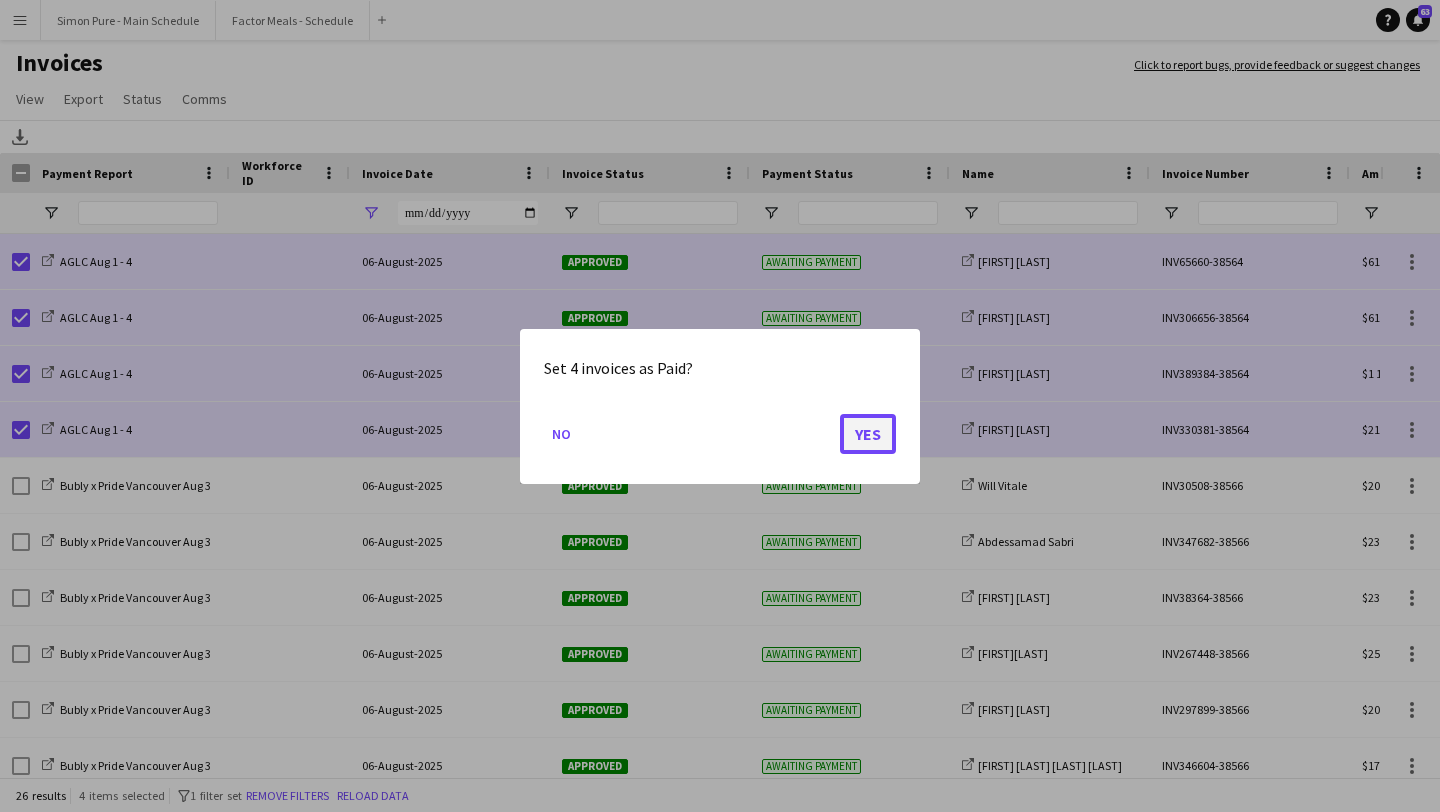 click on "Yes" 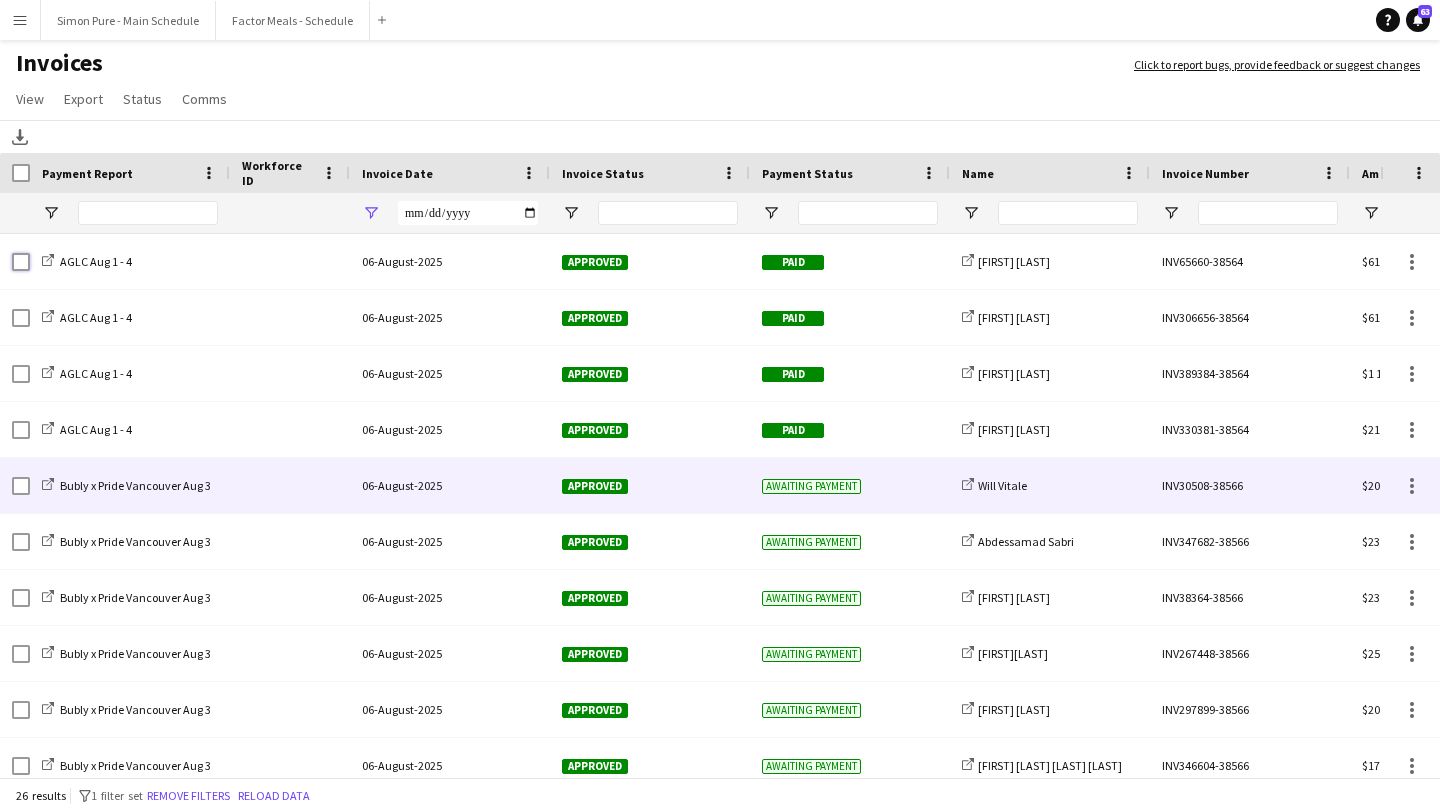 scroll, scrollTop: 64, scrollLeft: 0, axis: vertical 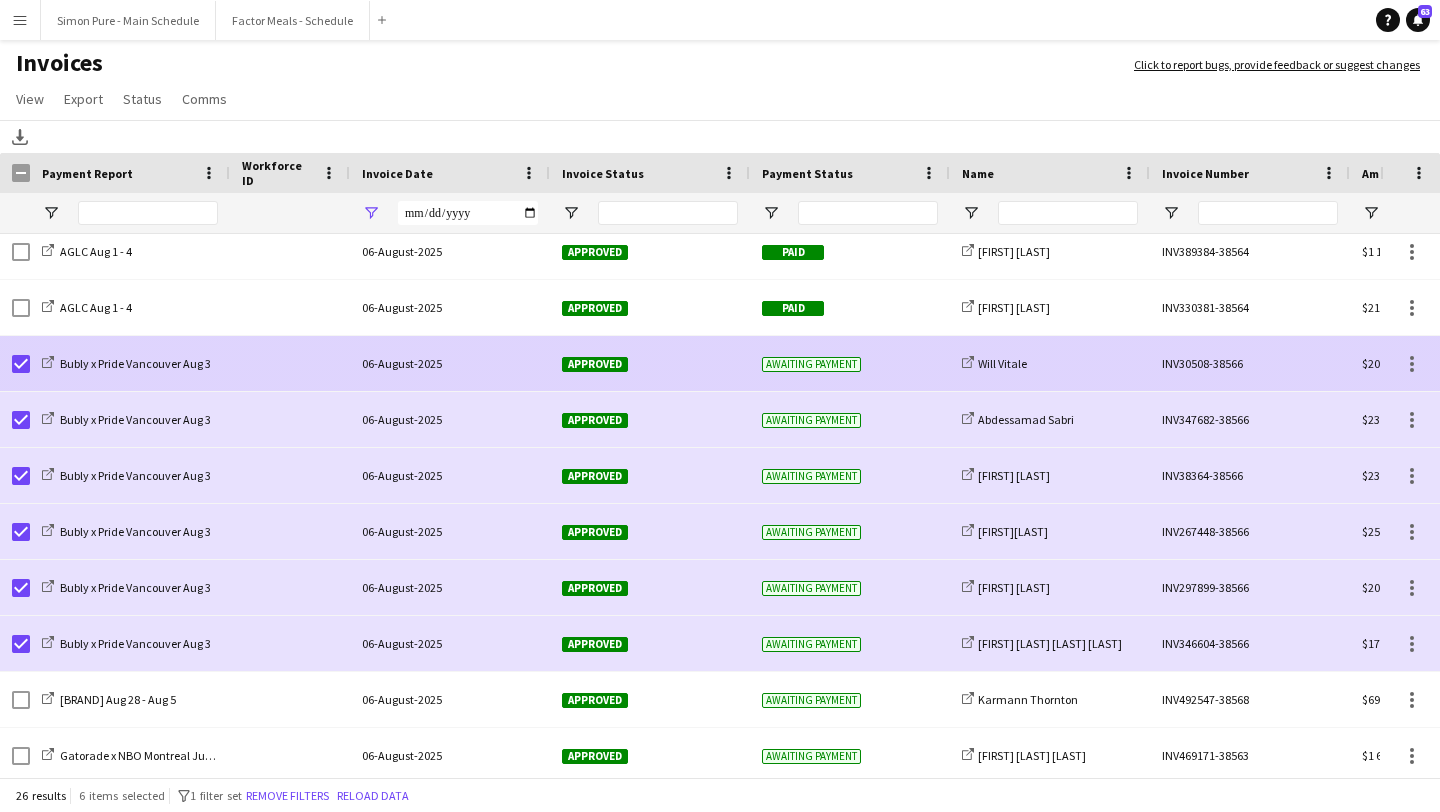 click on "06-August-2025" 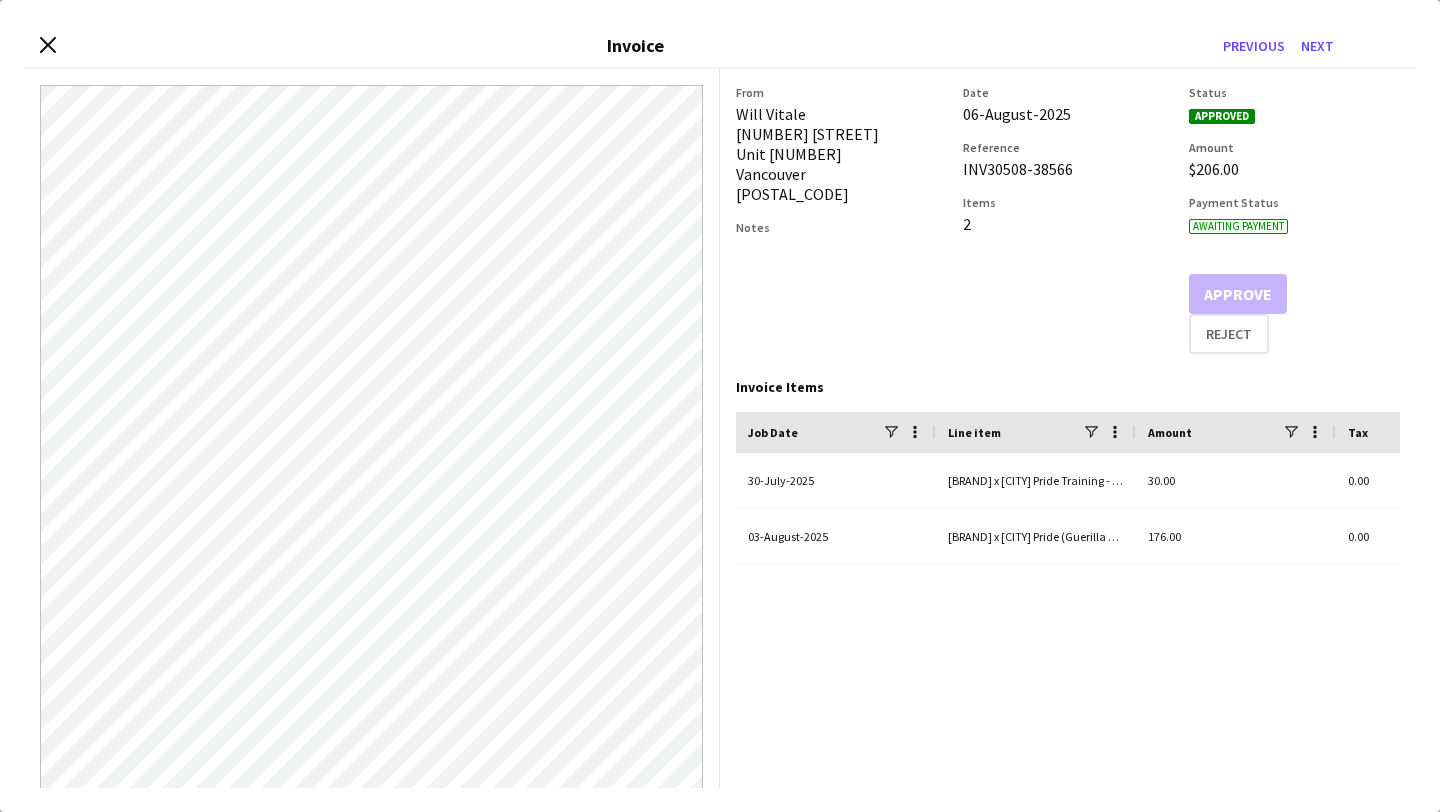click on "Close invoice dialog
Invoice   Previous   Next" at bounding box center [720, 46] 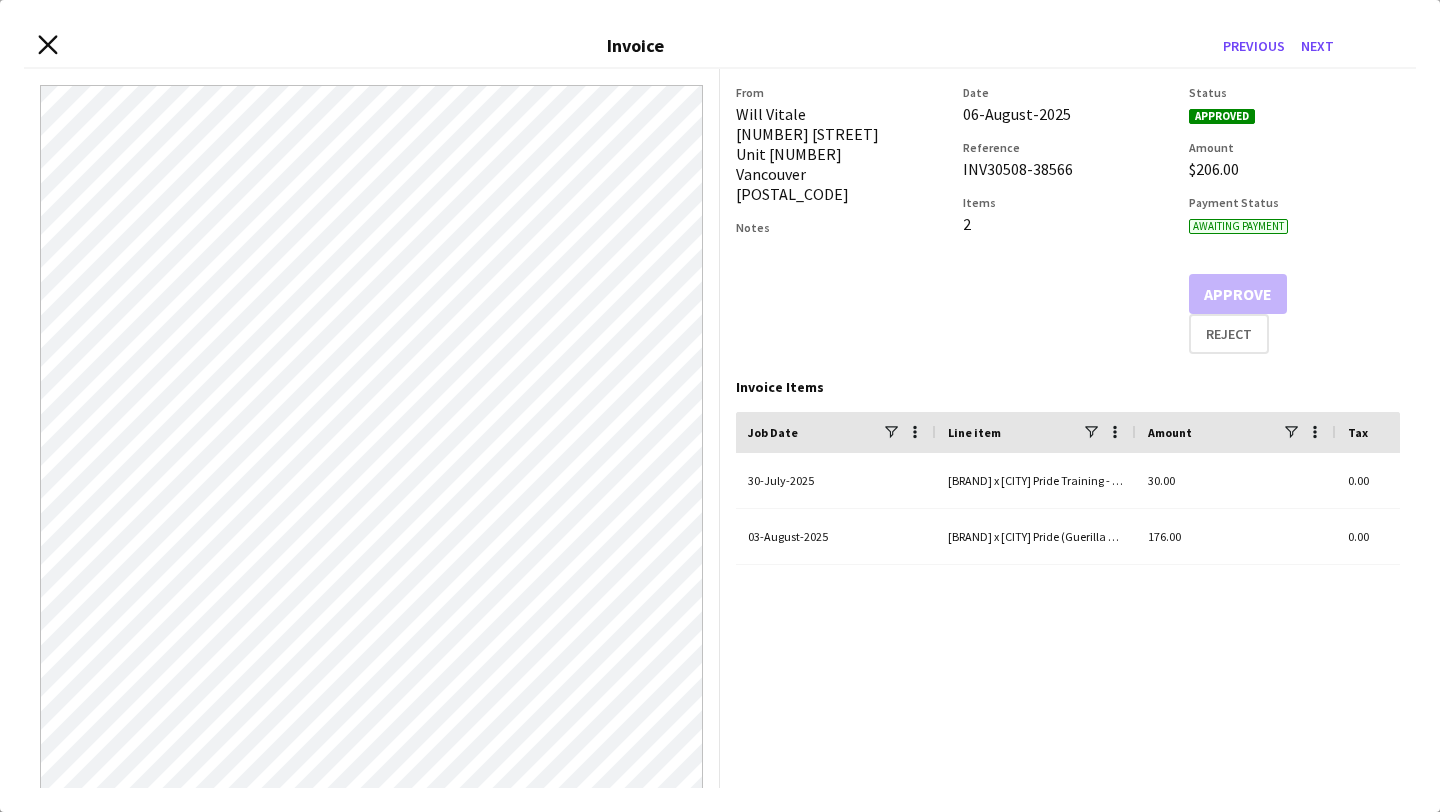click on "Close invoice dialog" 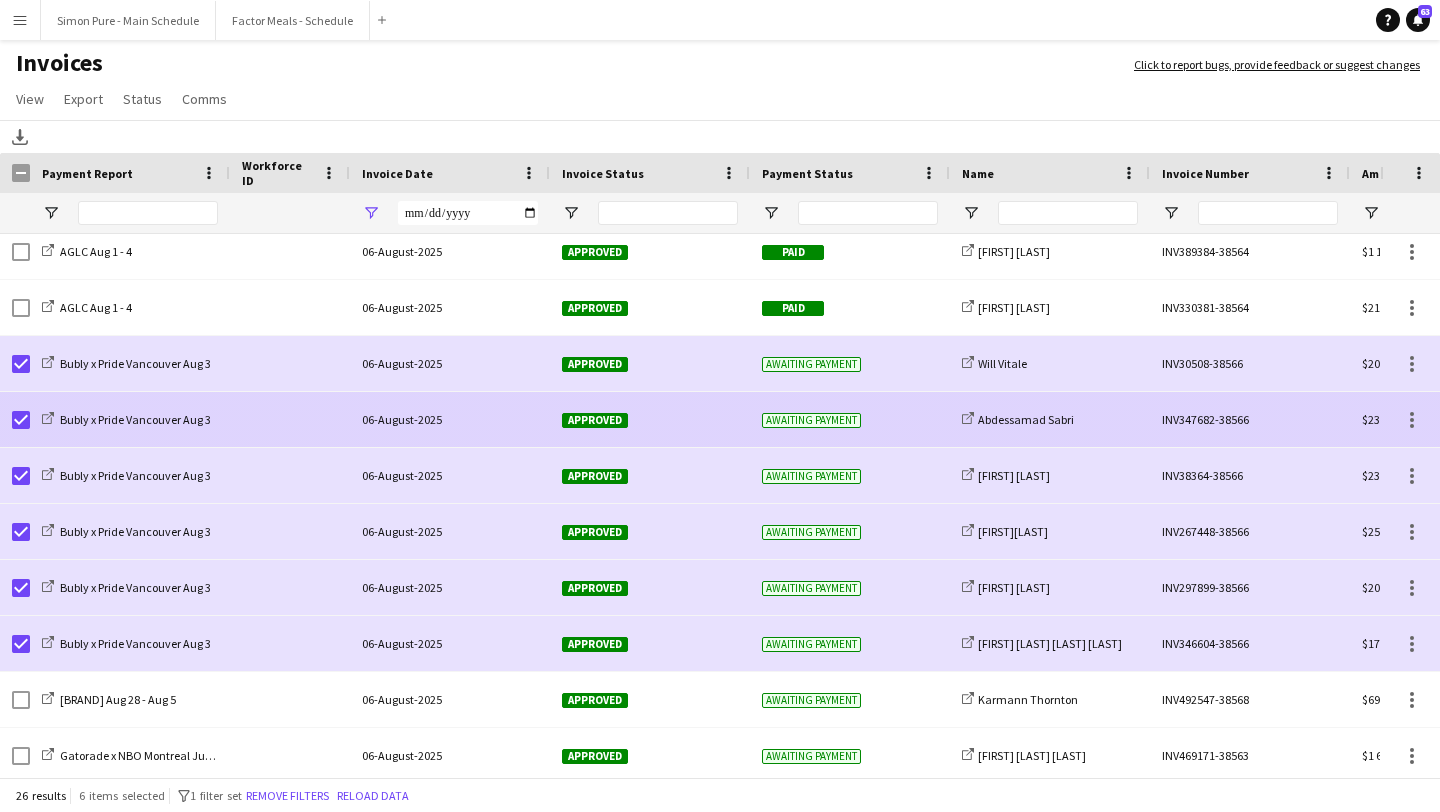 click on "Approved" 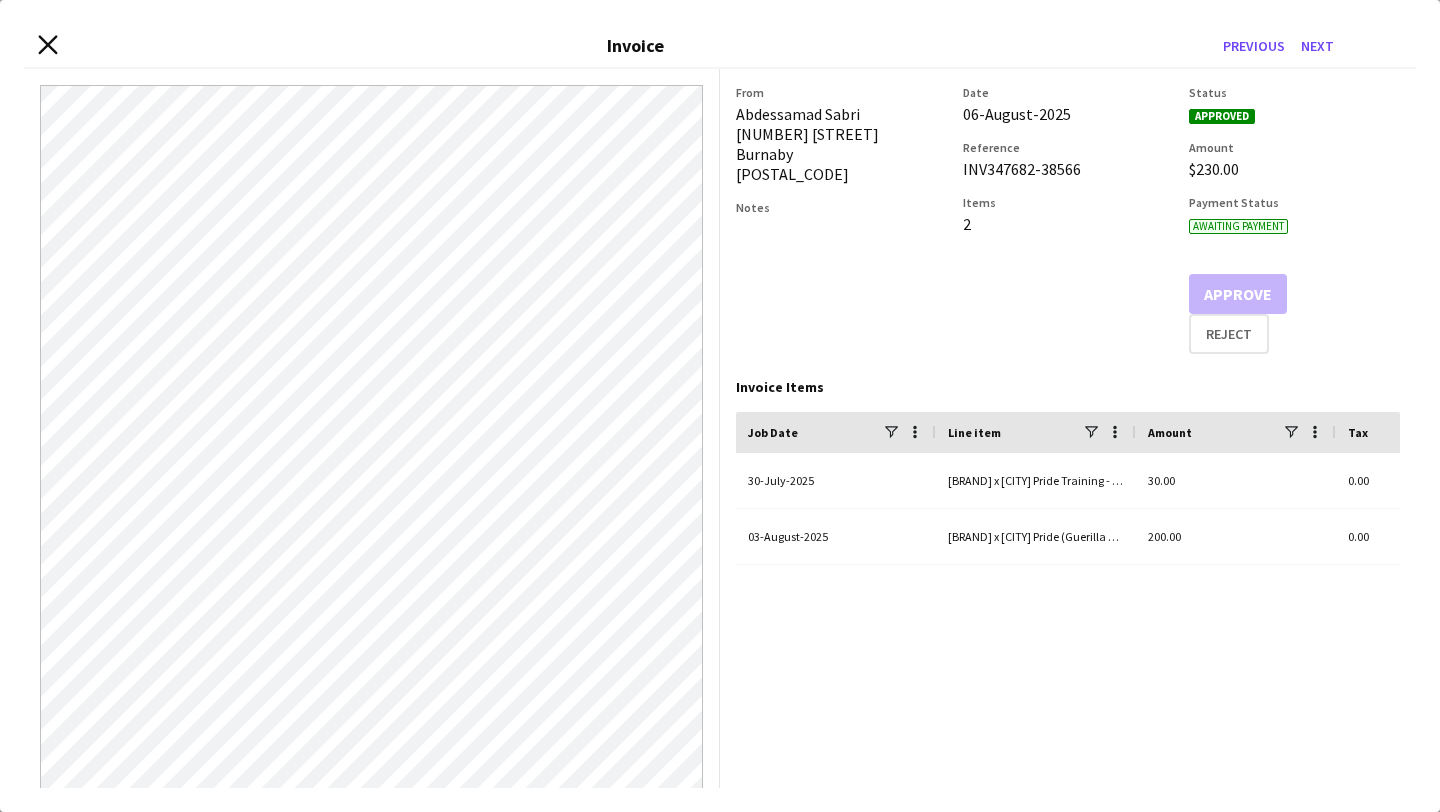 click on "Close invoice dialog" 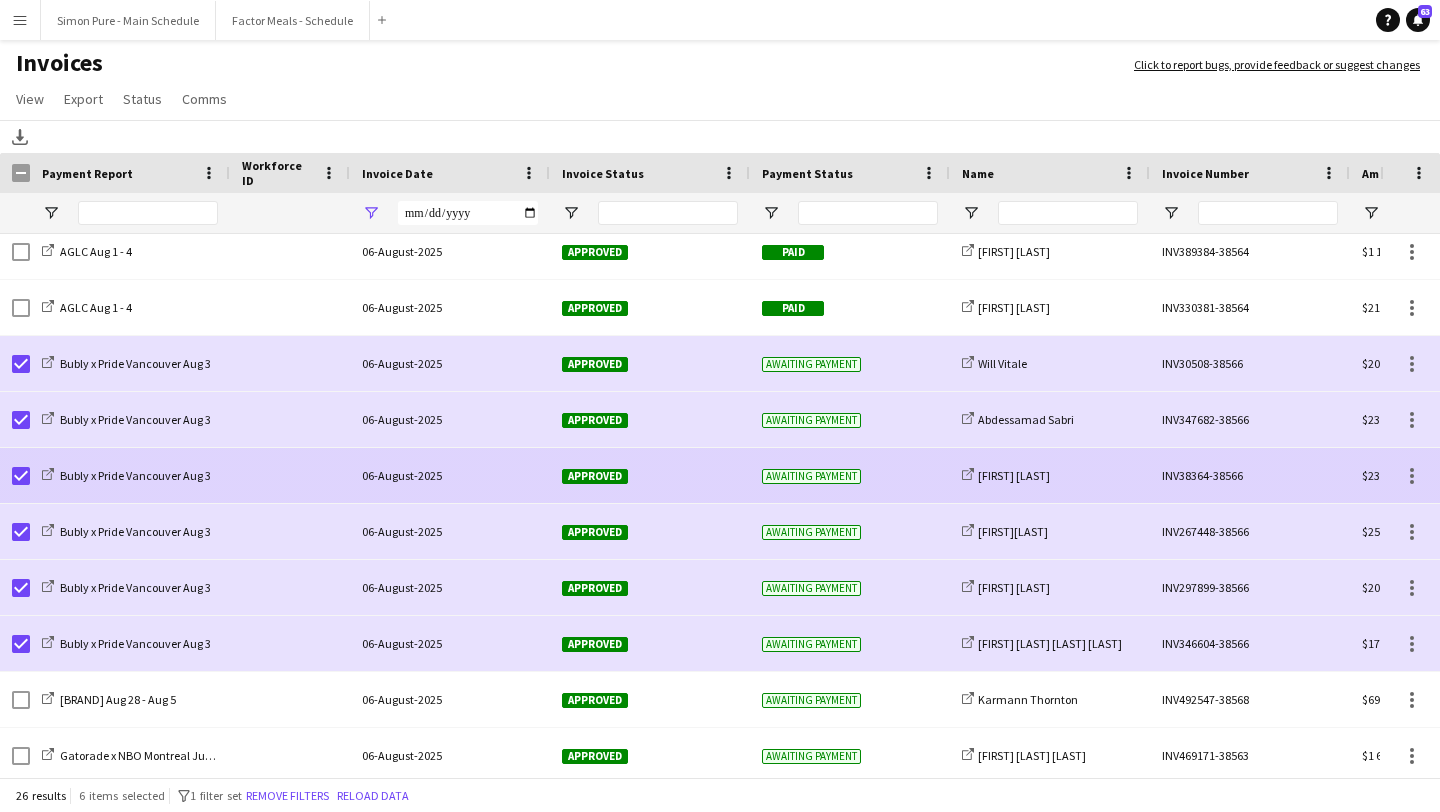 click on "Approved" 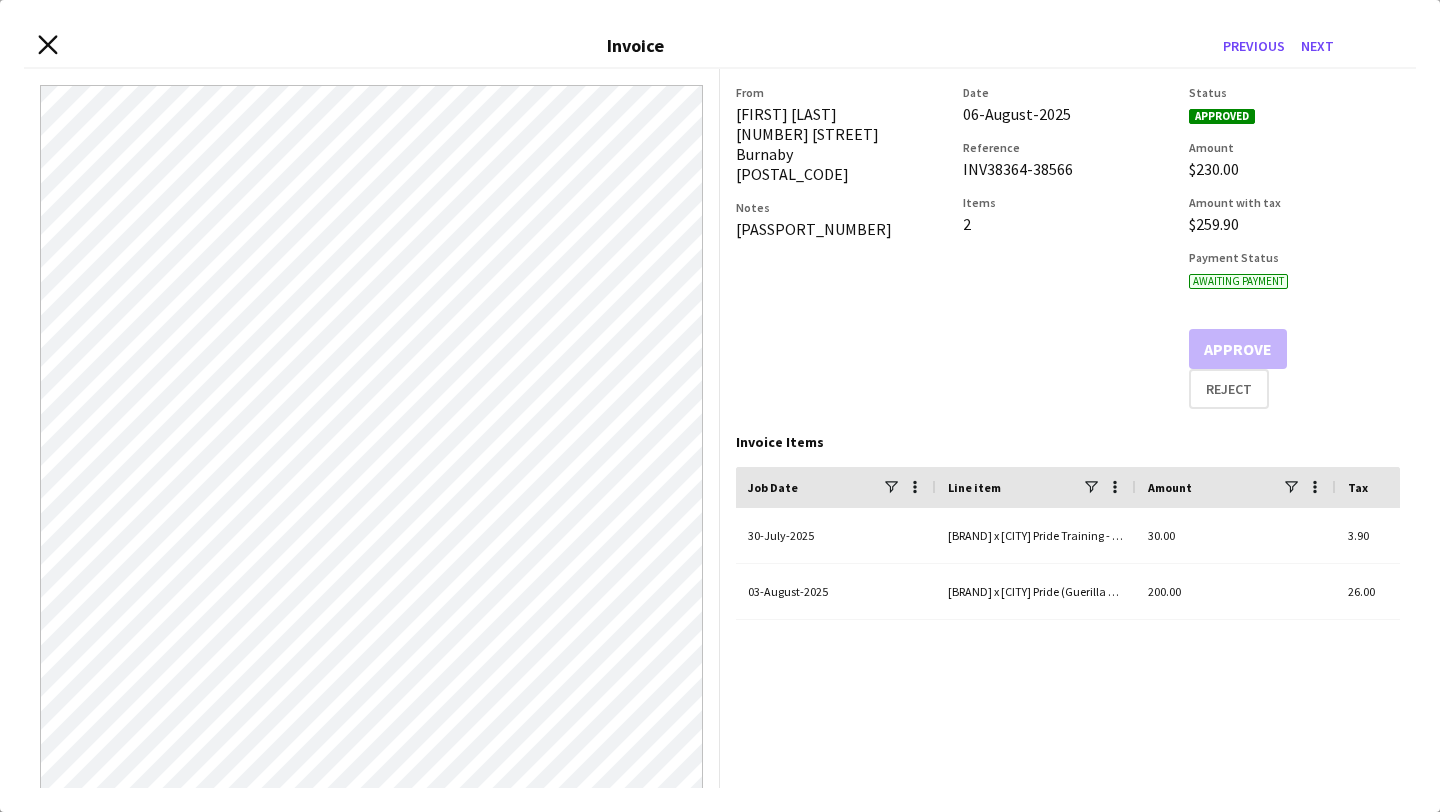 click on "Close invoice dialog" 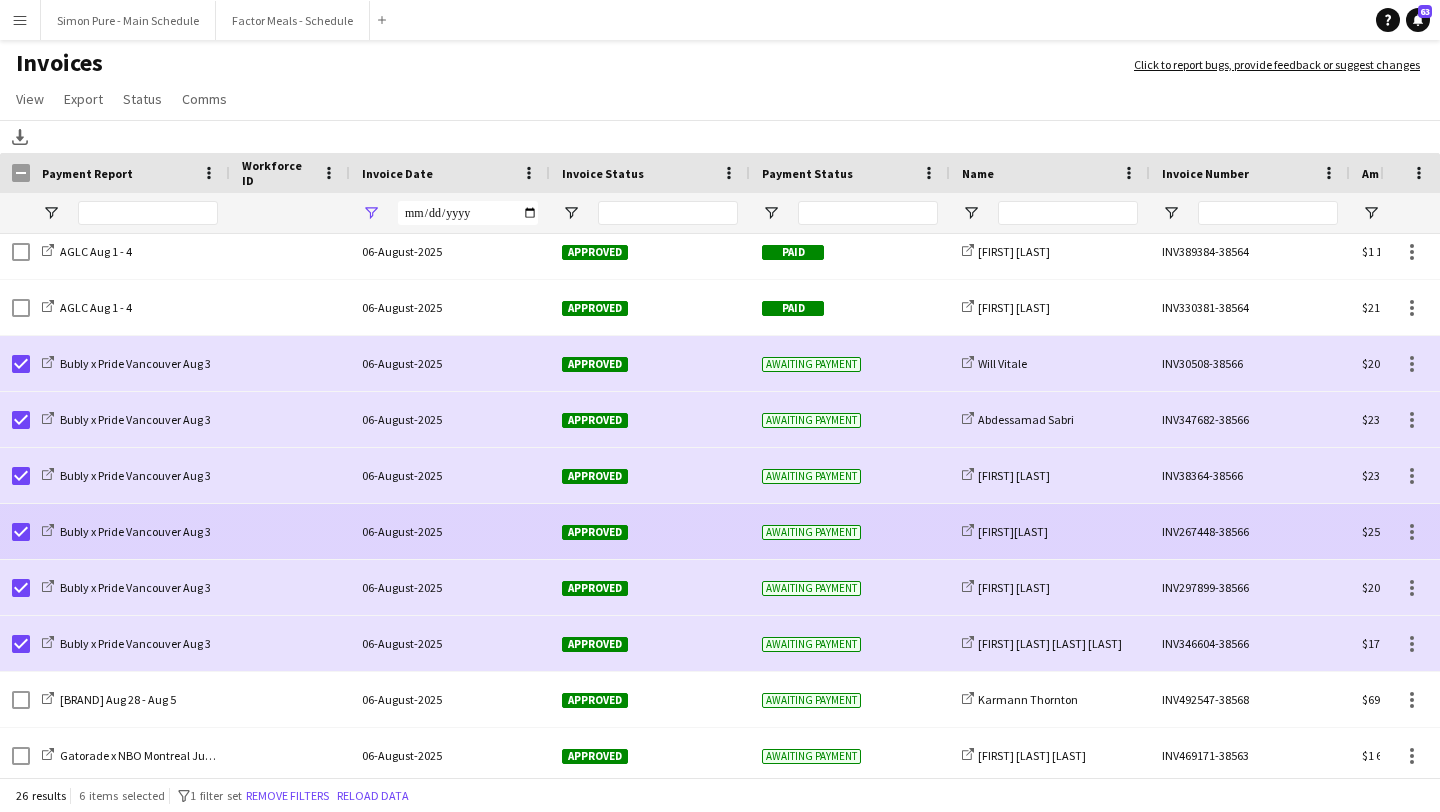 click on "Approved" 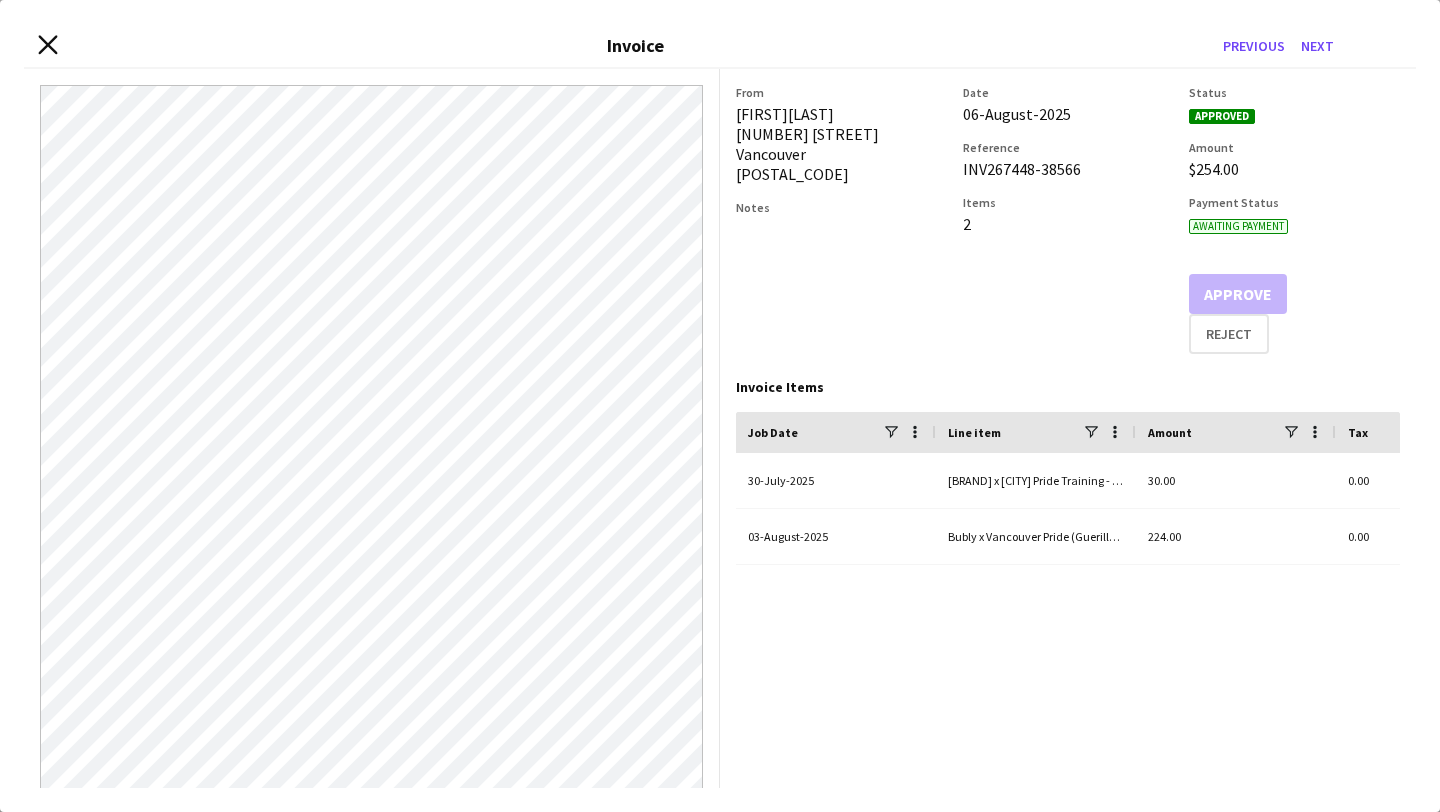 click 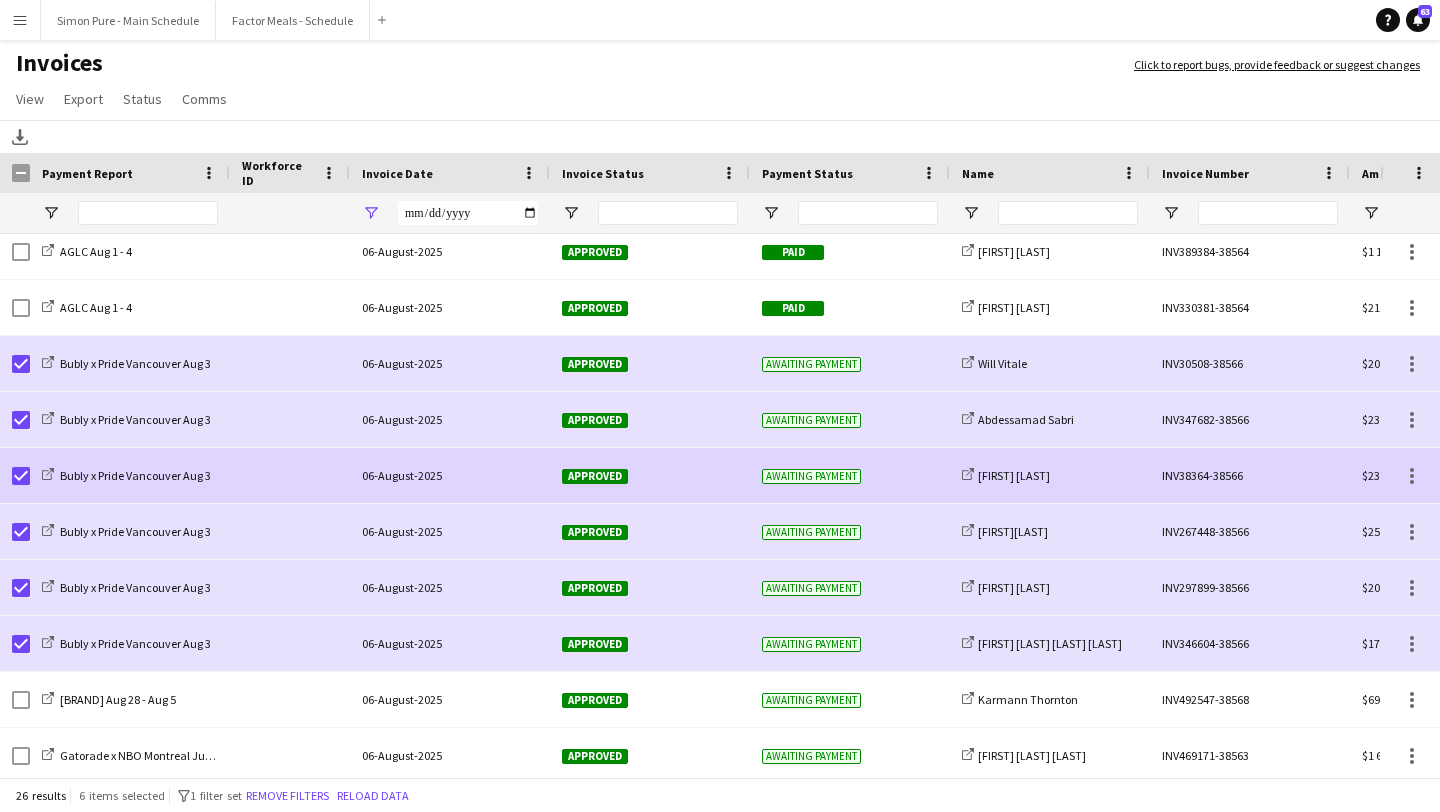 click on "Approved" 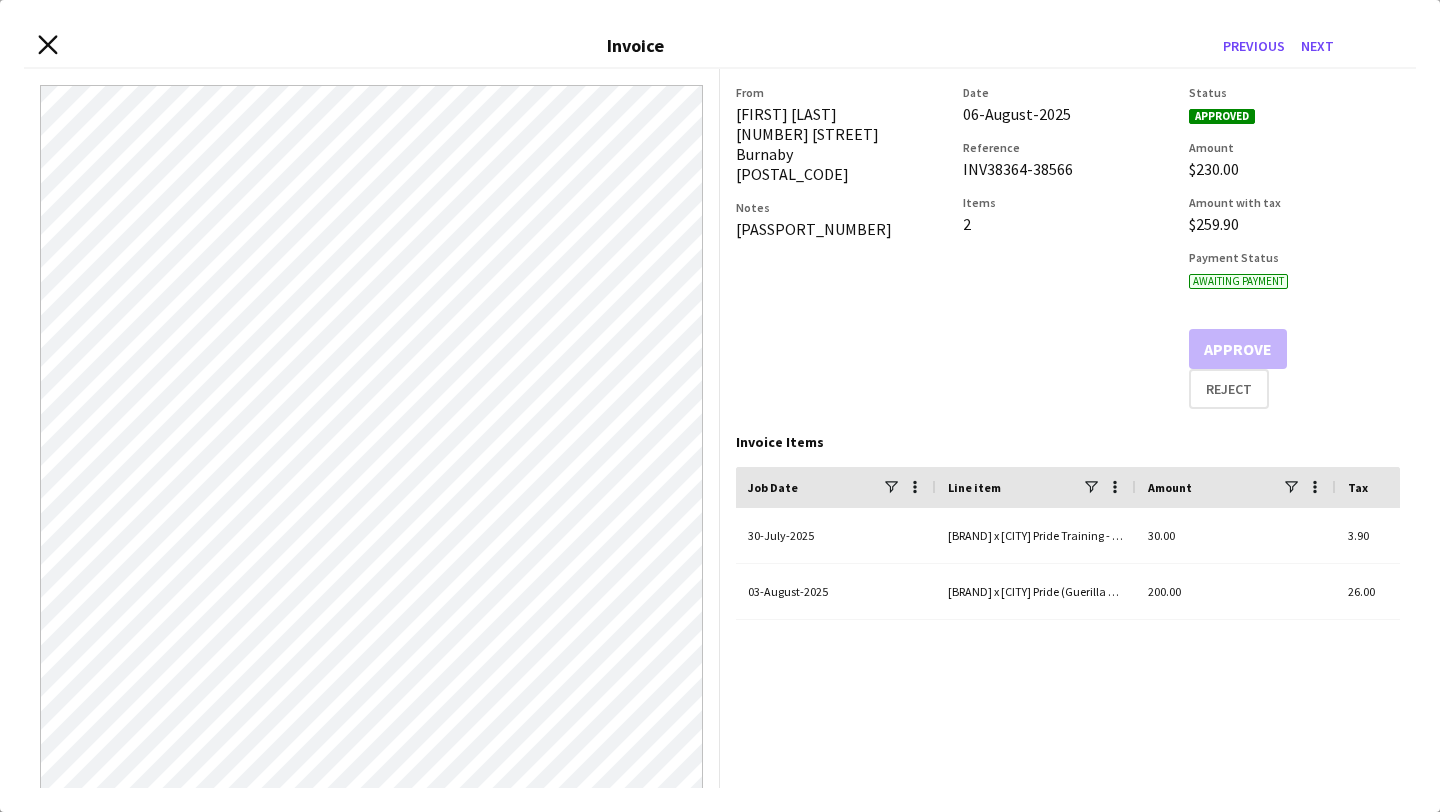 click on "Close invoice dialog" 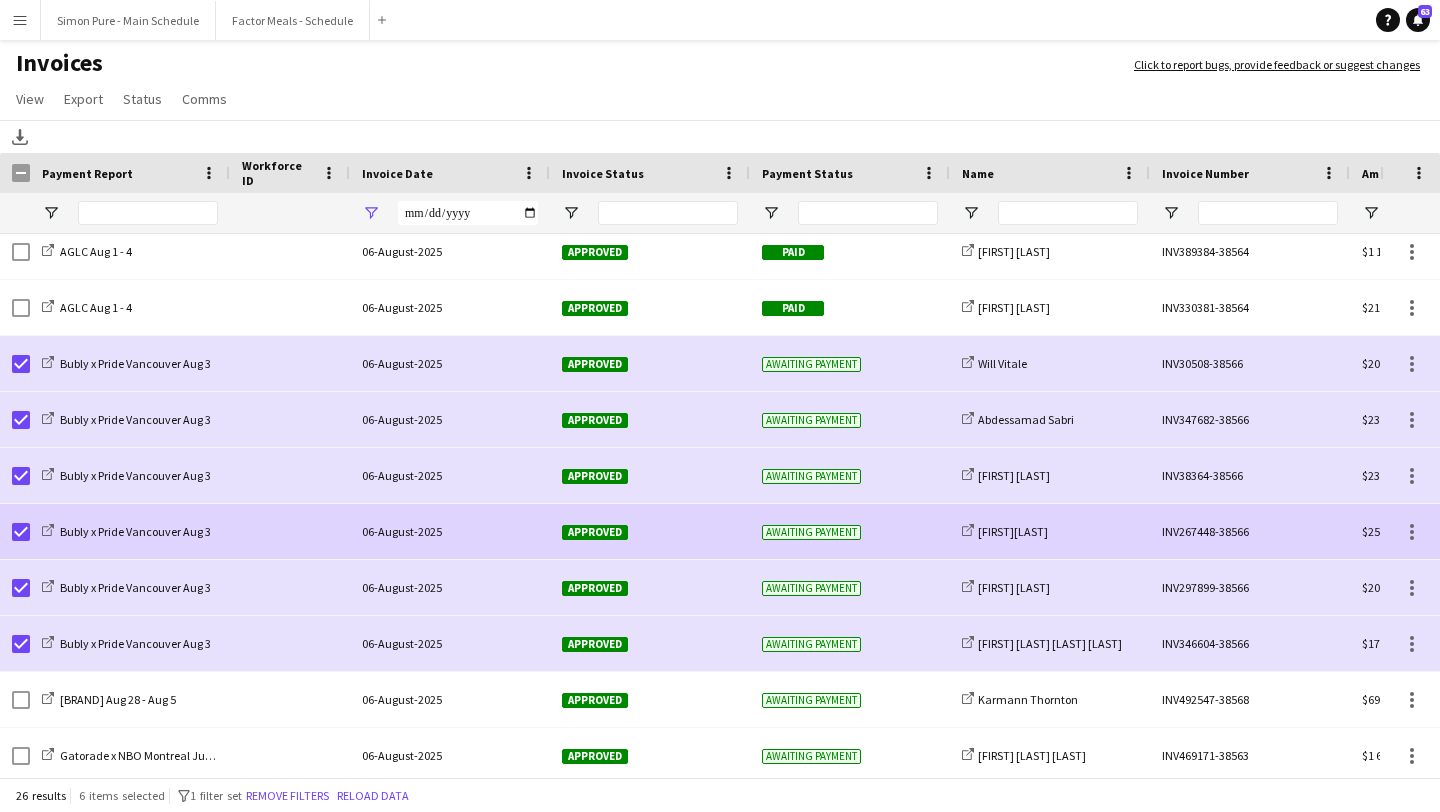 click on "Approved" 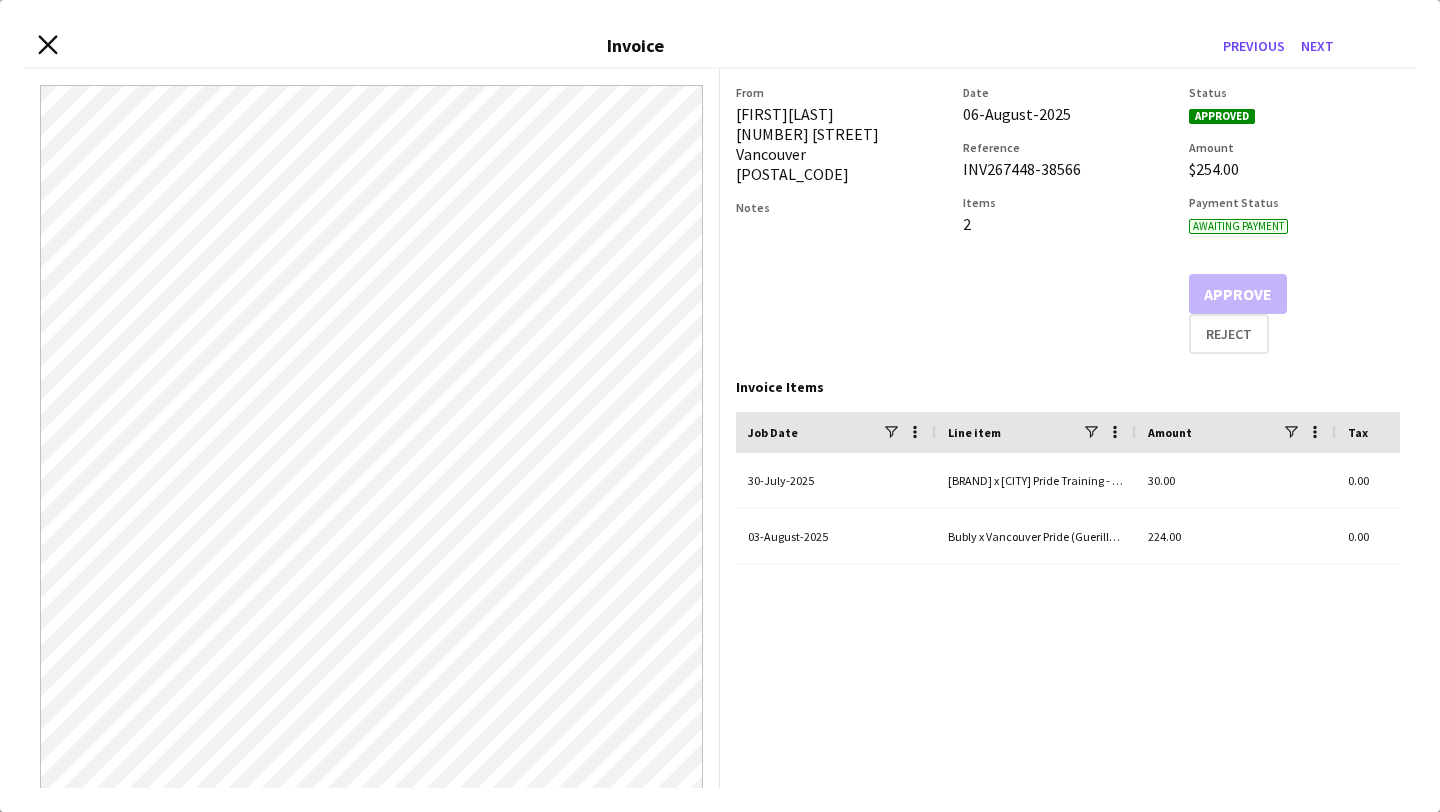 click on "Close invoice dialog" 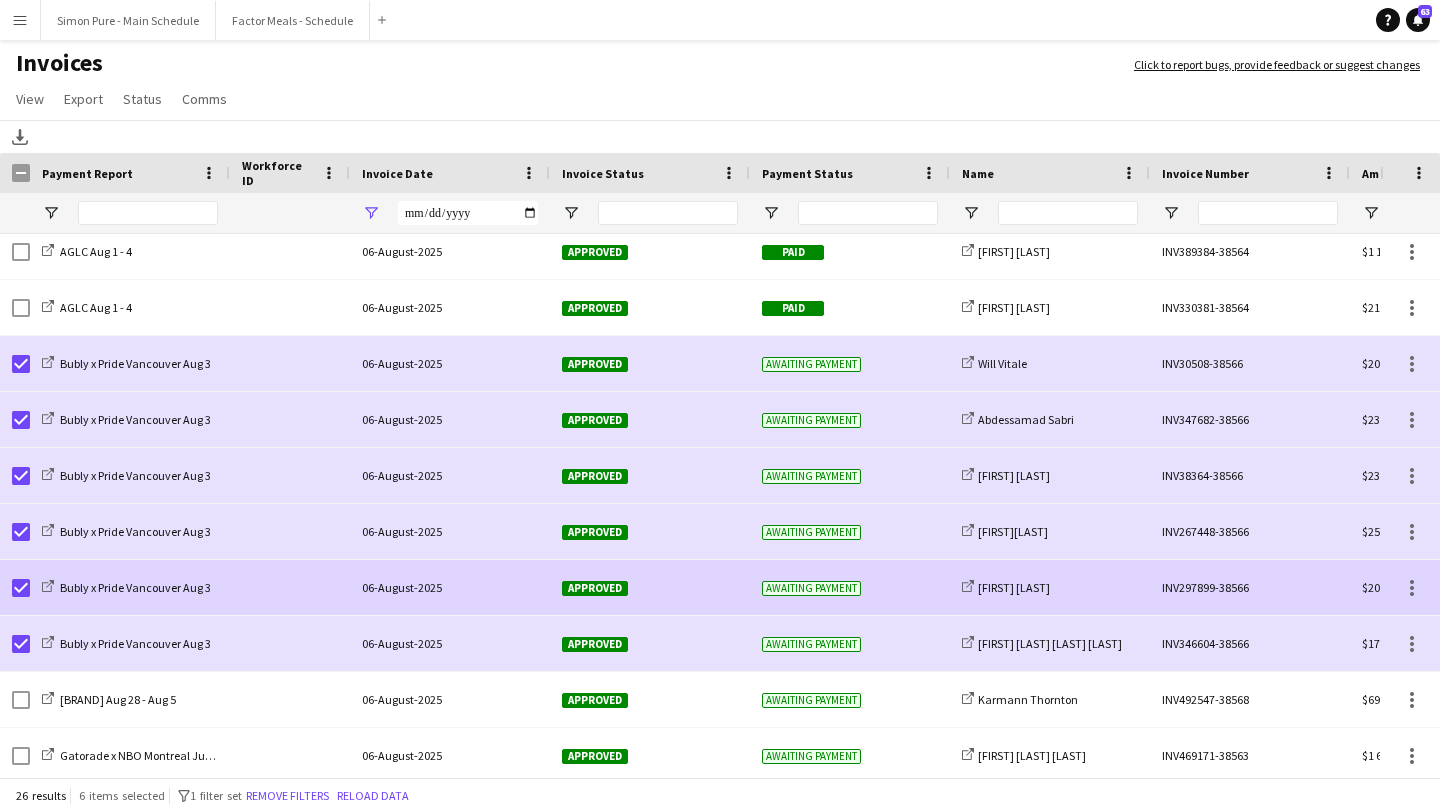 click on "Approved" 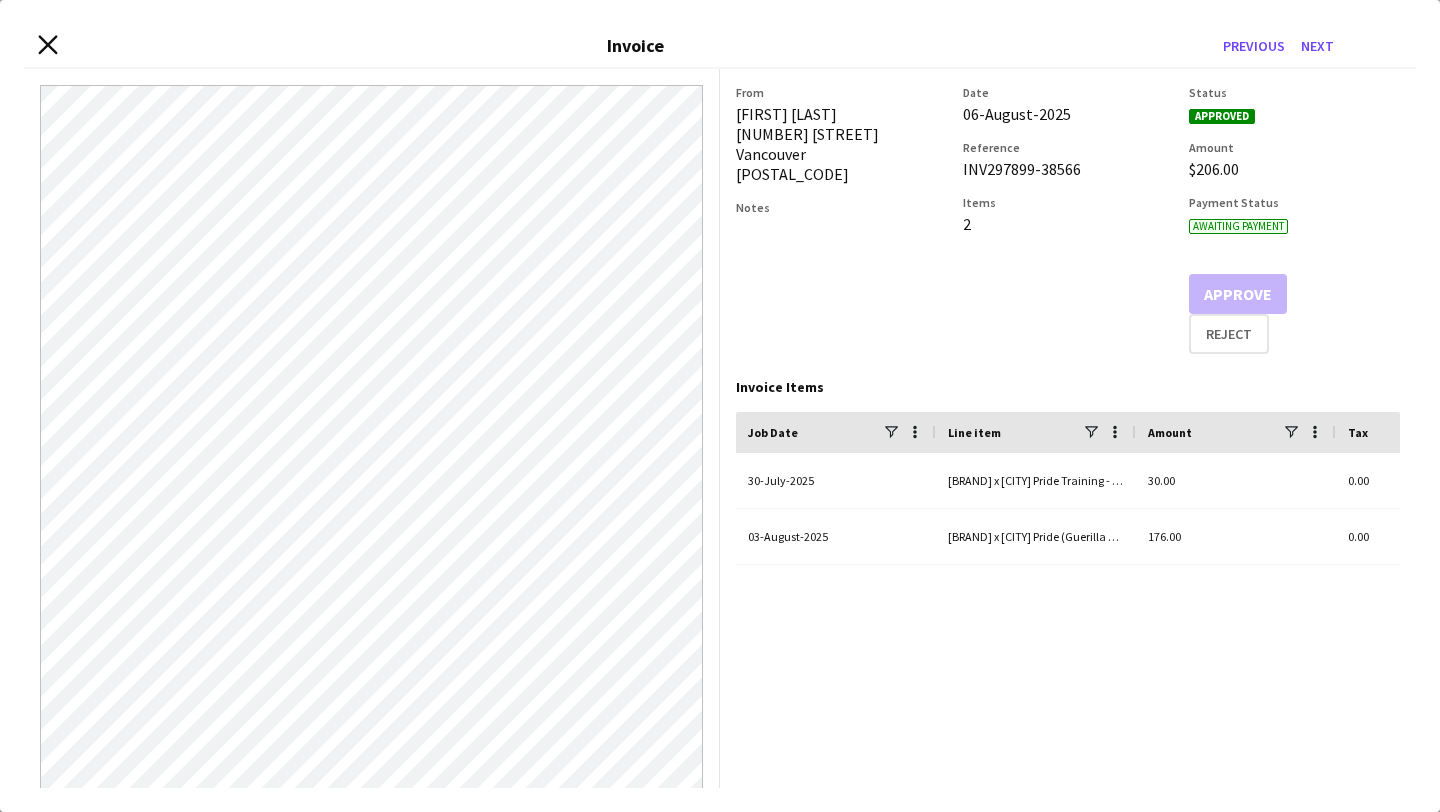 click on "Close invoice dialog" at bounding box center [47, 46] 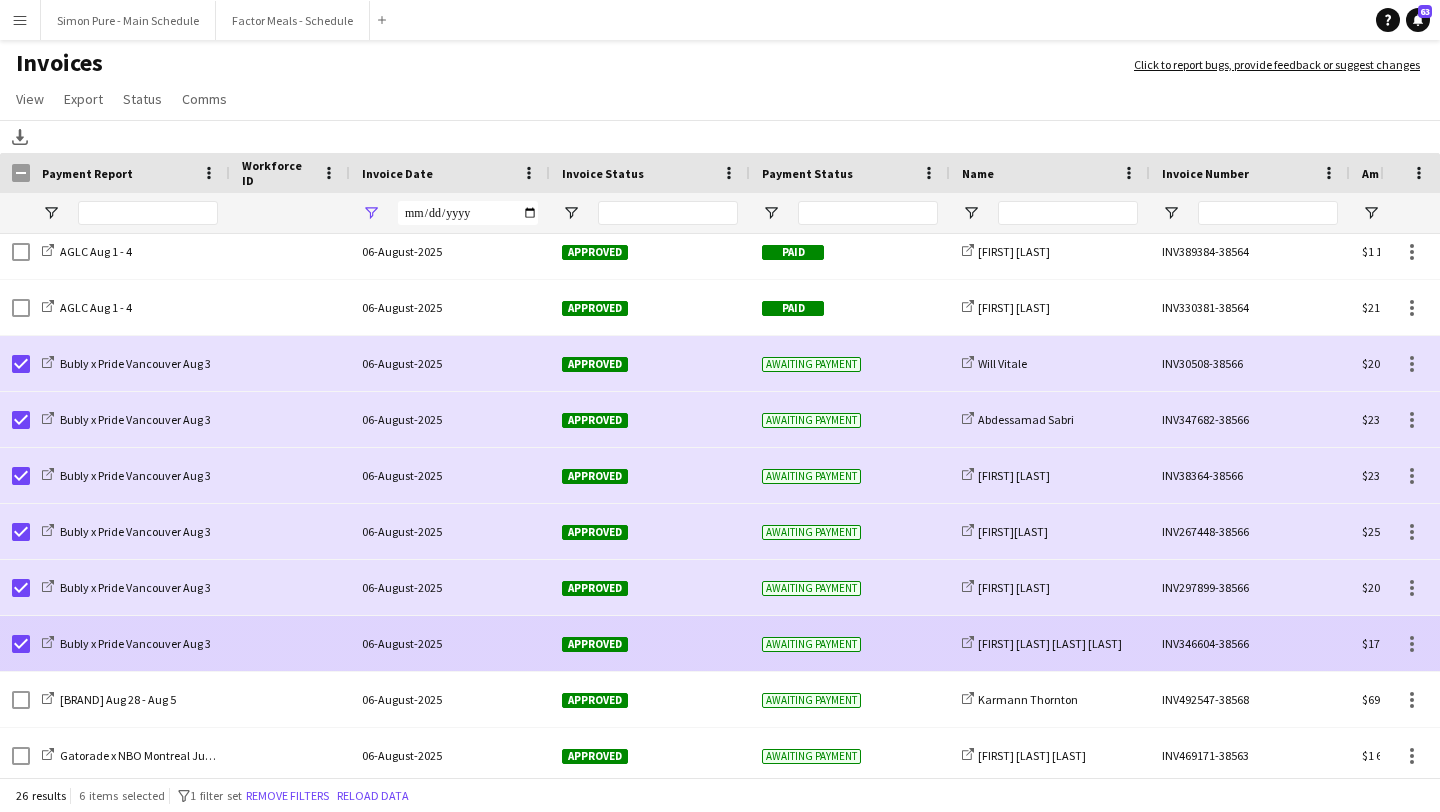 click on "Approved" 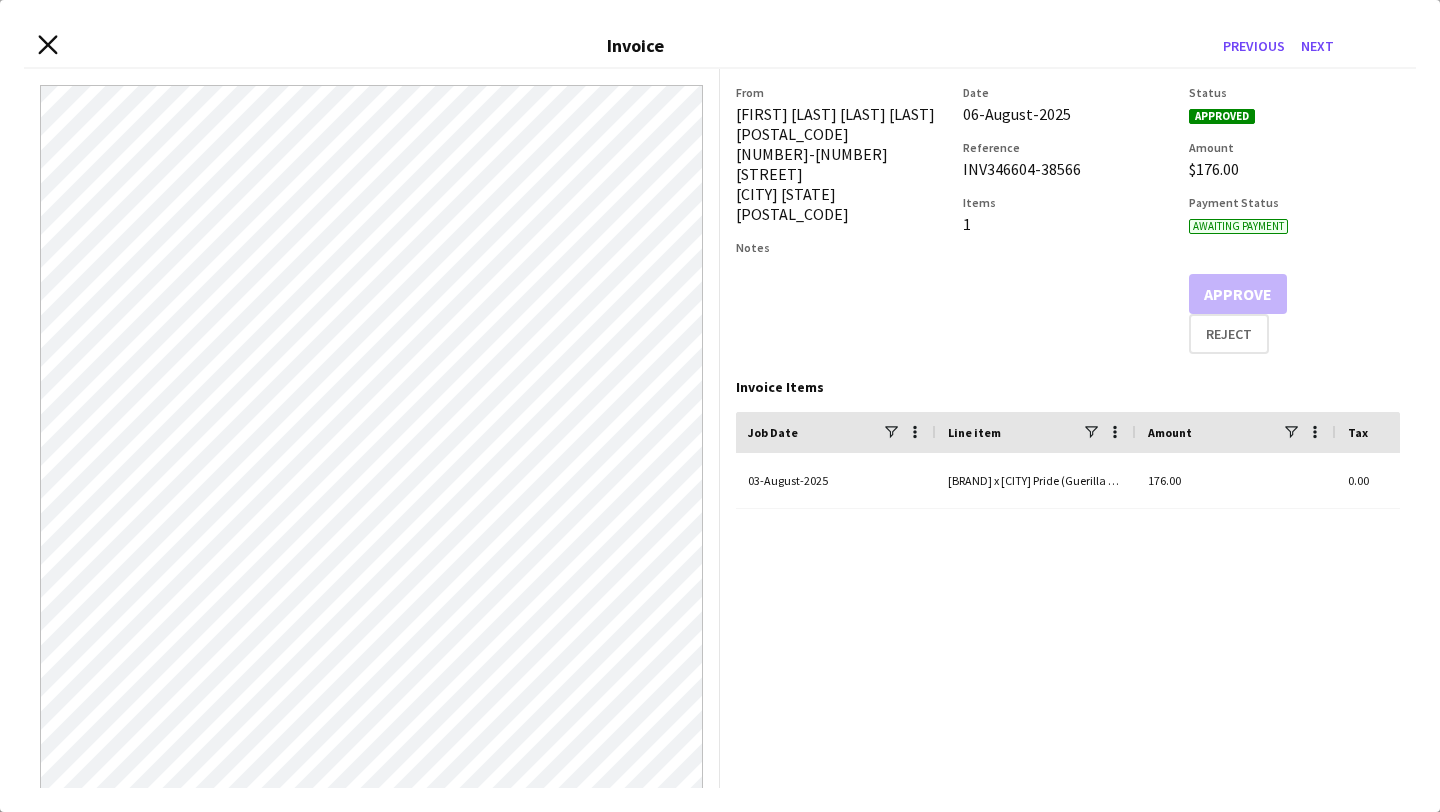 click 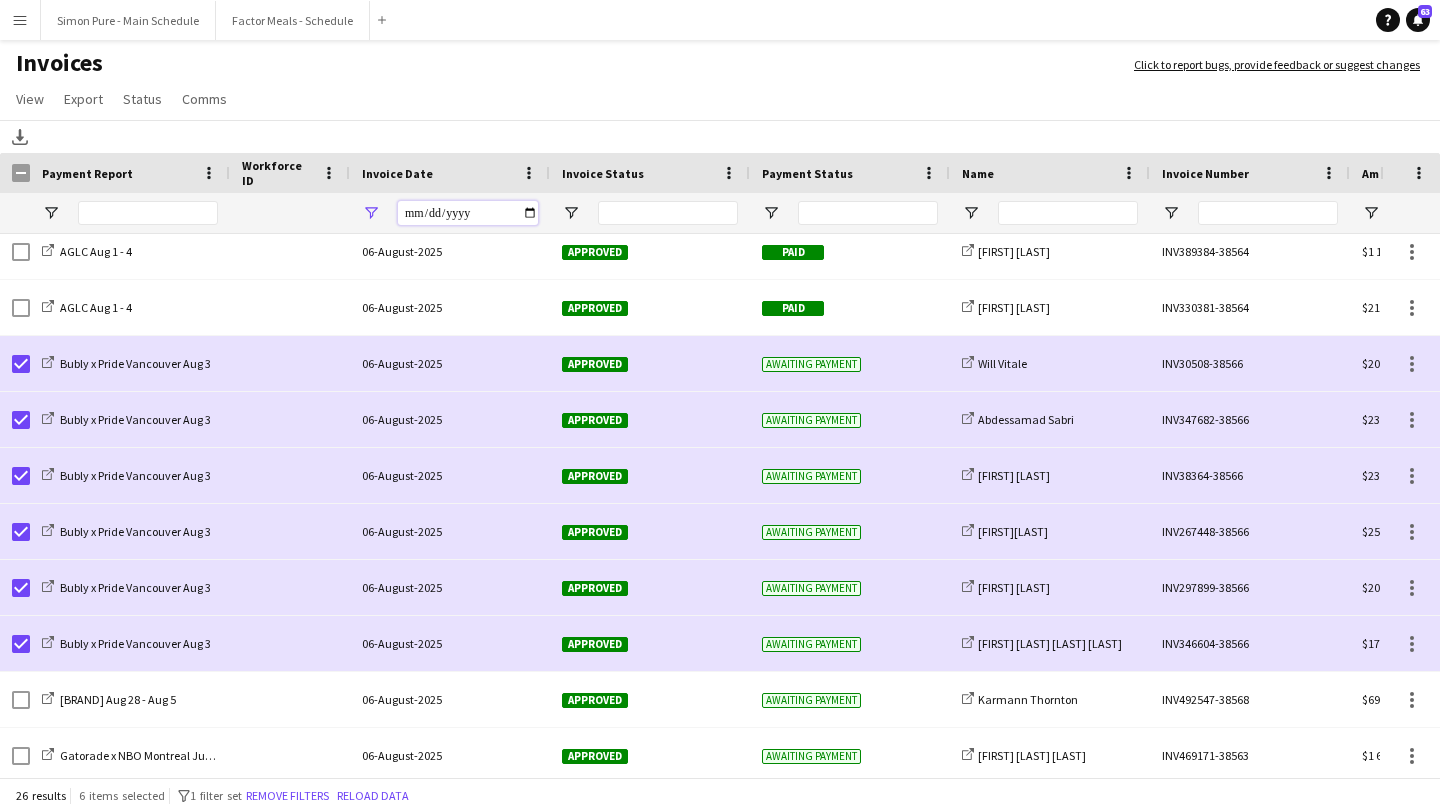 click on "**********" at bounding box center (468, 213) 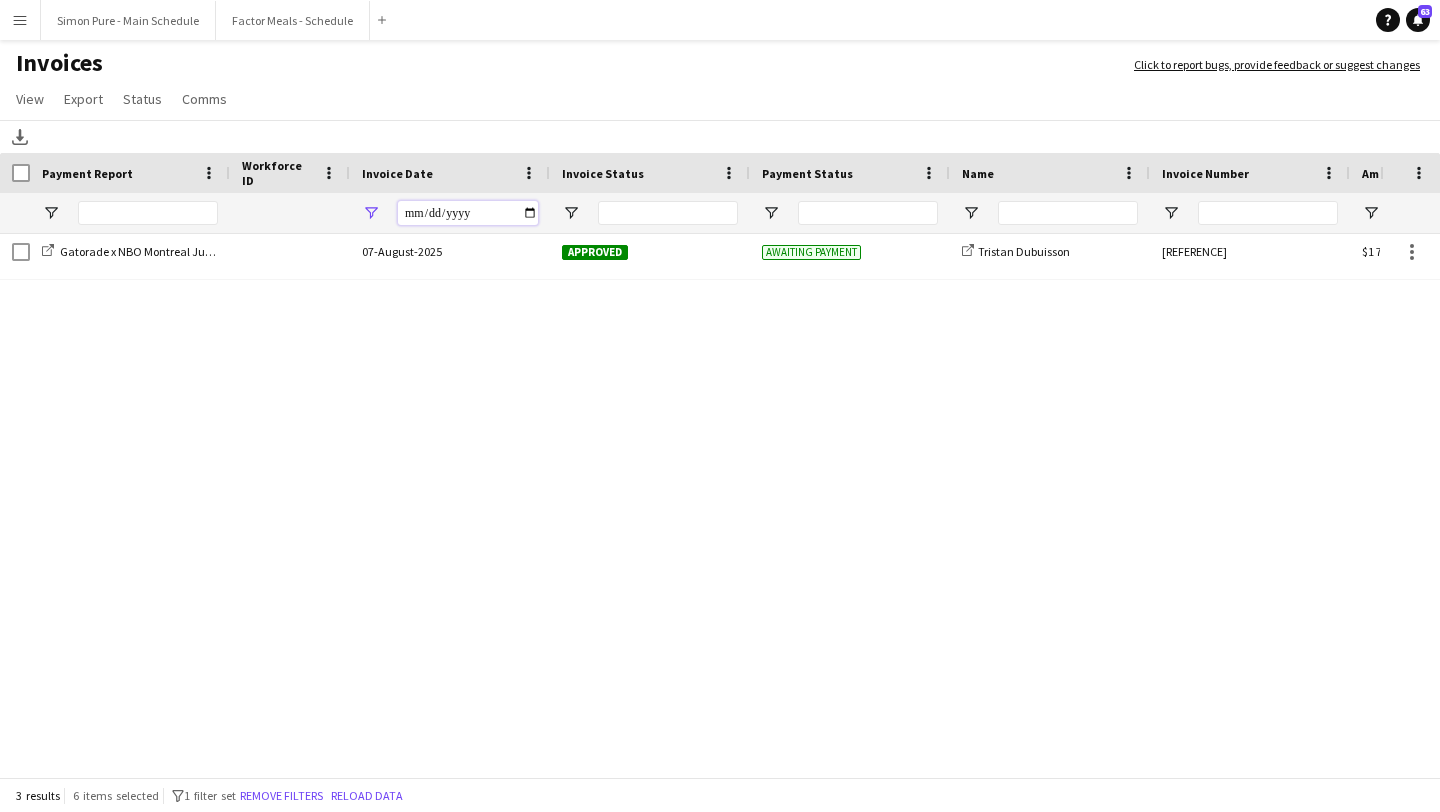 scroll, scrollTop: 0, scrollLeft: 0, axis: both 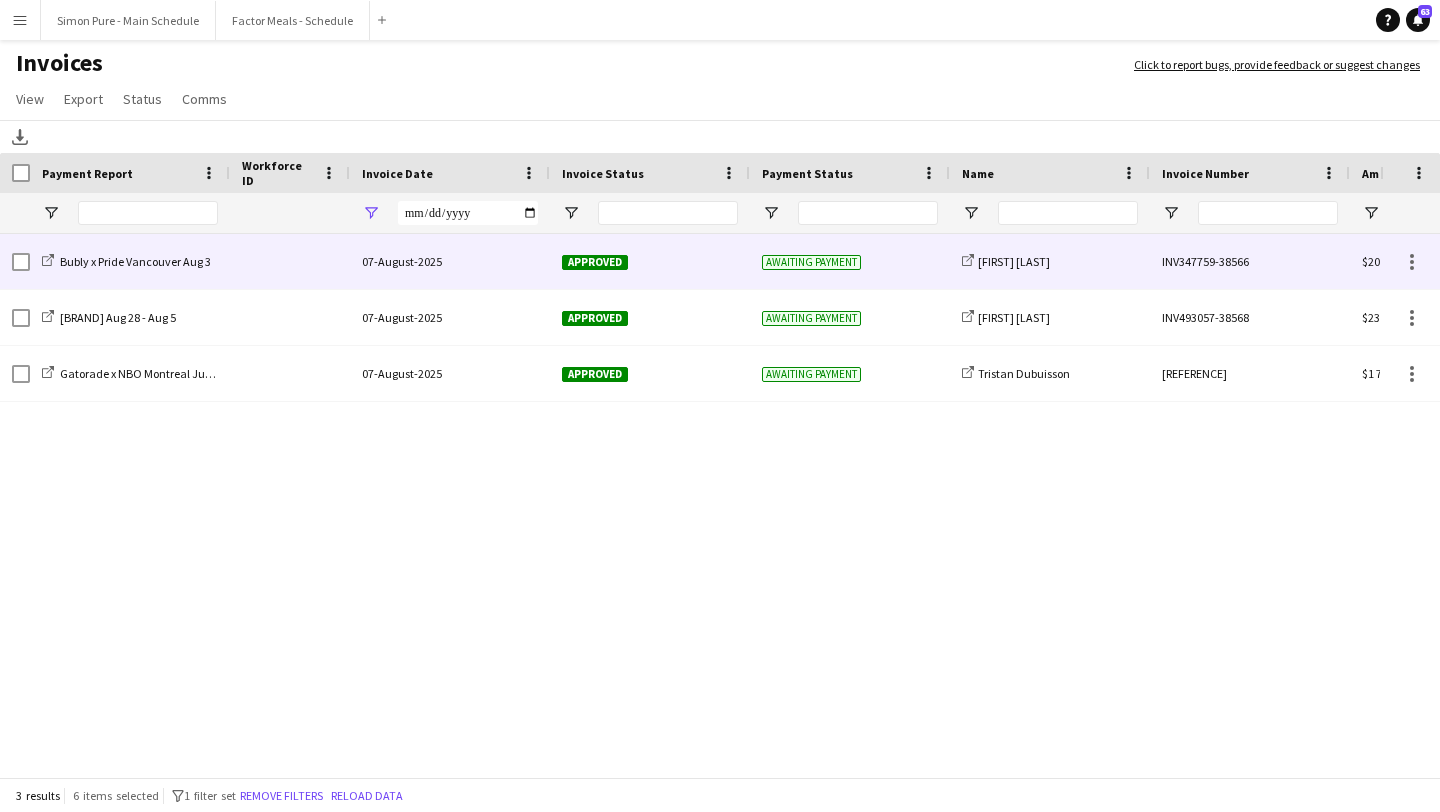 click on "Approved" 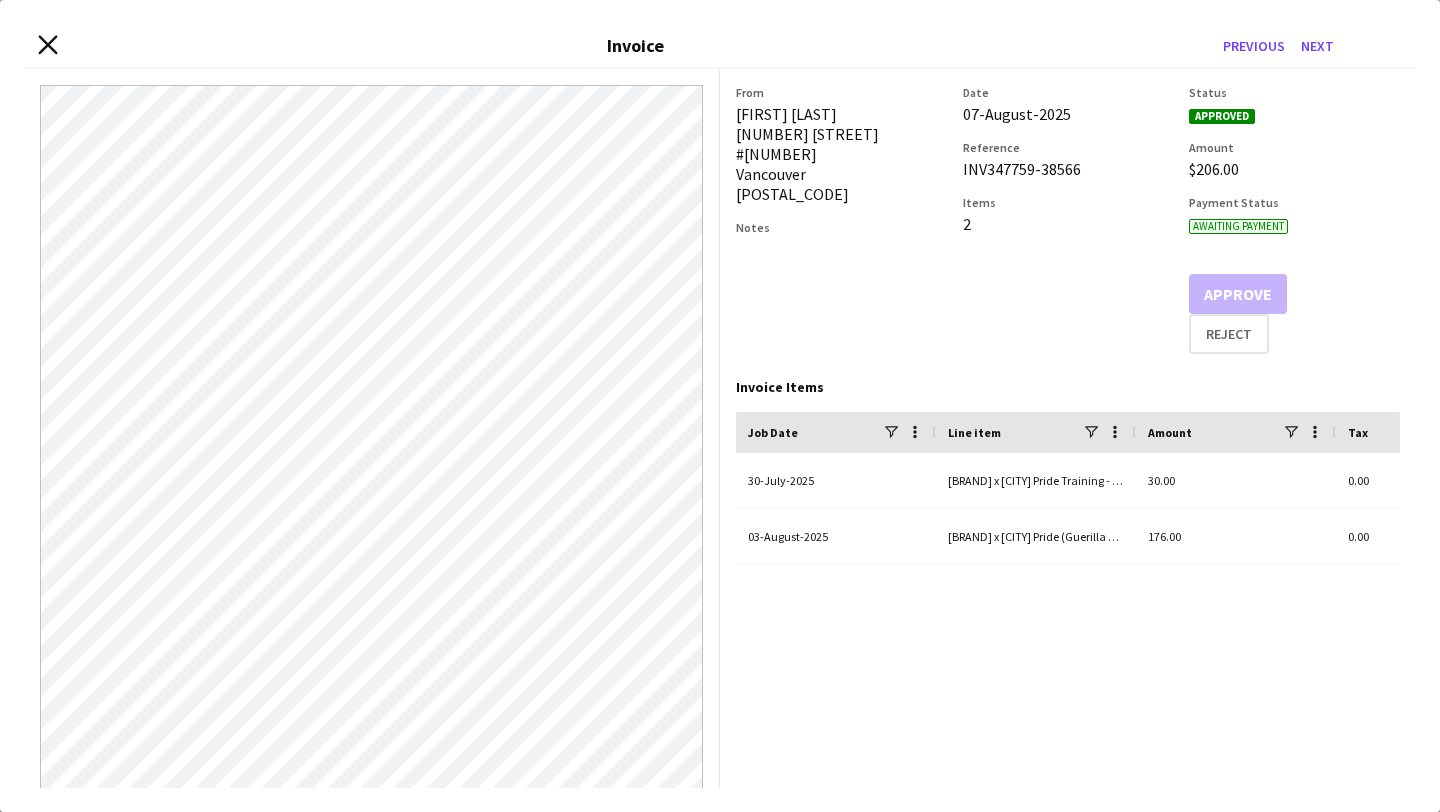 click 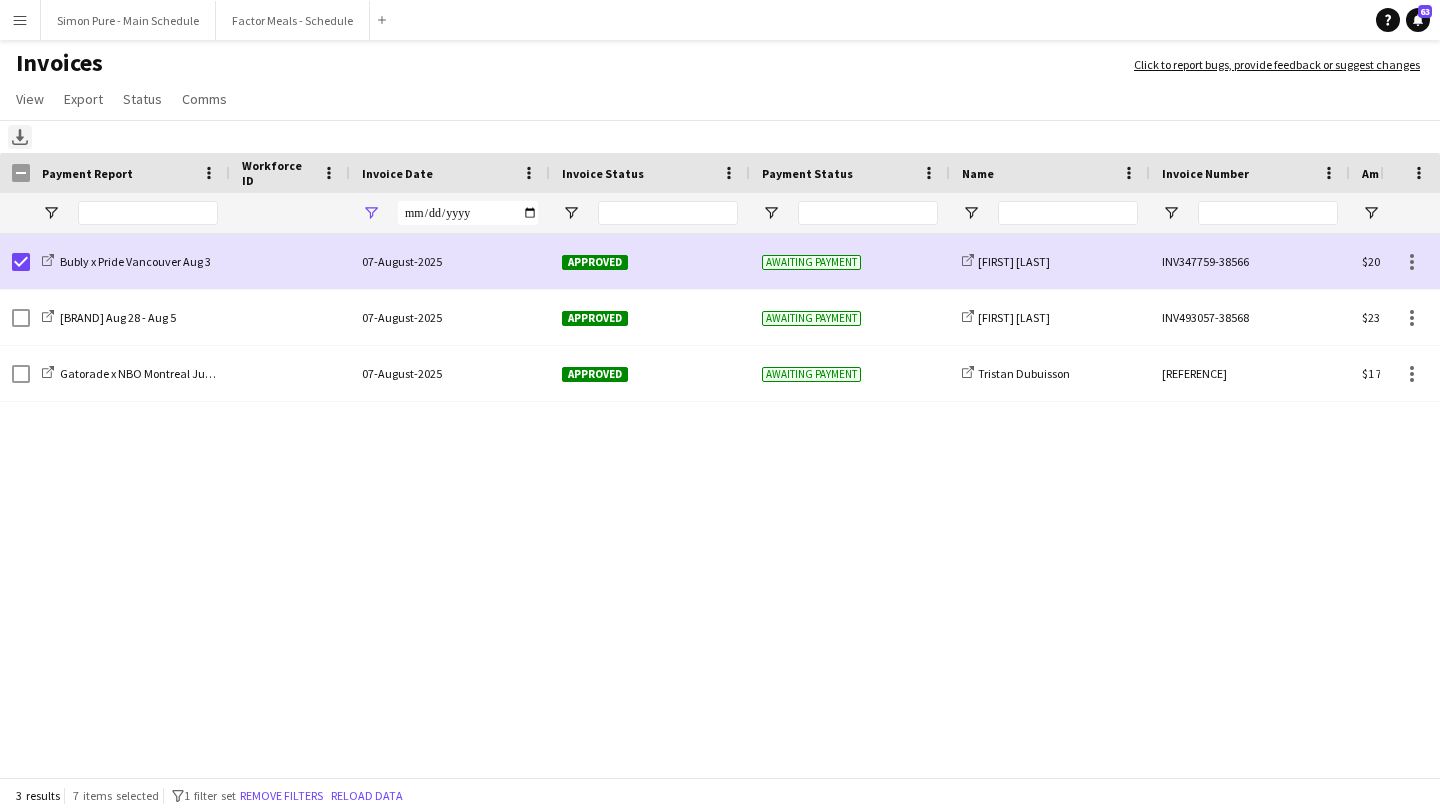 click on "Download" 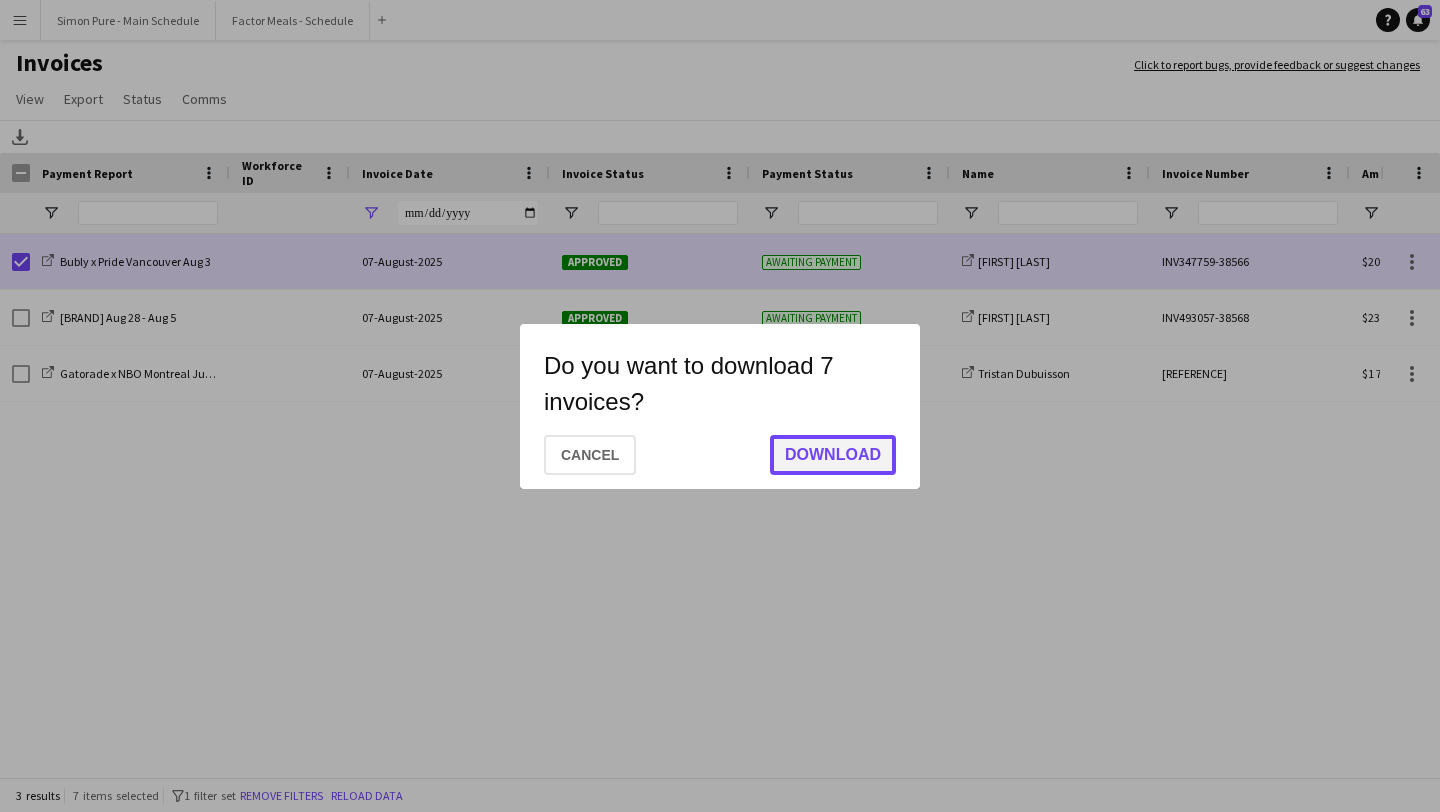 click on "Download" 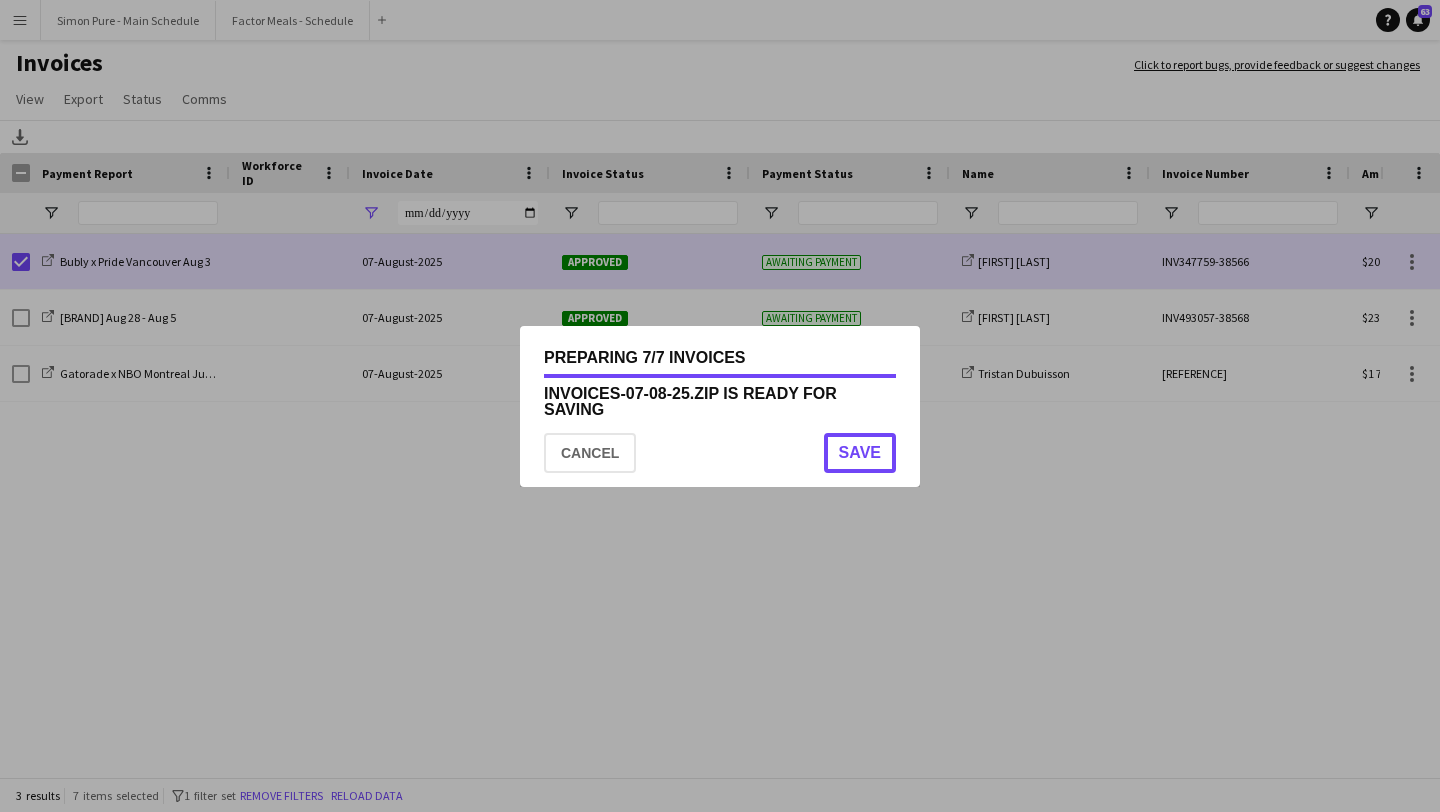 click on "Save" 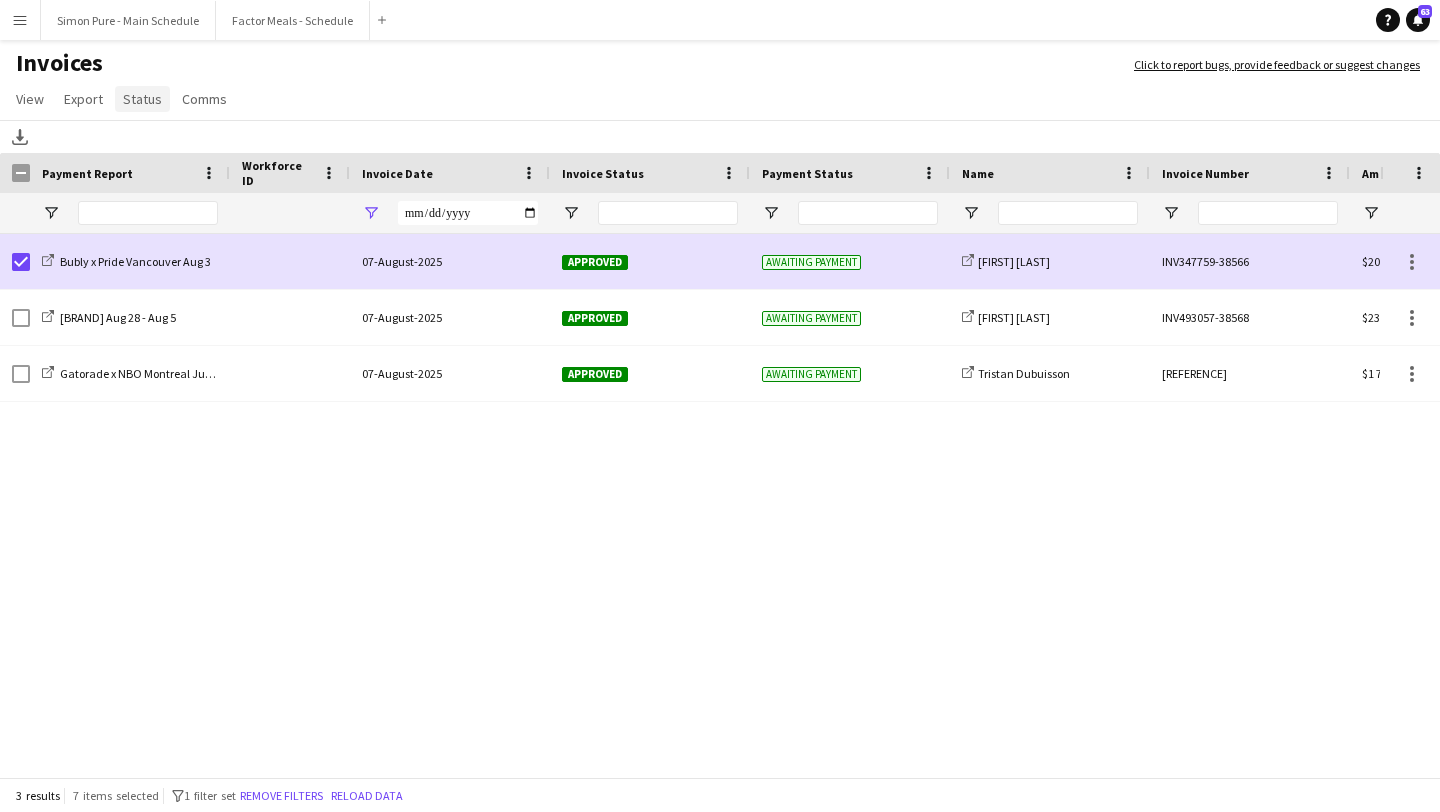 click on "Status" 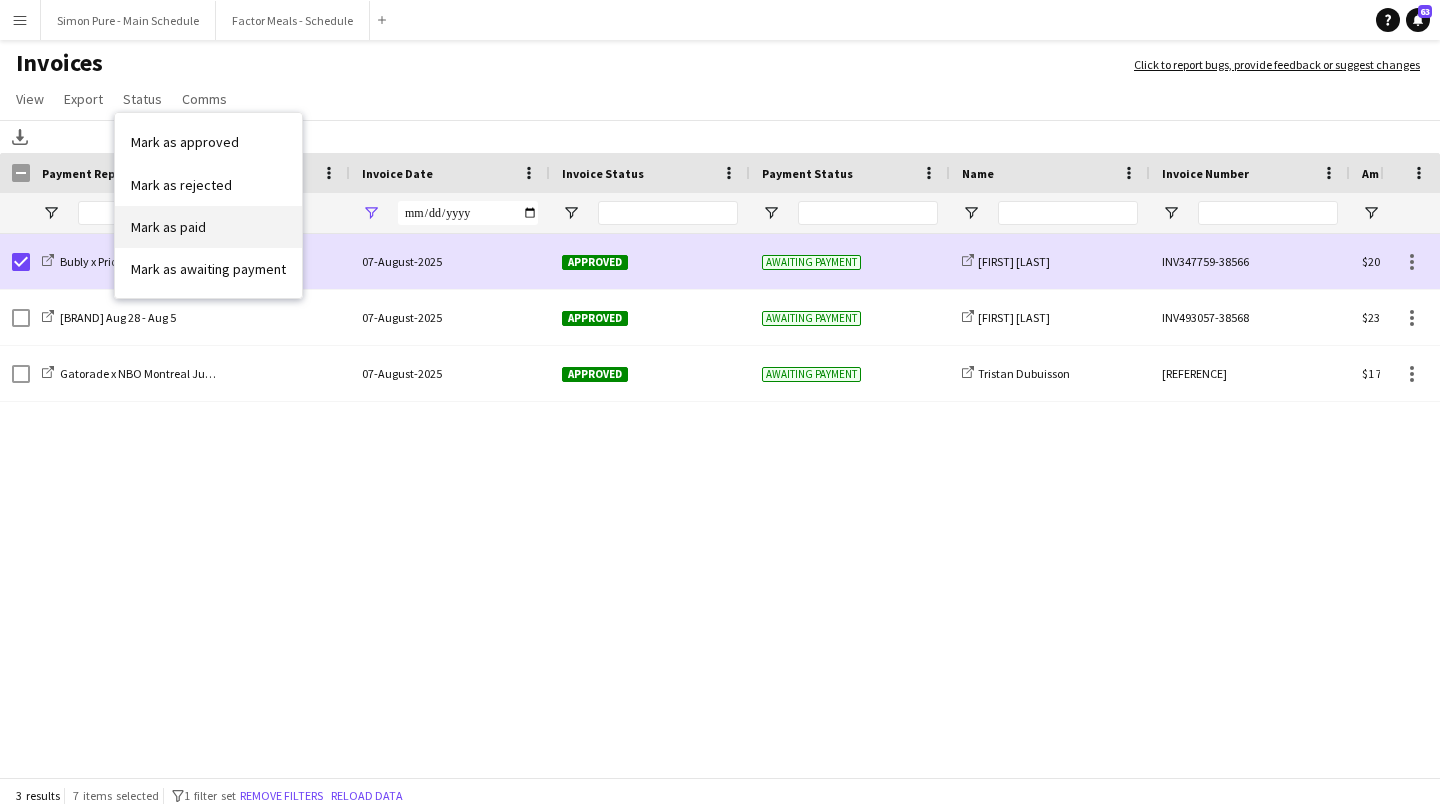 click on "Mark as paid" at bounding box center (208, 227) 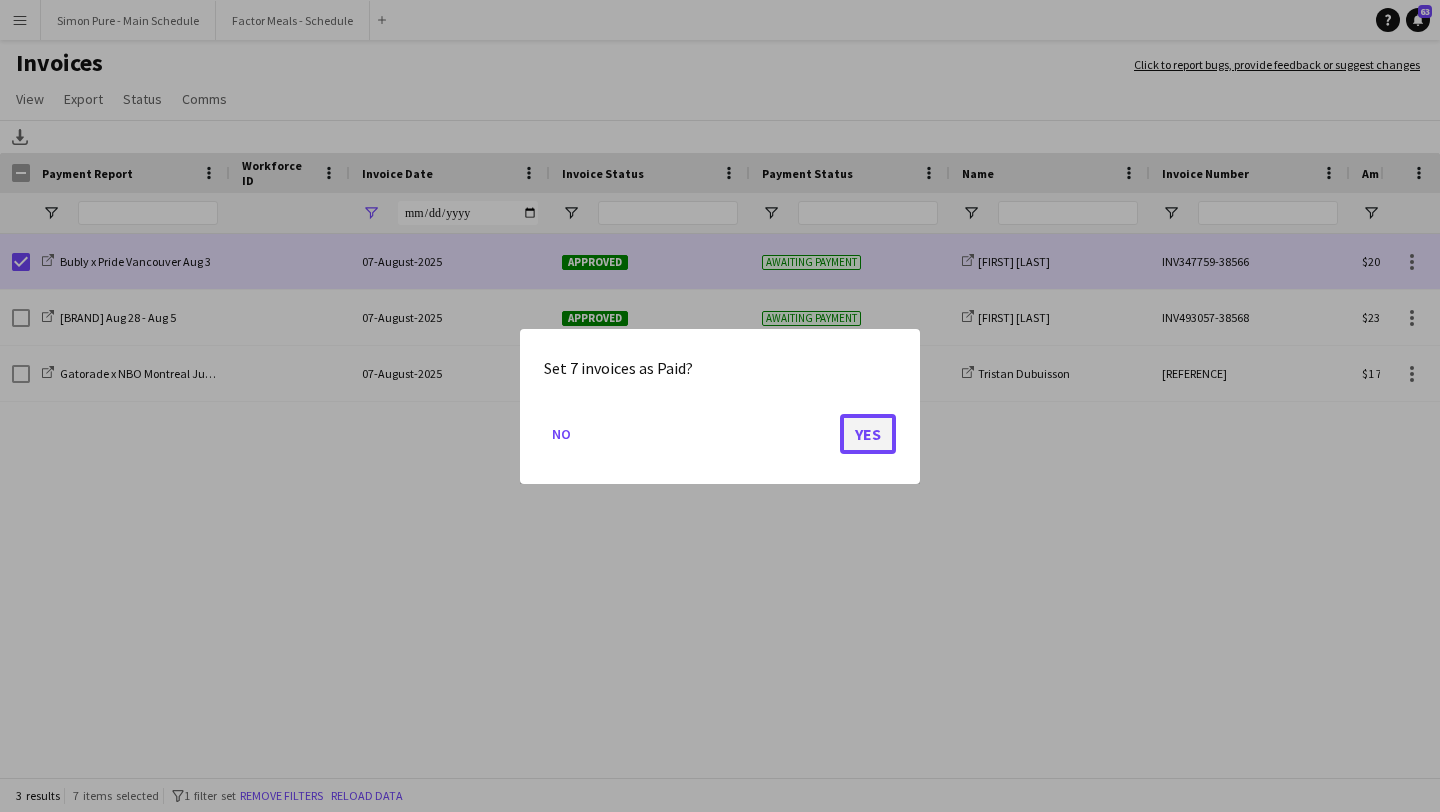click on "Yes" 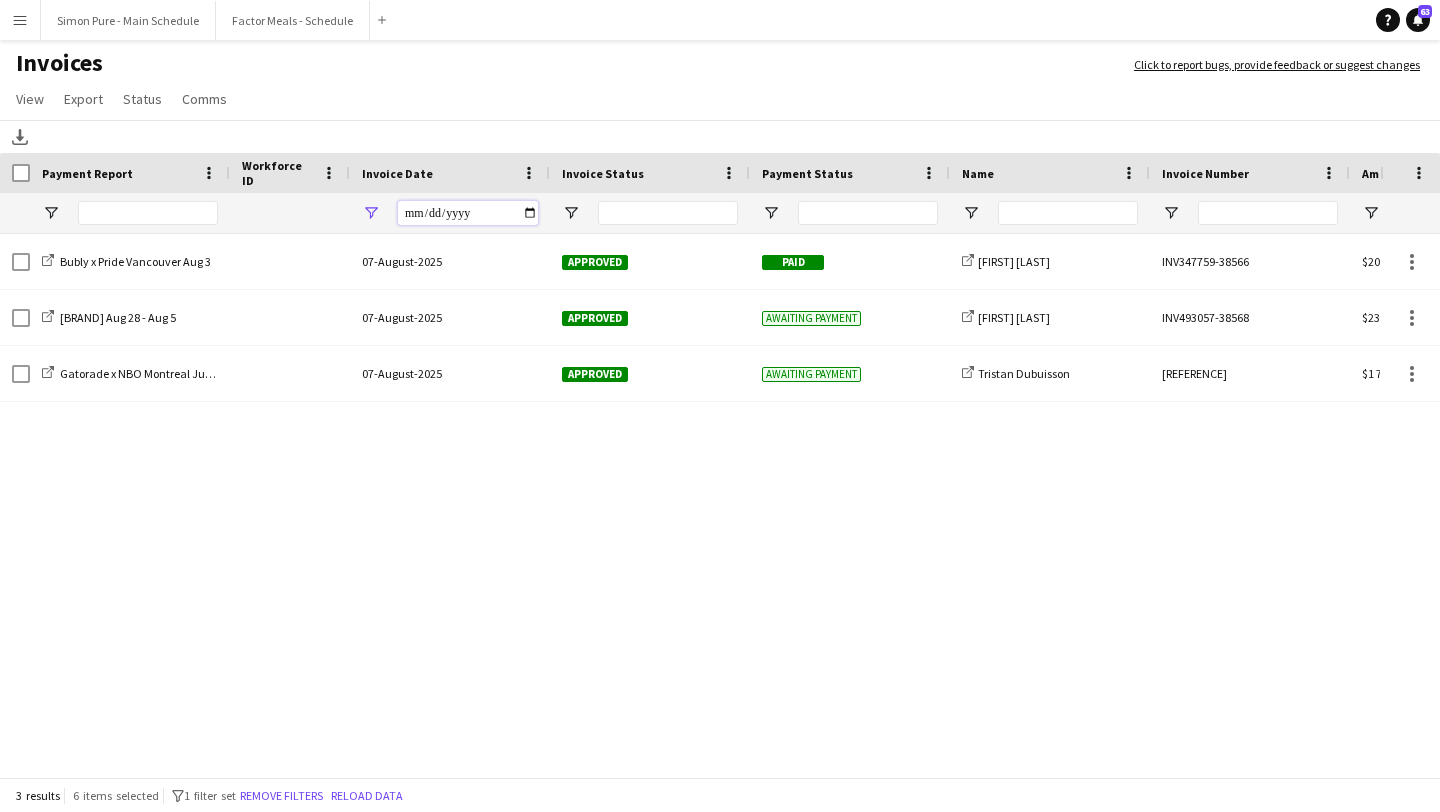 click on "**********" at bounding box center [468, 213] 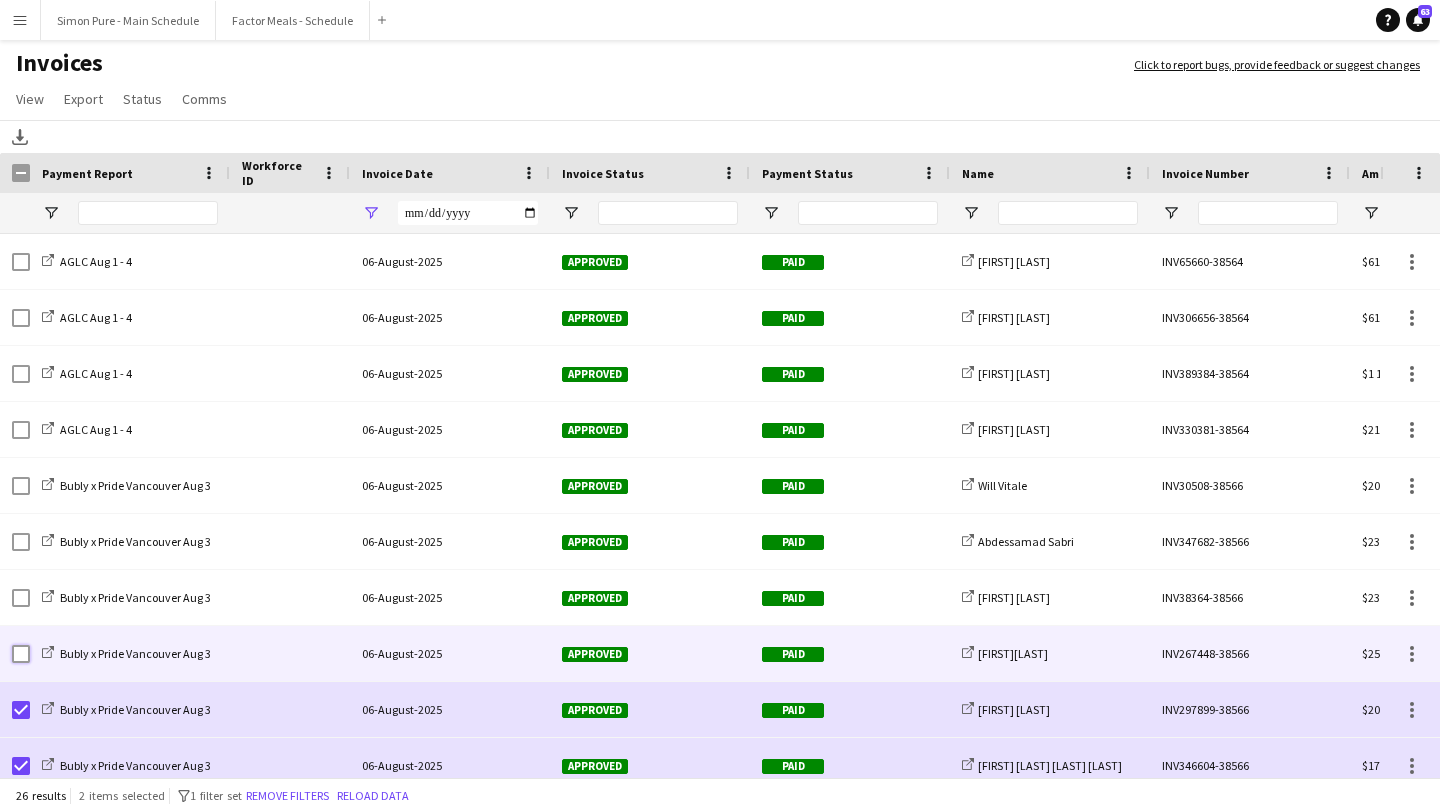 scroll, scrollTop: 97, scrollLeft: 0, axis: vertical 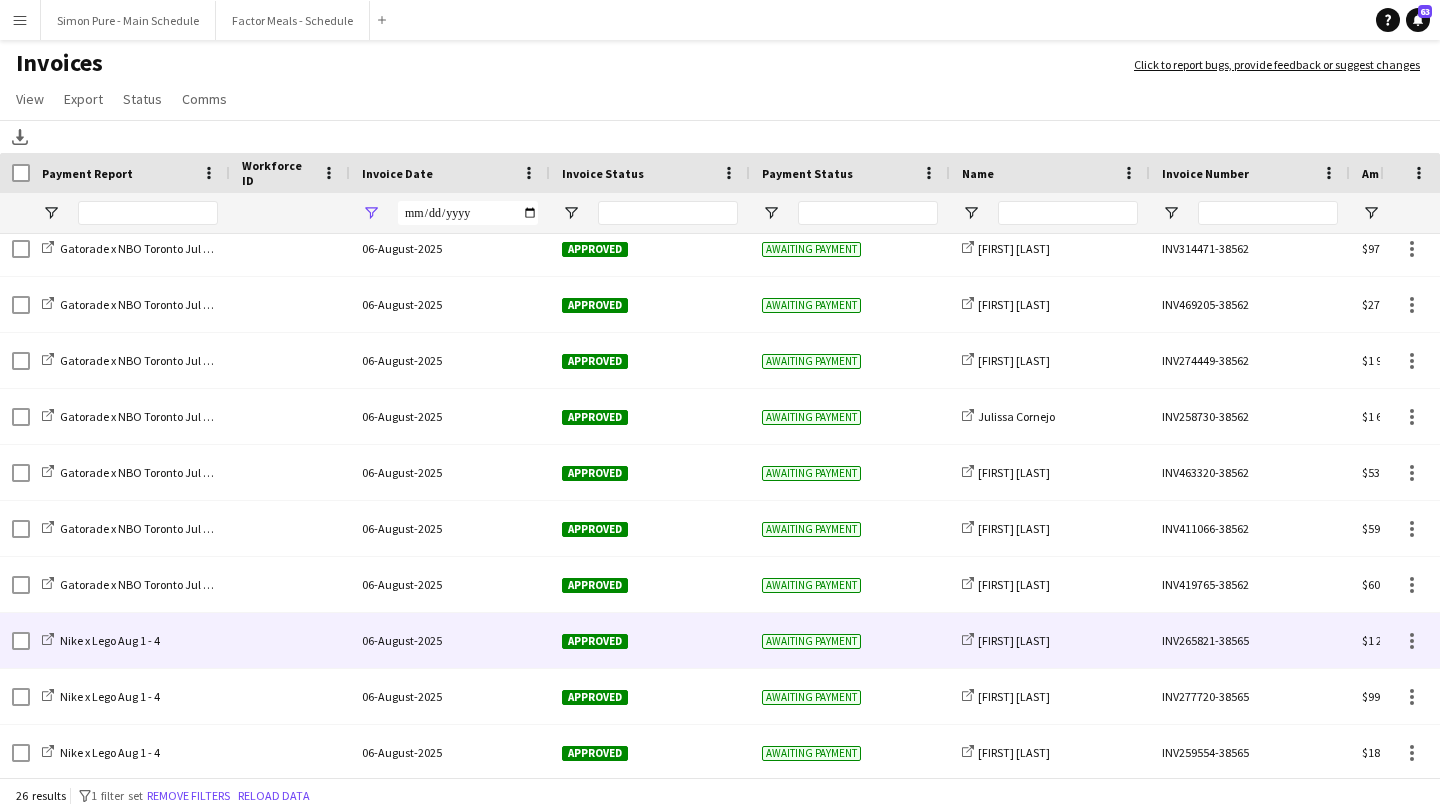 click on "Approved" 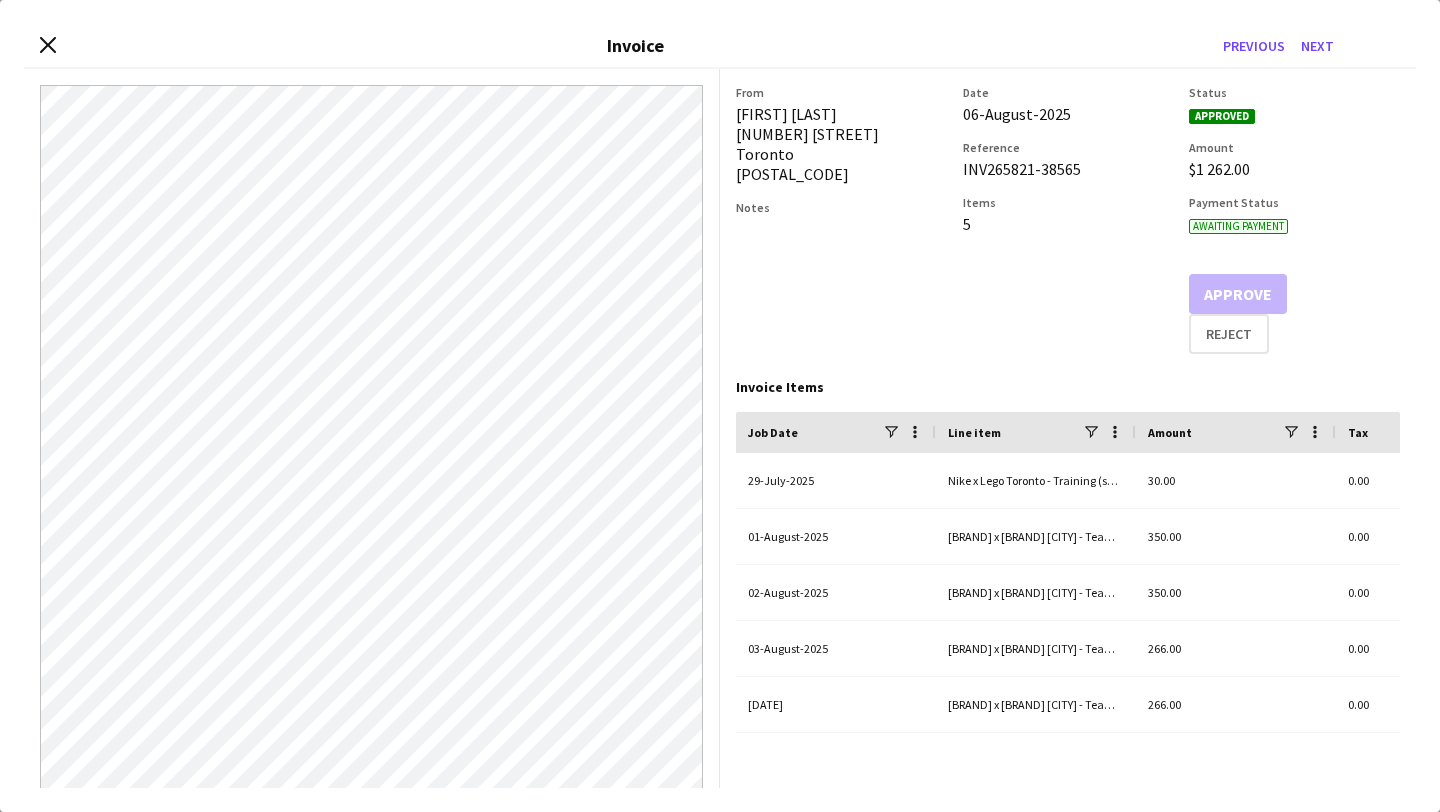click on "Close invoice dialog
Invoice   Previous   Next" at bounding box center [720, 46] 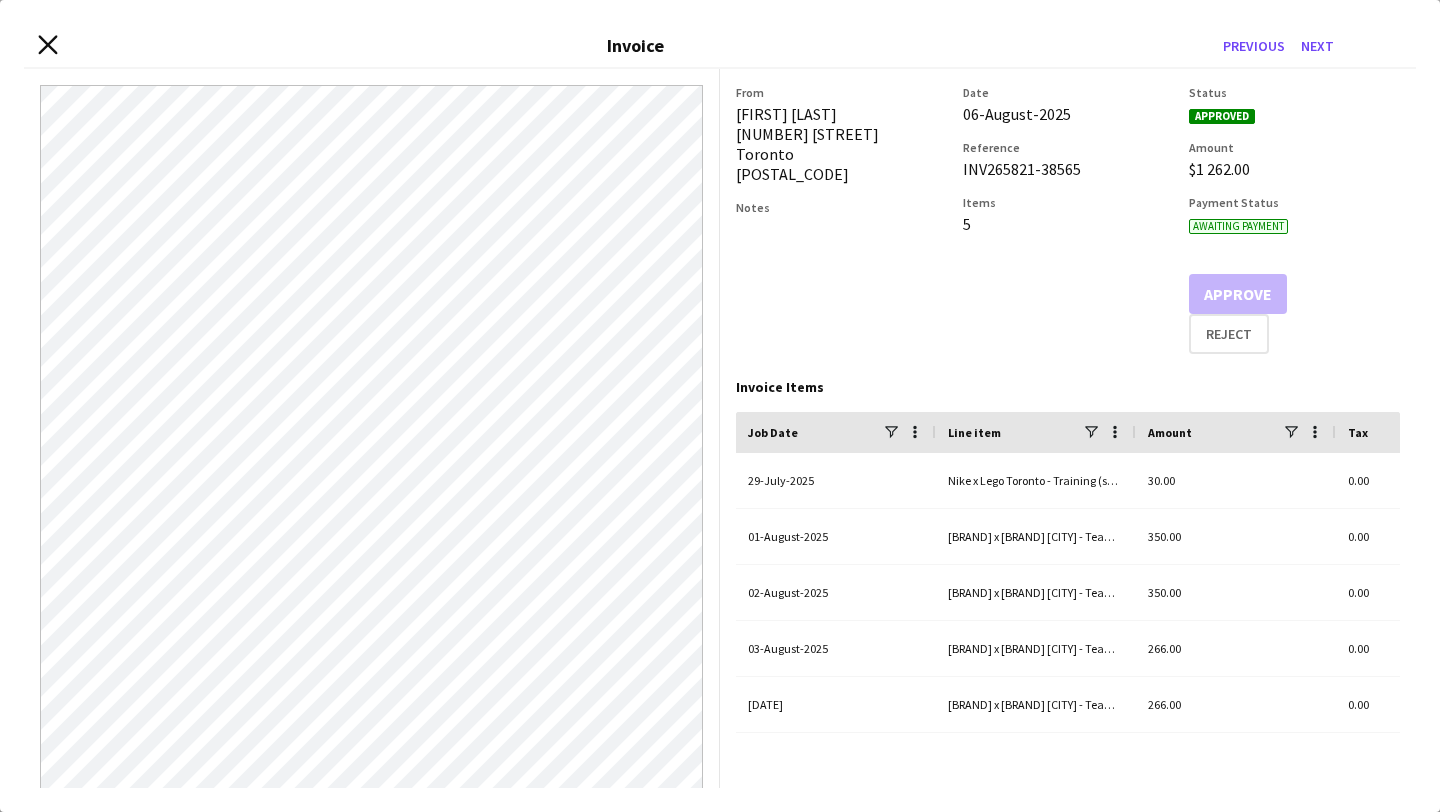 click 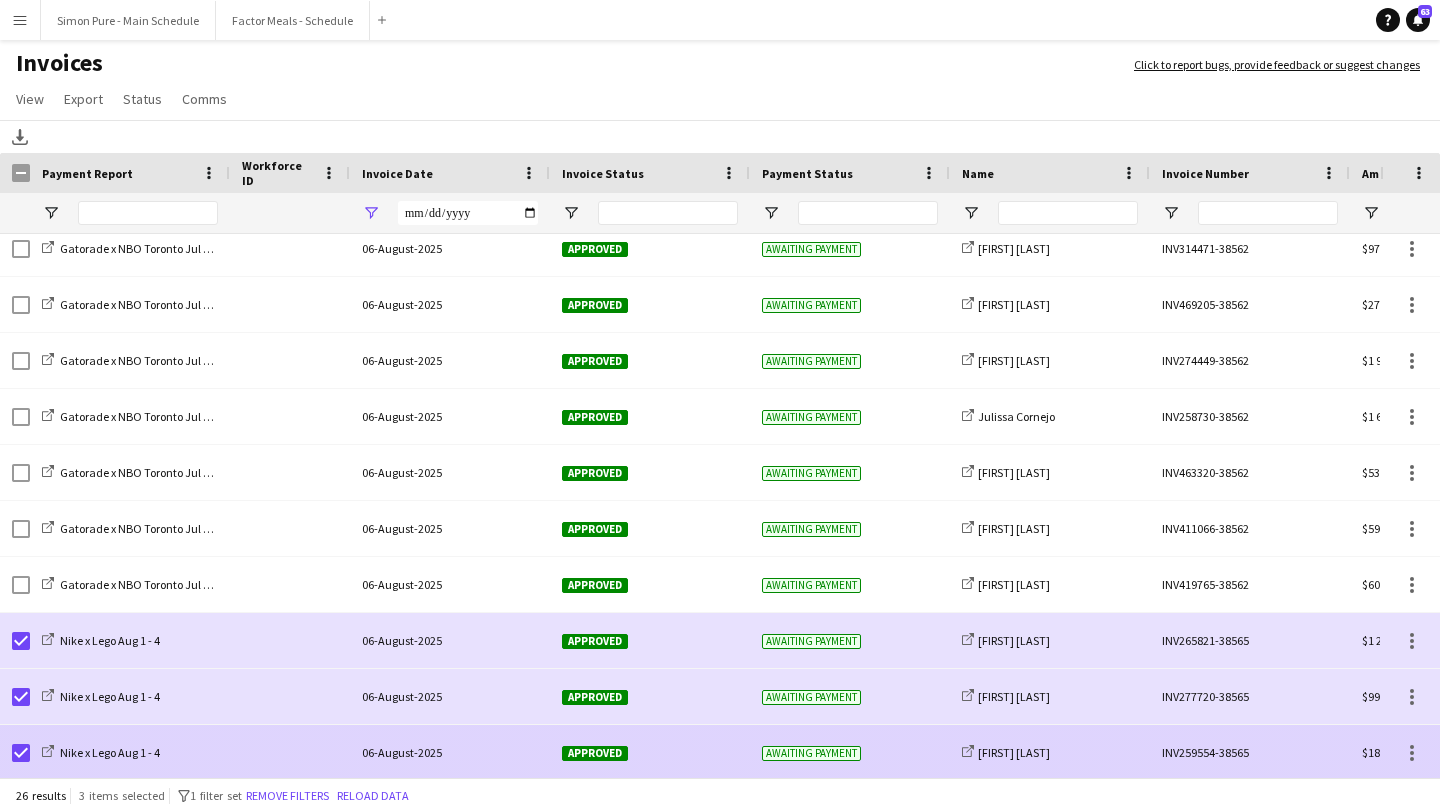 click on "Approved" 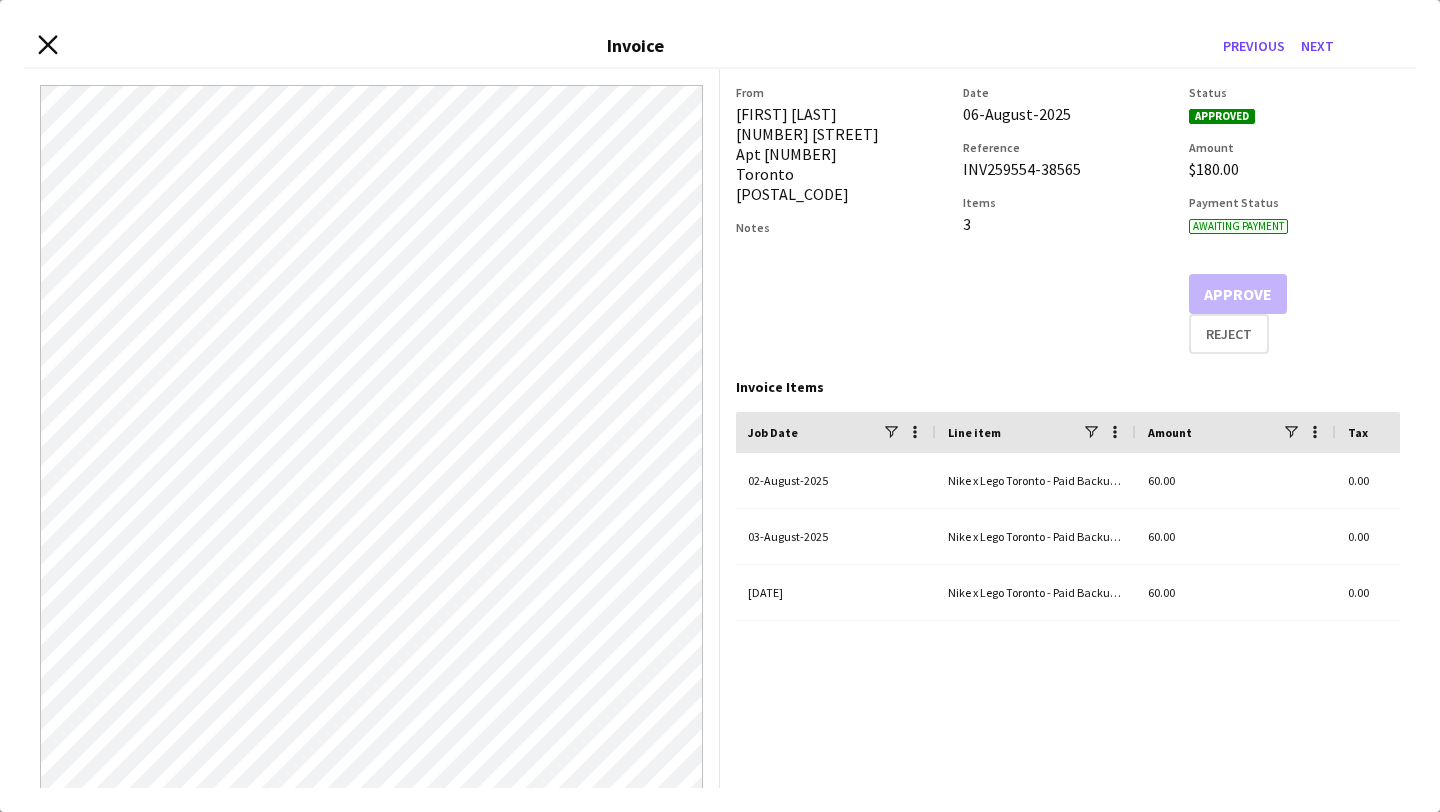 click on "Close invoice dialog" 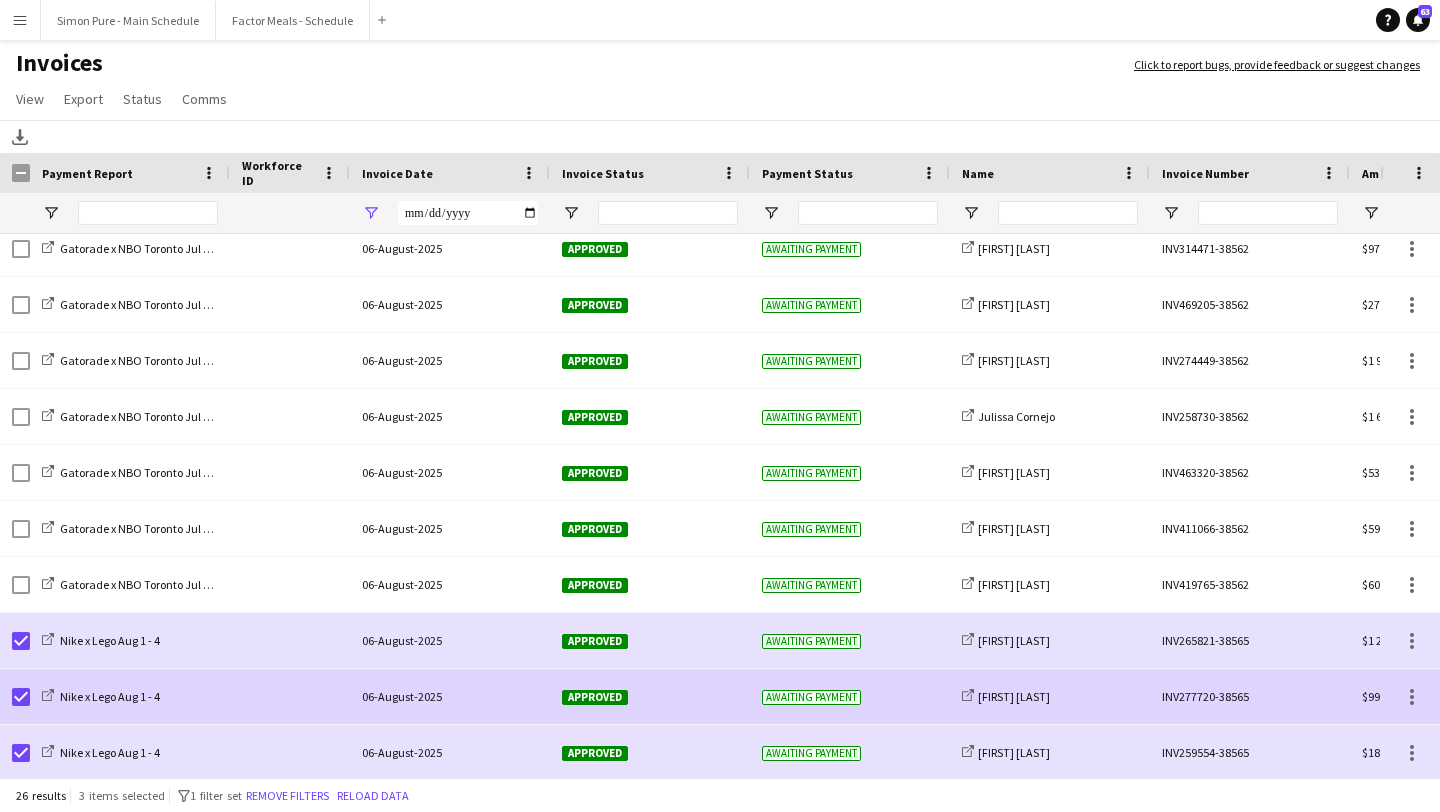 click on "Approved" 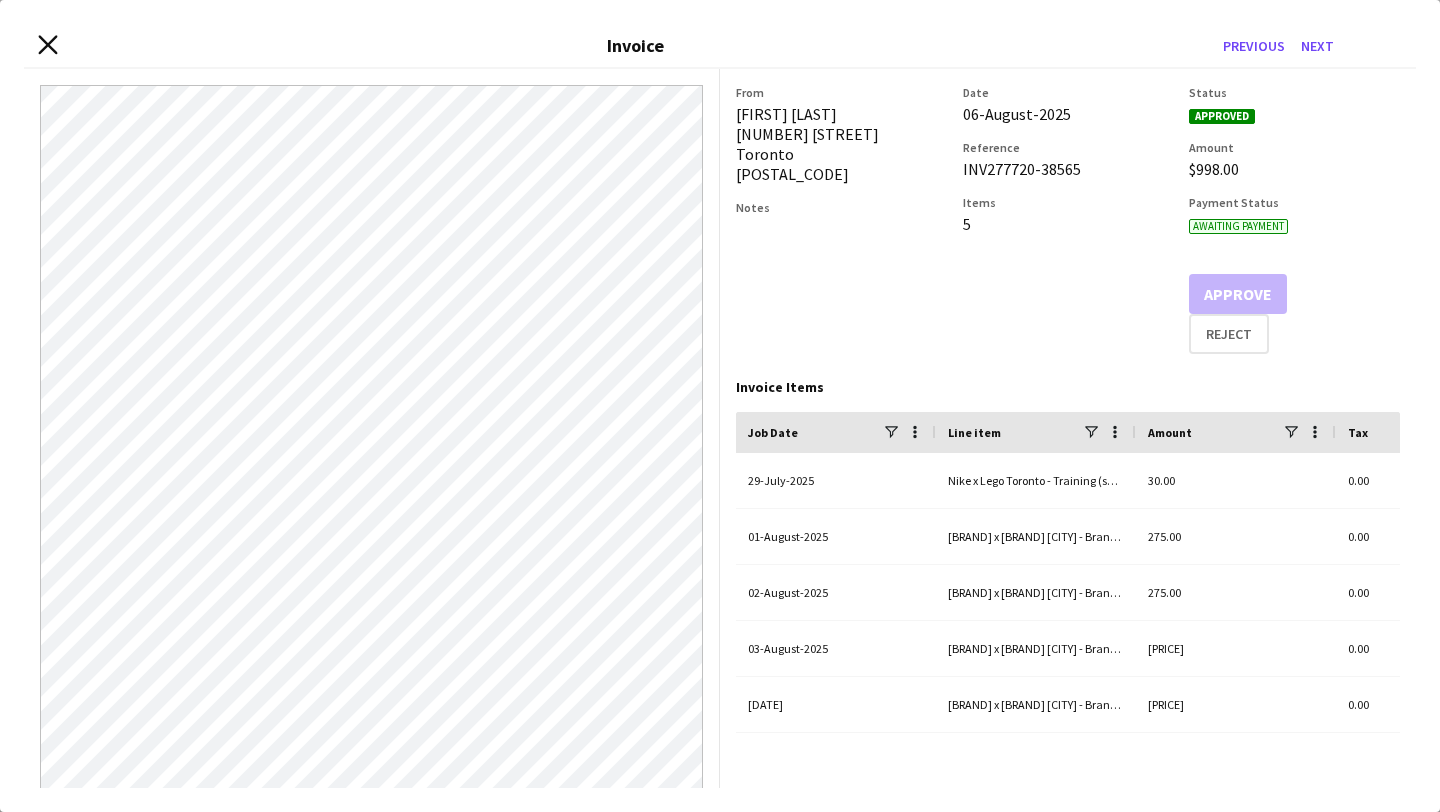 click 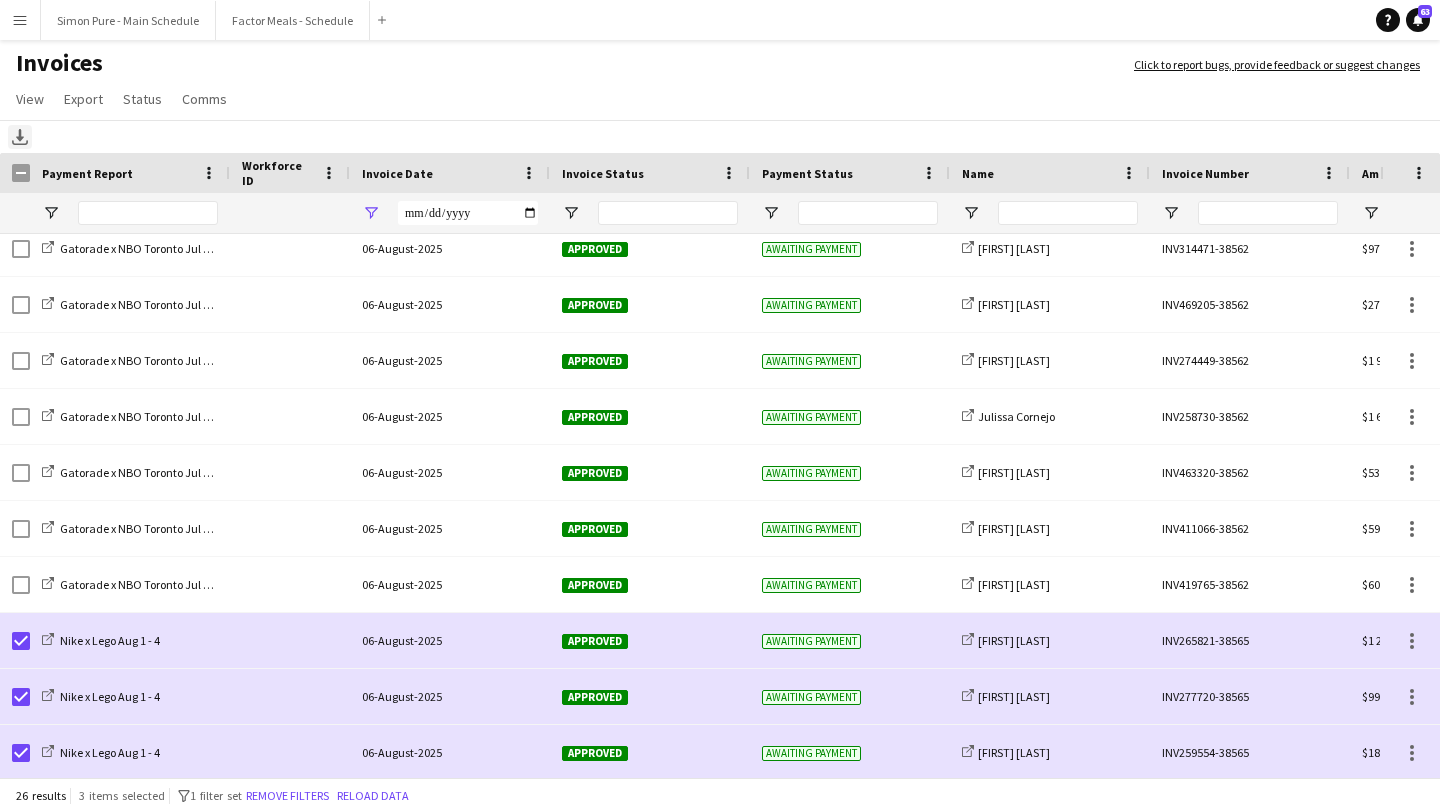click on "Download" 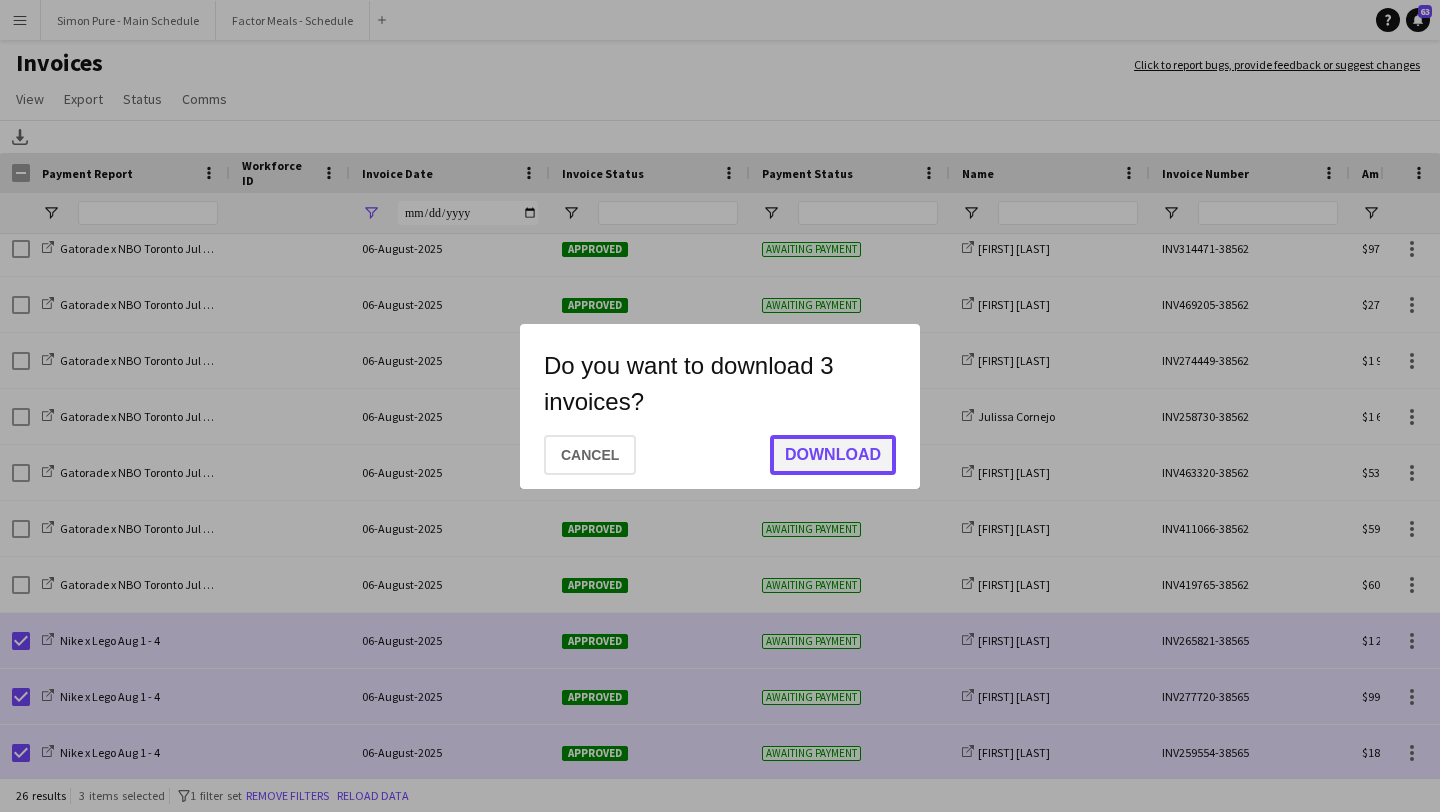 click on "Download" 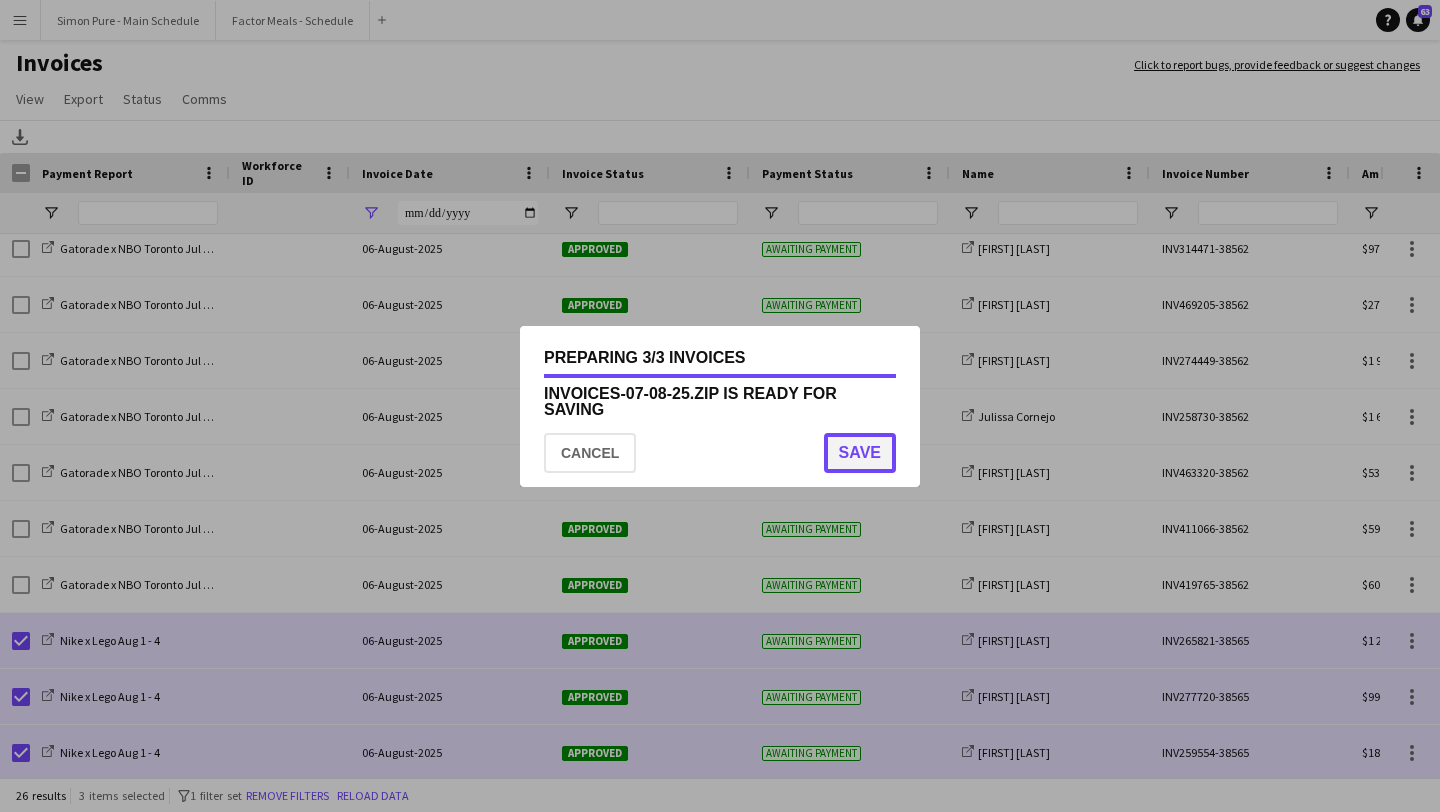 click on "Save" 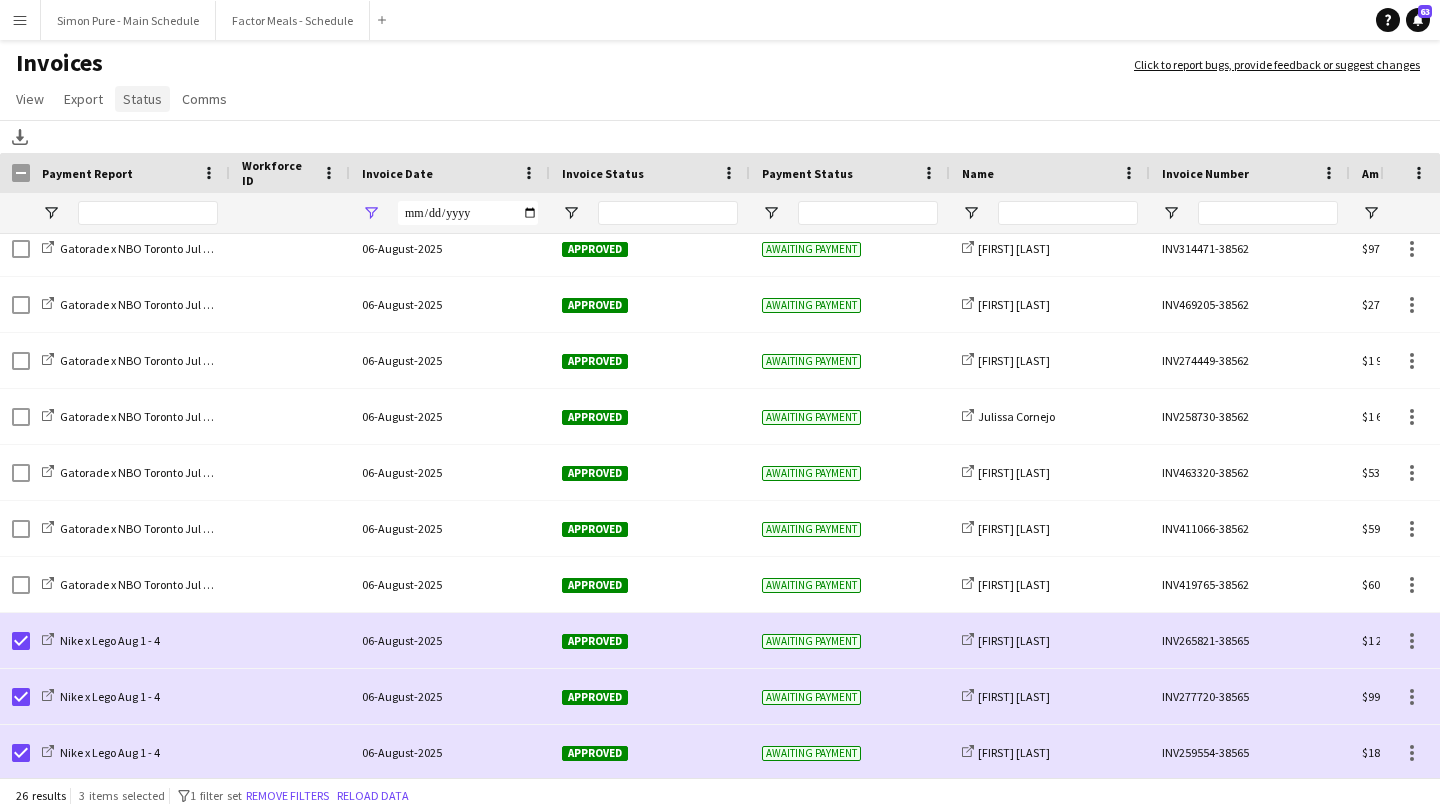 click on "Status" 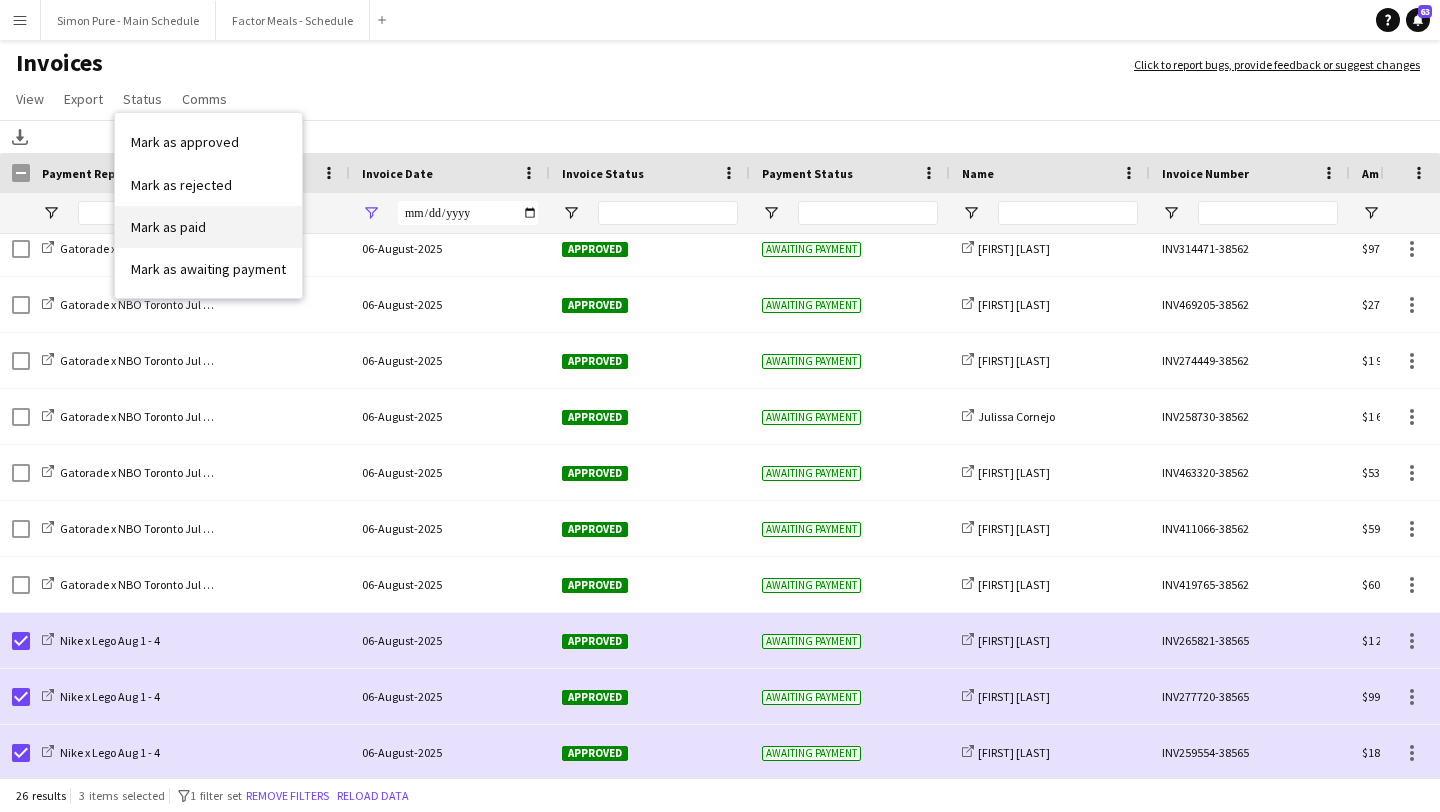click on "Mark as paid" at bounding box center [208, 227] 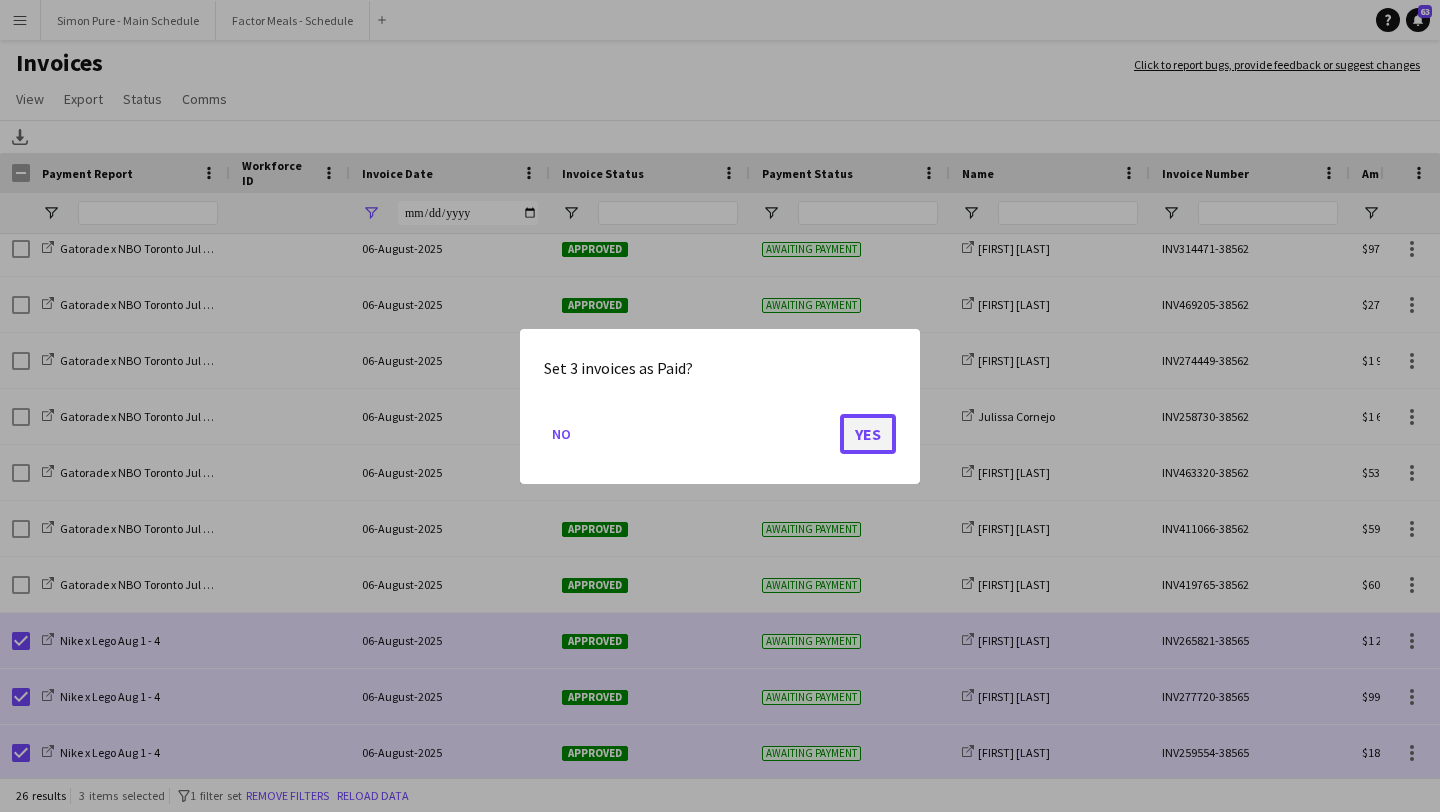 click on "Yes" 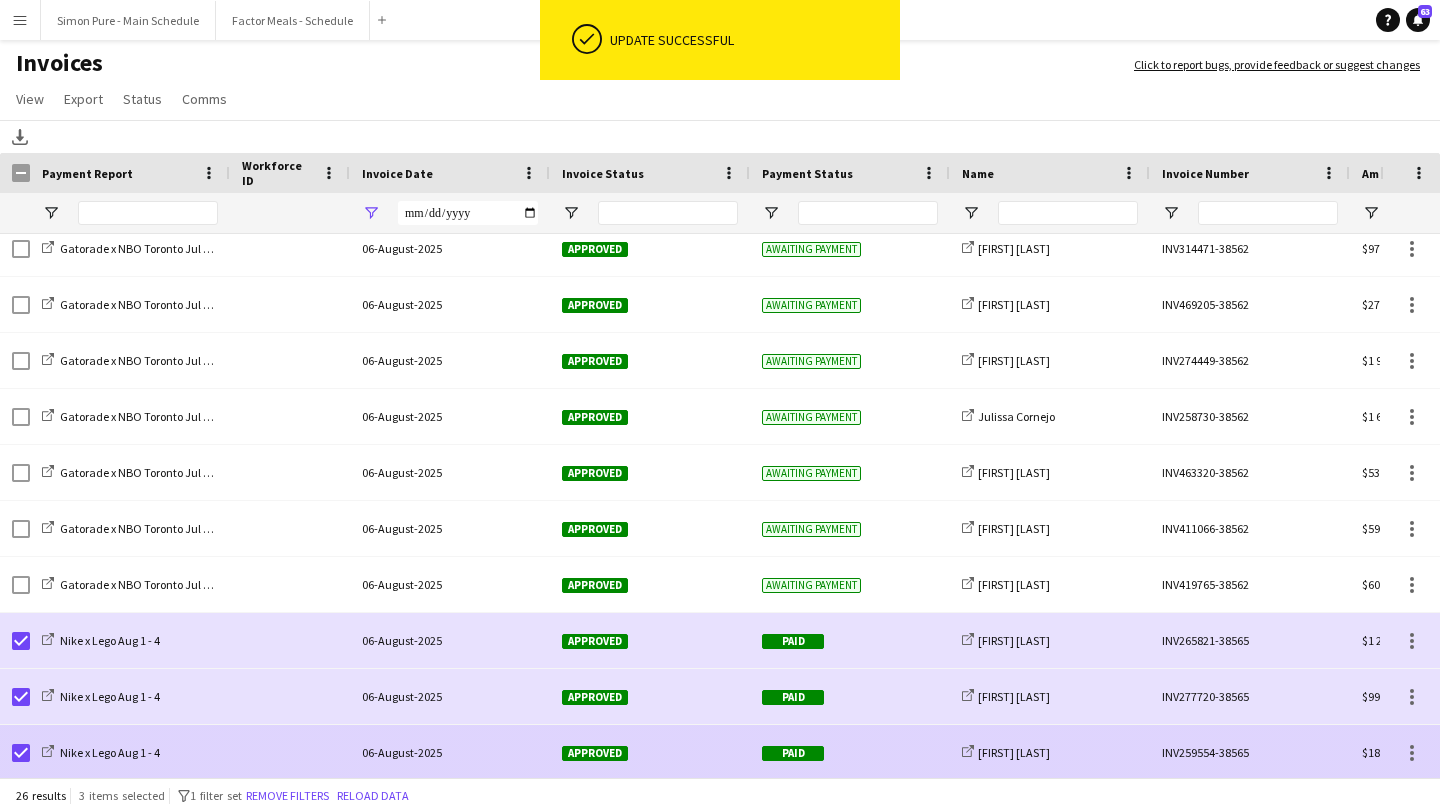 click 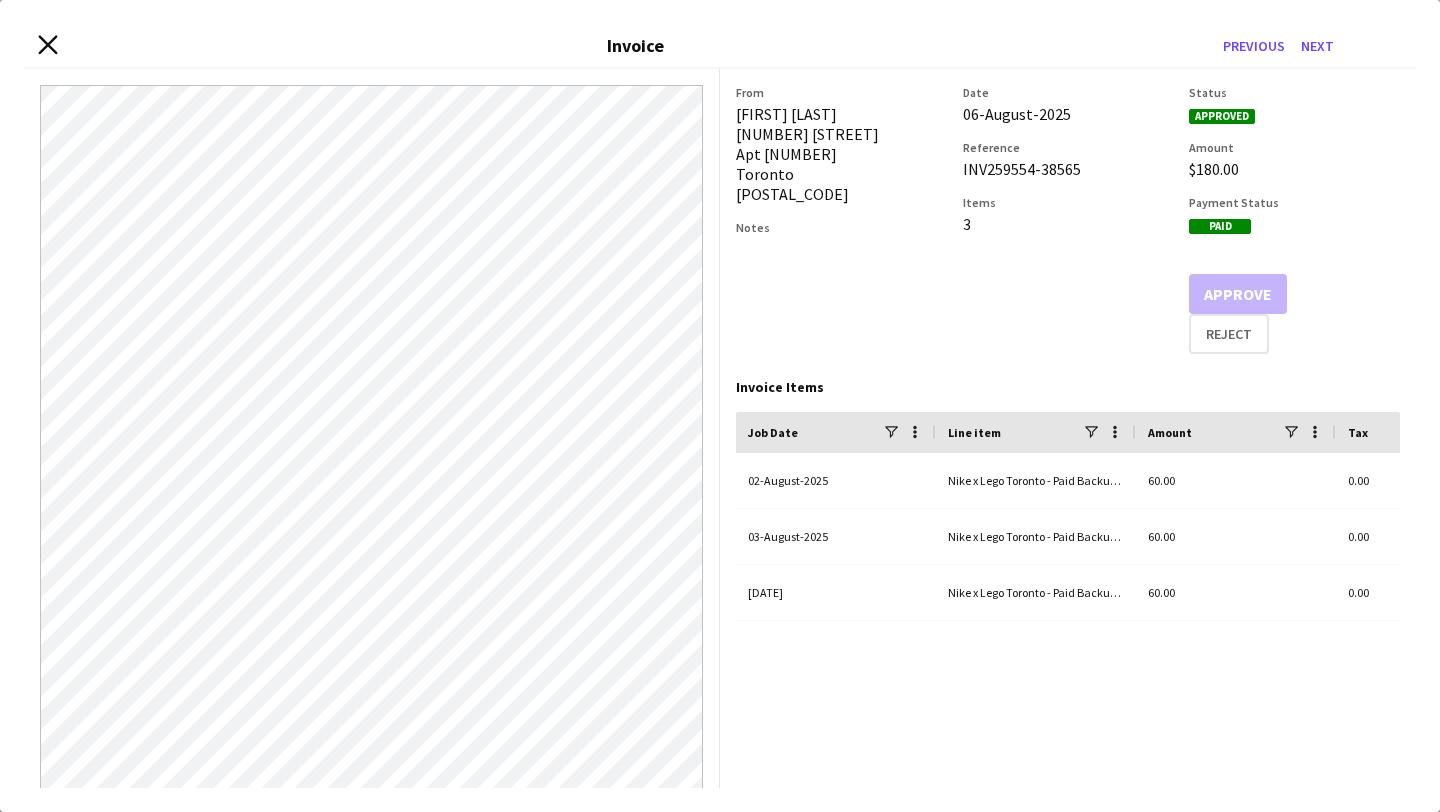 click 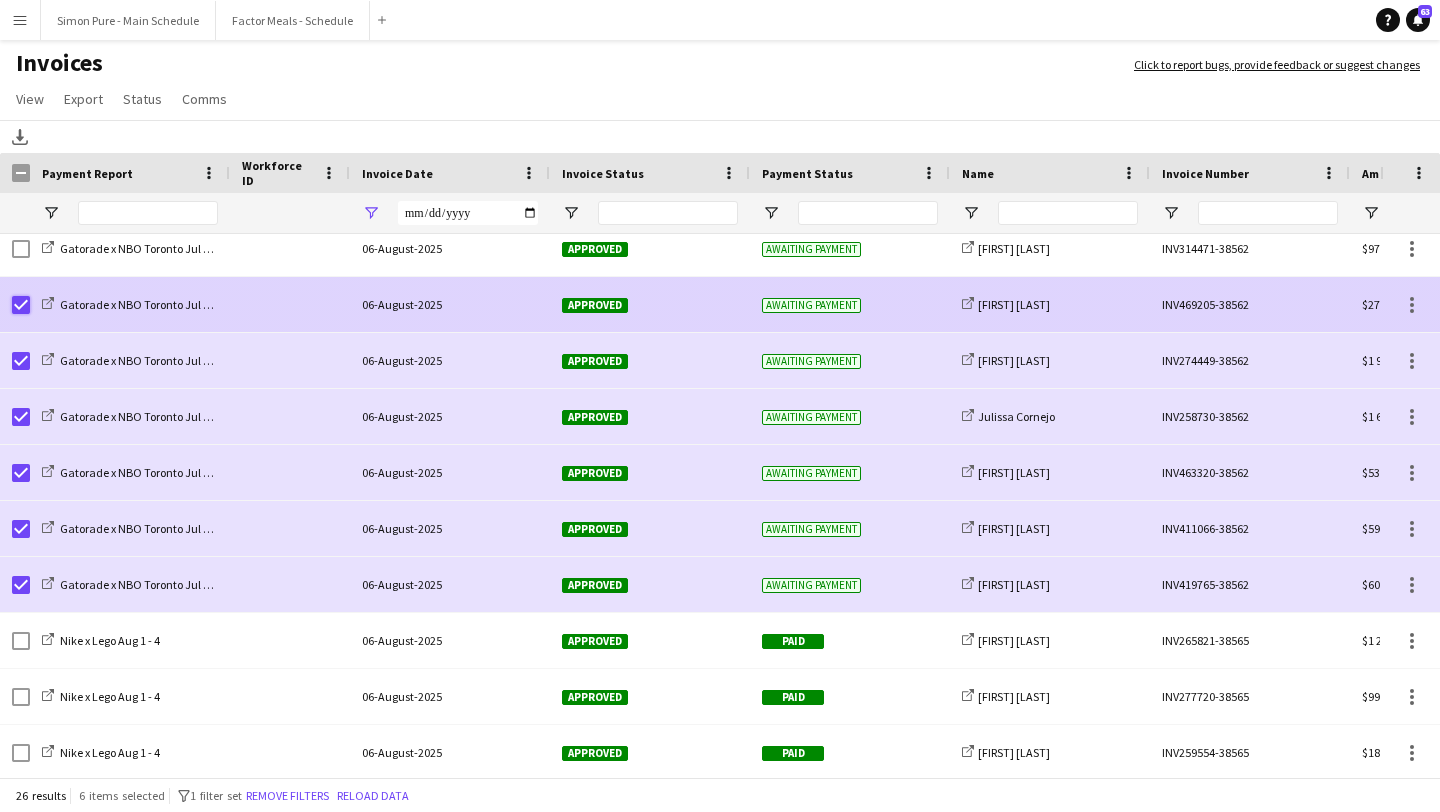 scroll, scrollTop: 828, scrollLeft: 0, axis: vertical 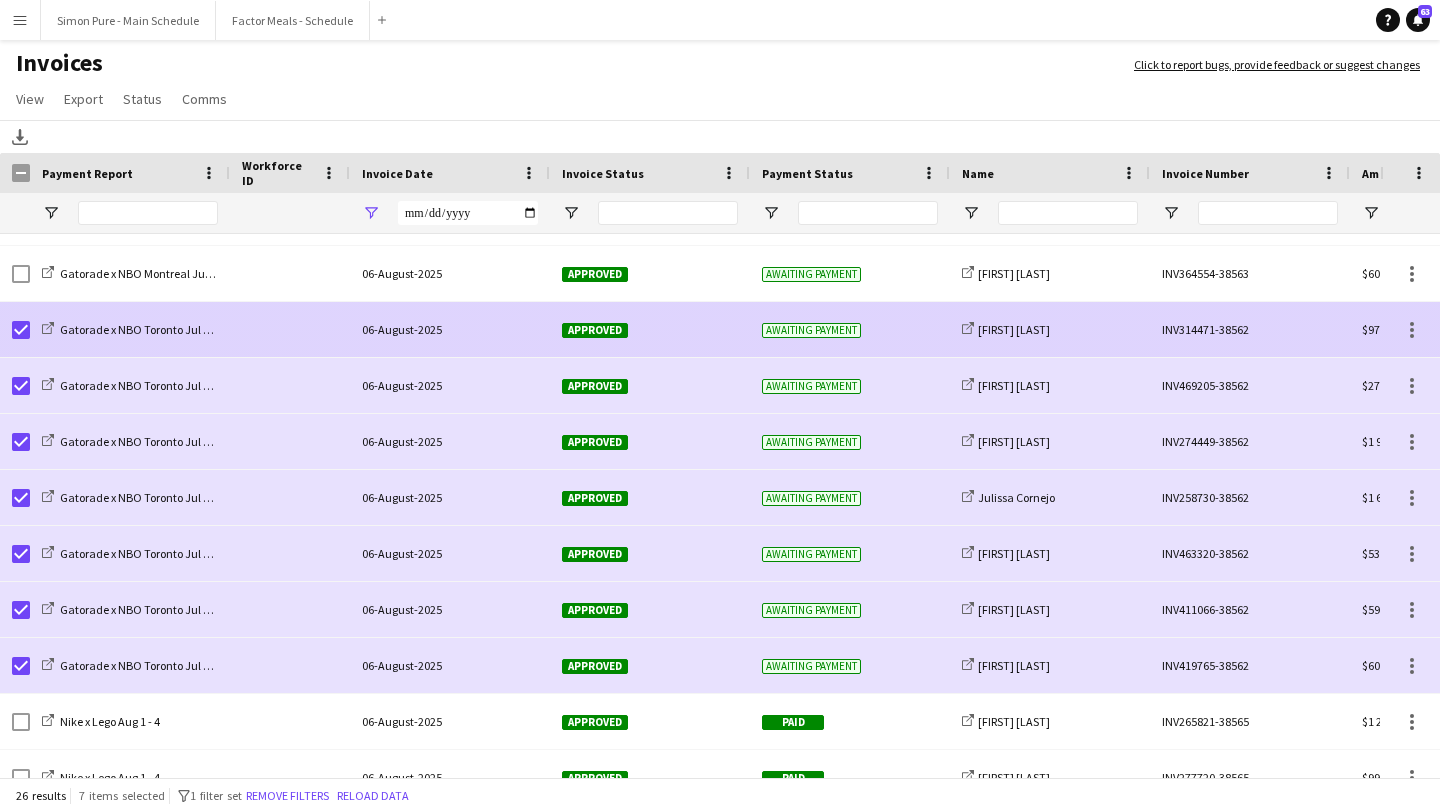 click on "Approved" 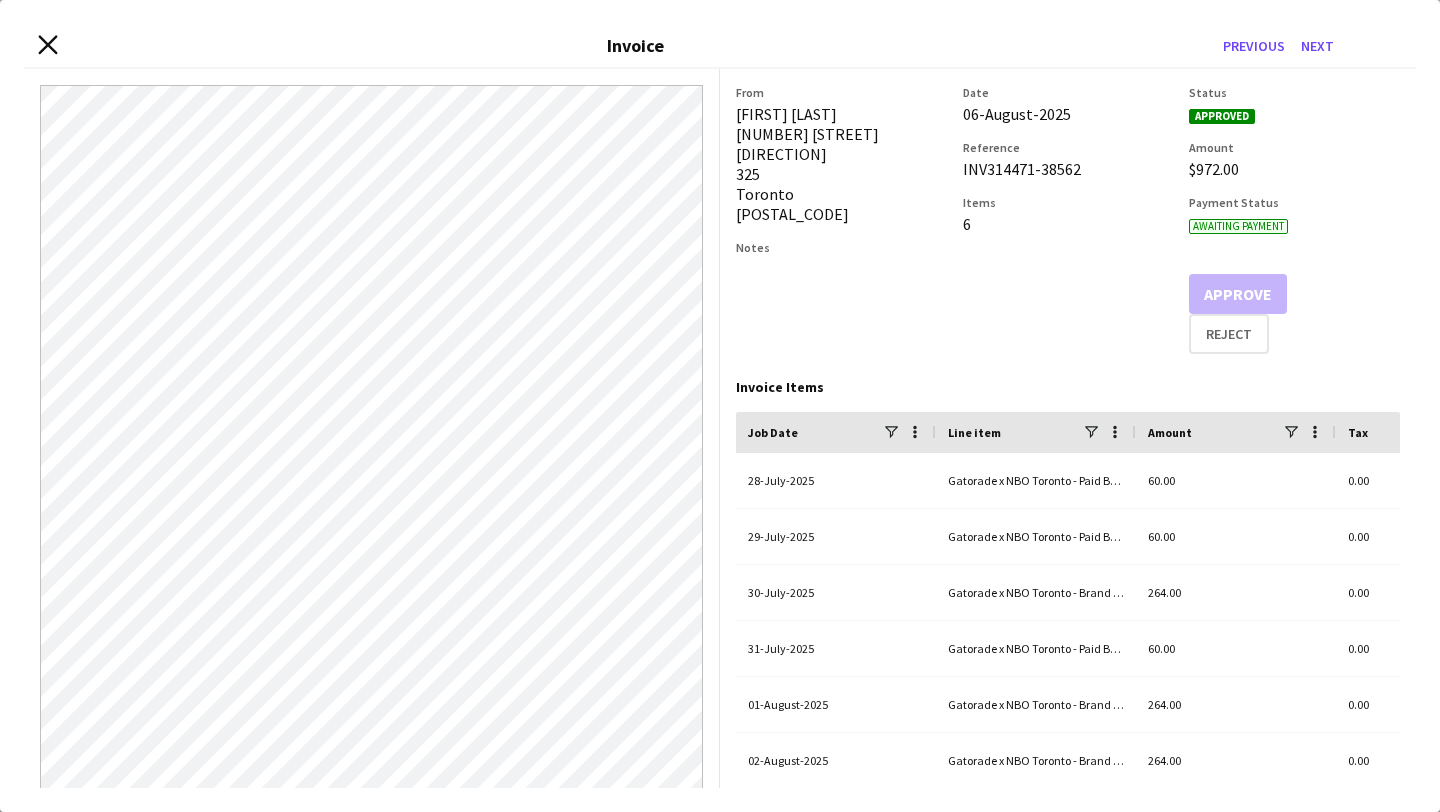 click on "Close invoice dialog" 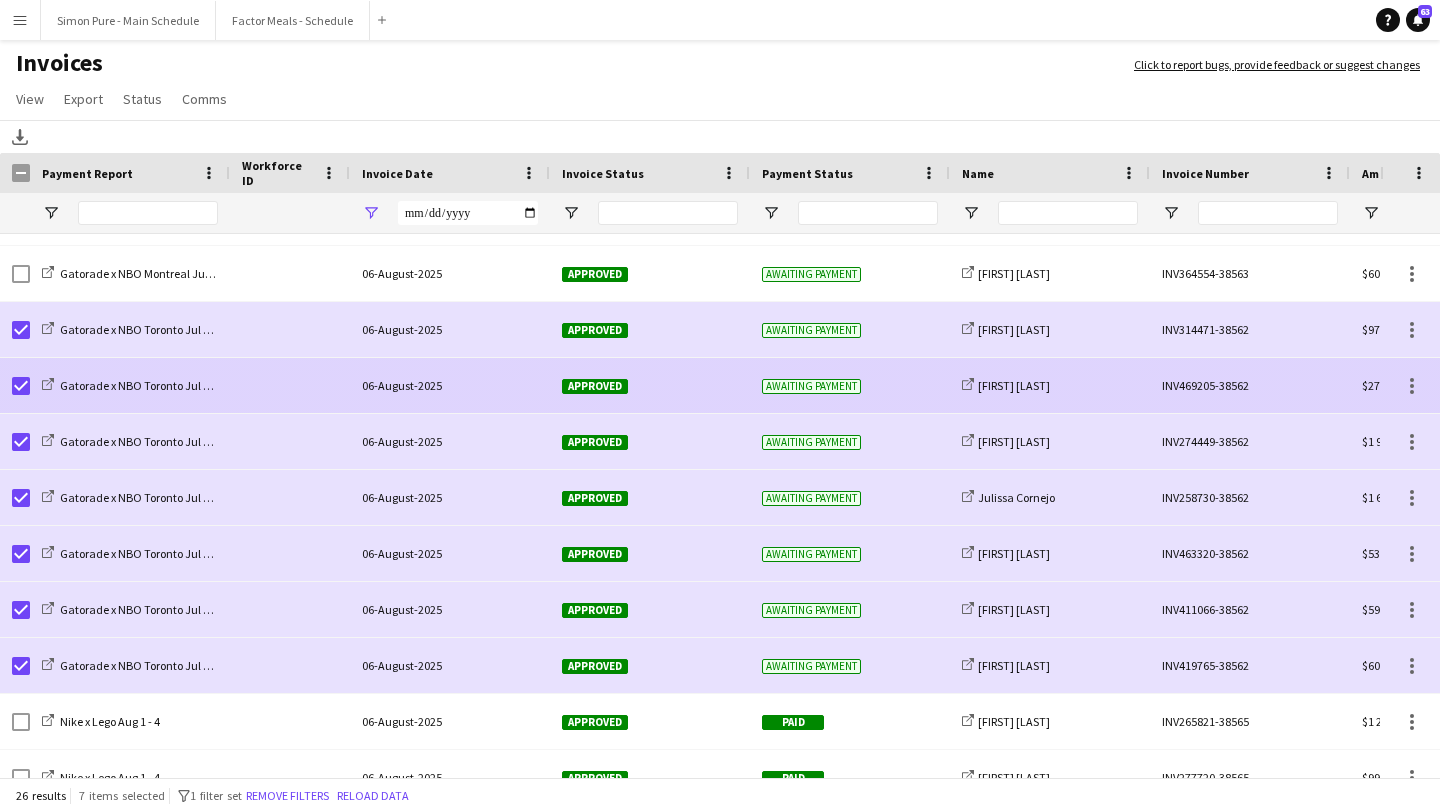 click on "Approved" 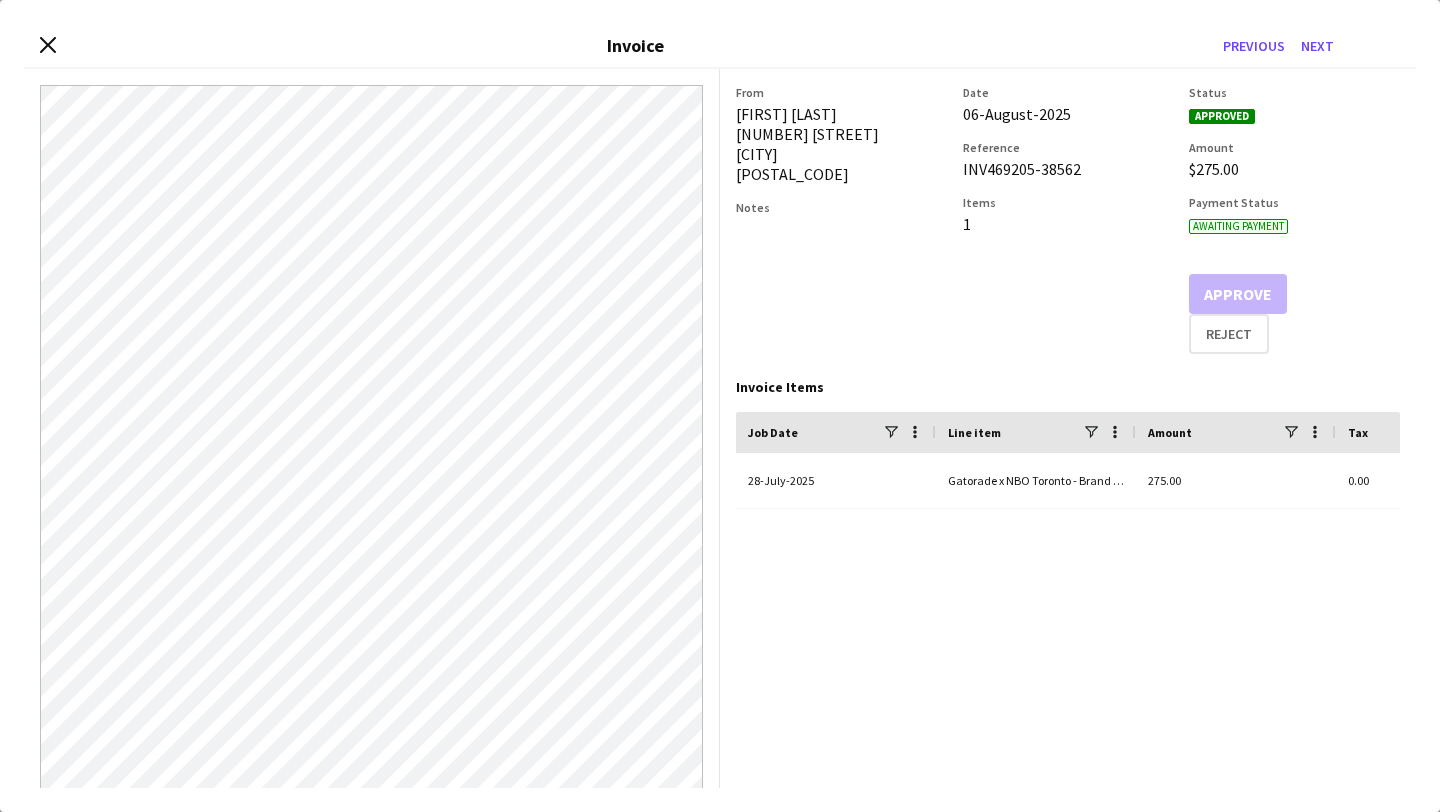 click on "Close invoice dialog
Invoice   Previous   Next" at bounding box center (720, 46) 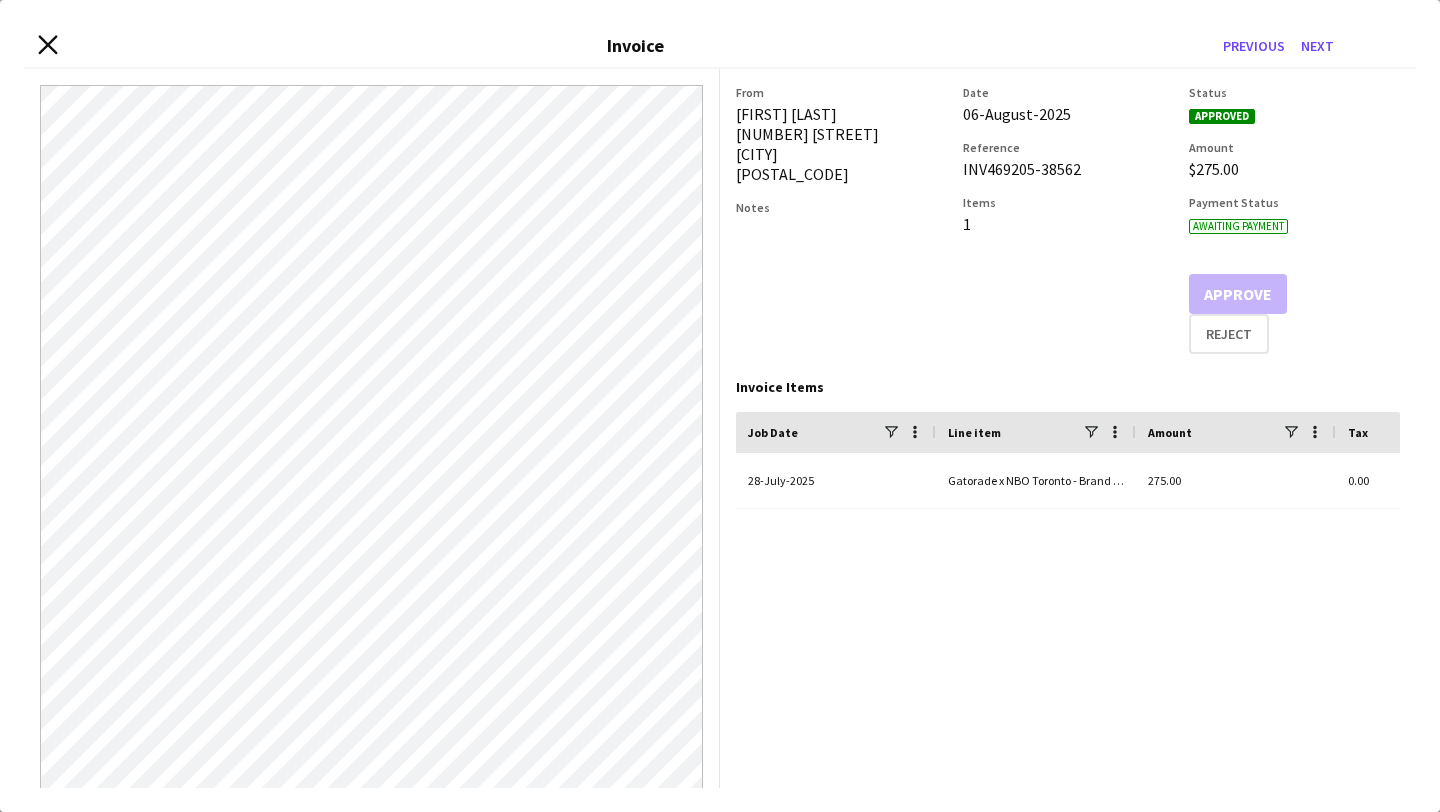 click on "Close invoice dialog" 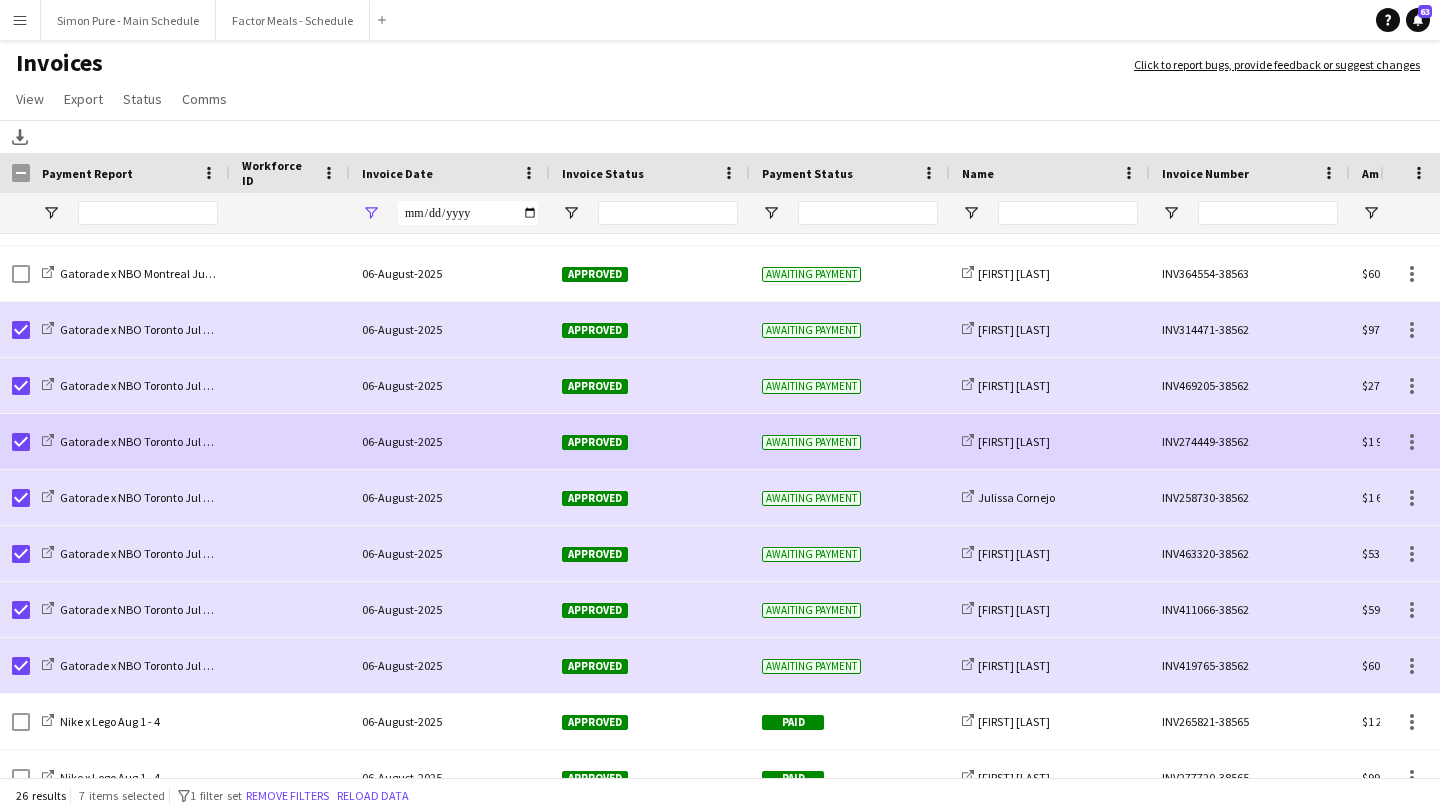 click on "Approved" 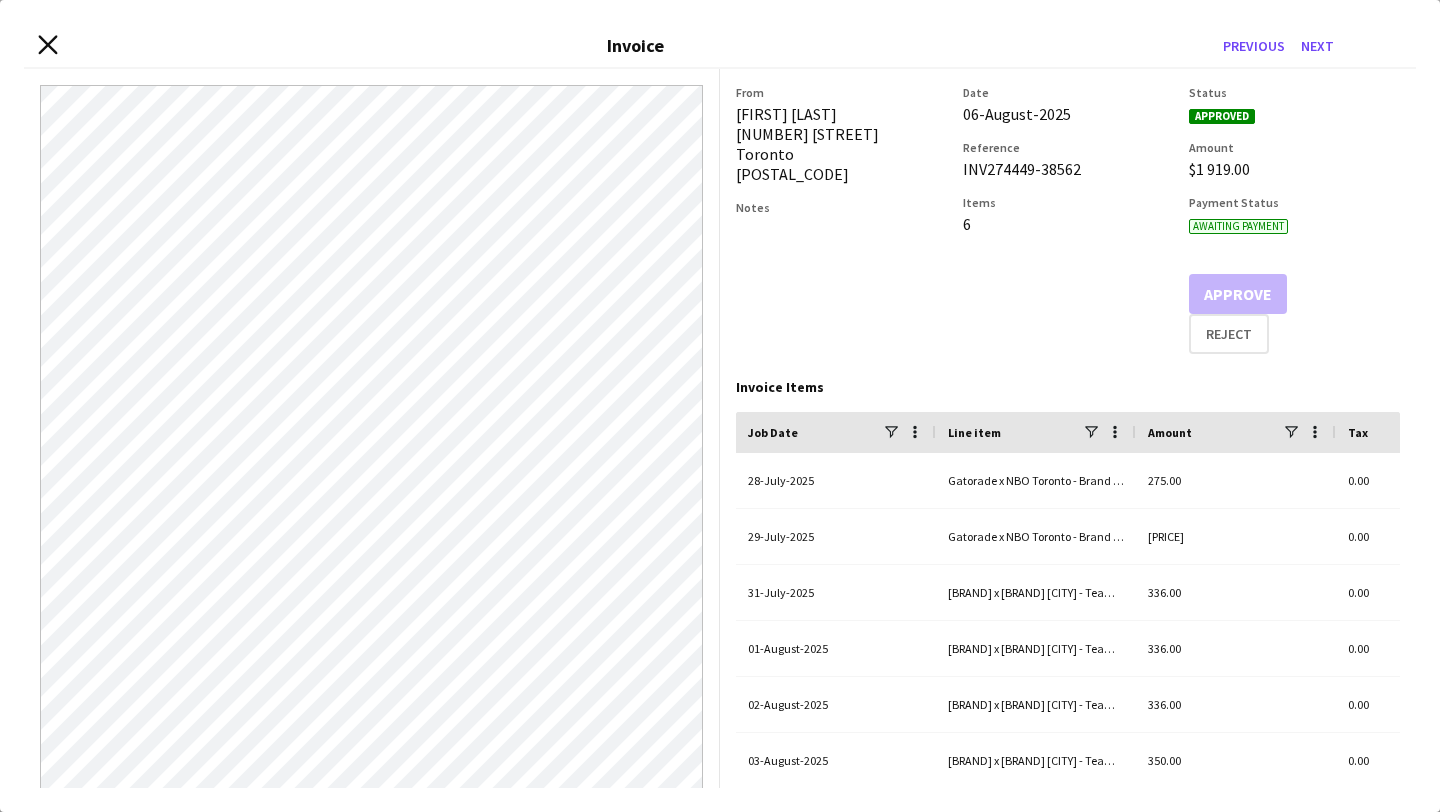 click on "Close invoice dialog" 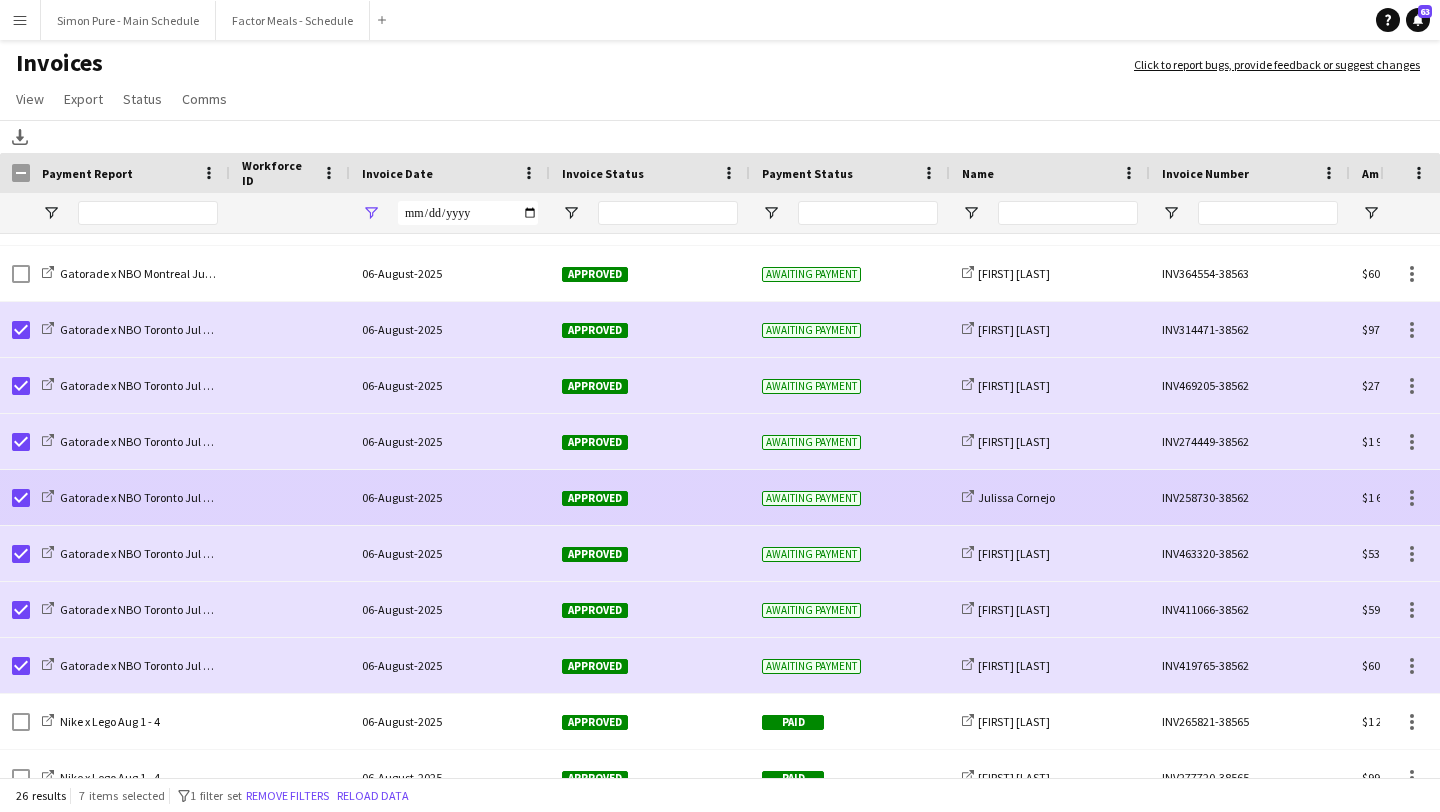 click on "Approved" 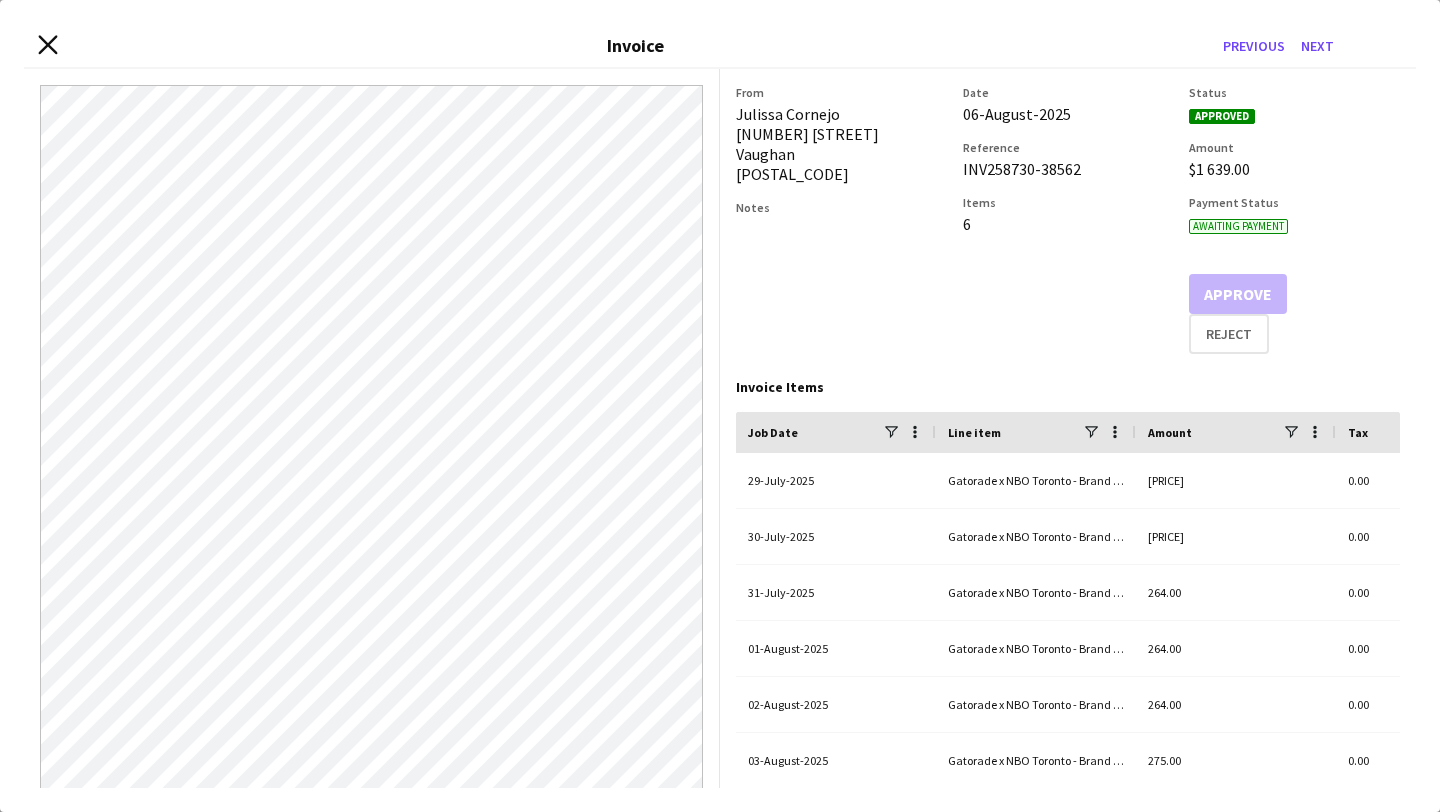 click 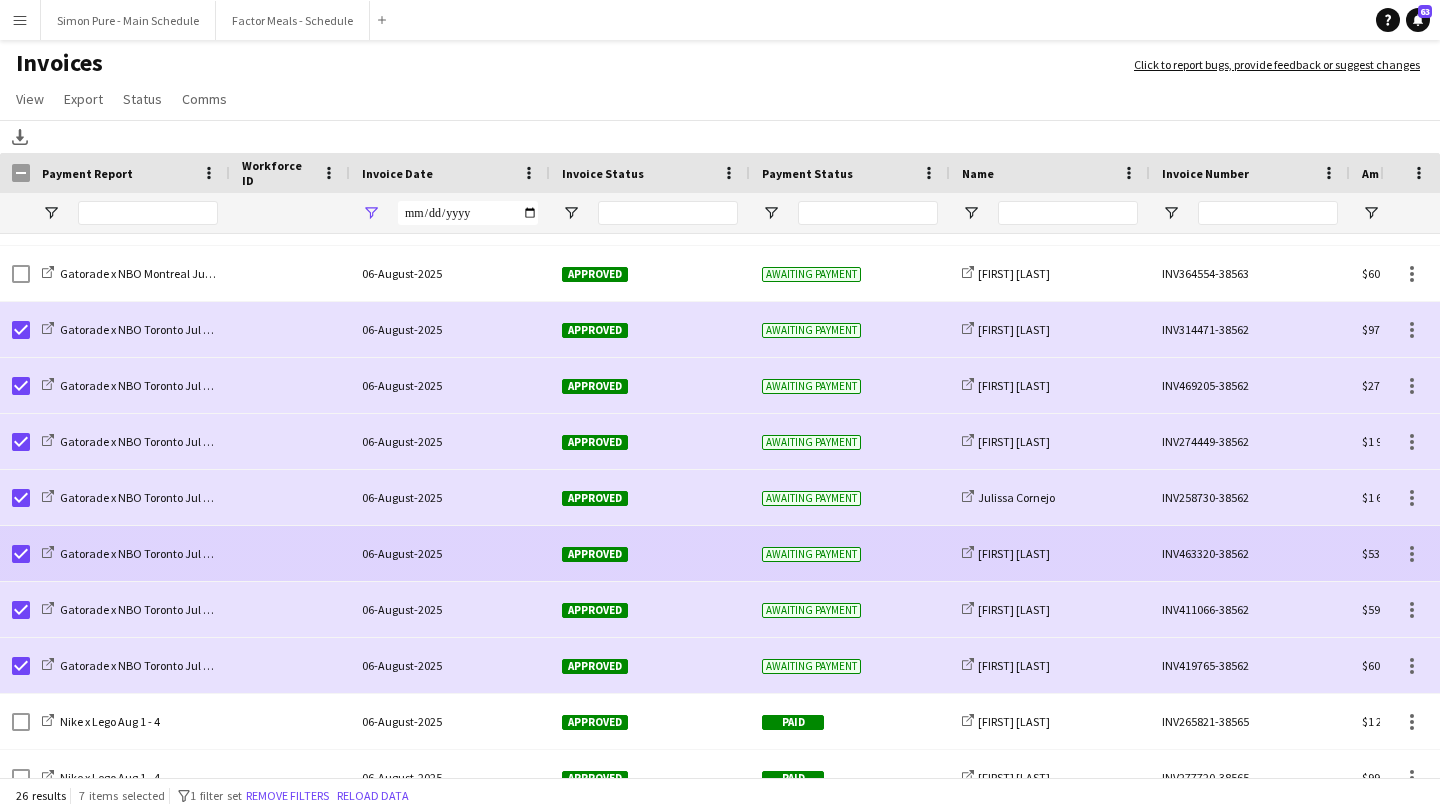 click on "Approved" 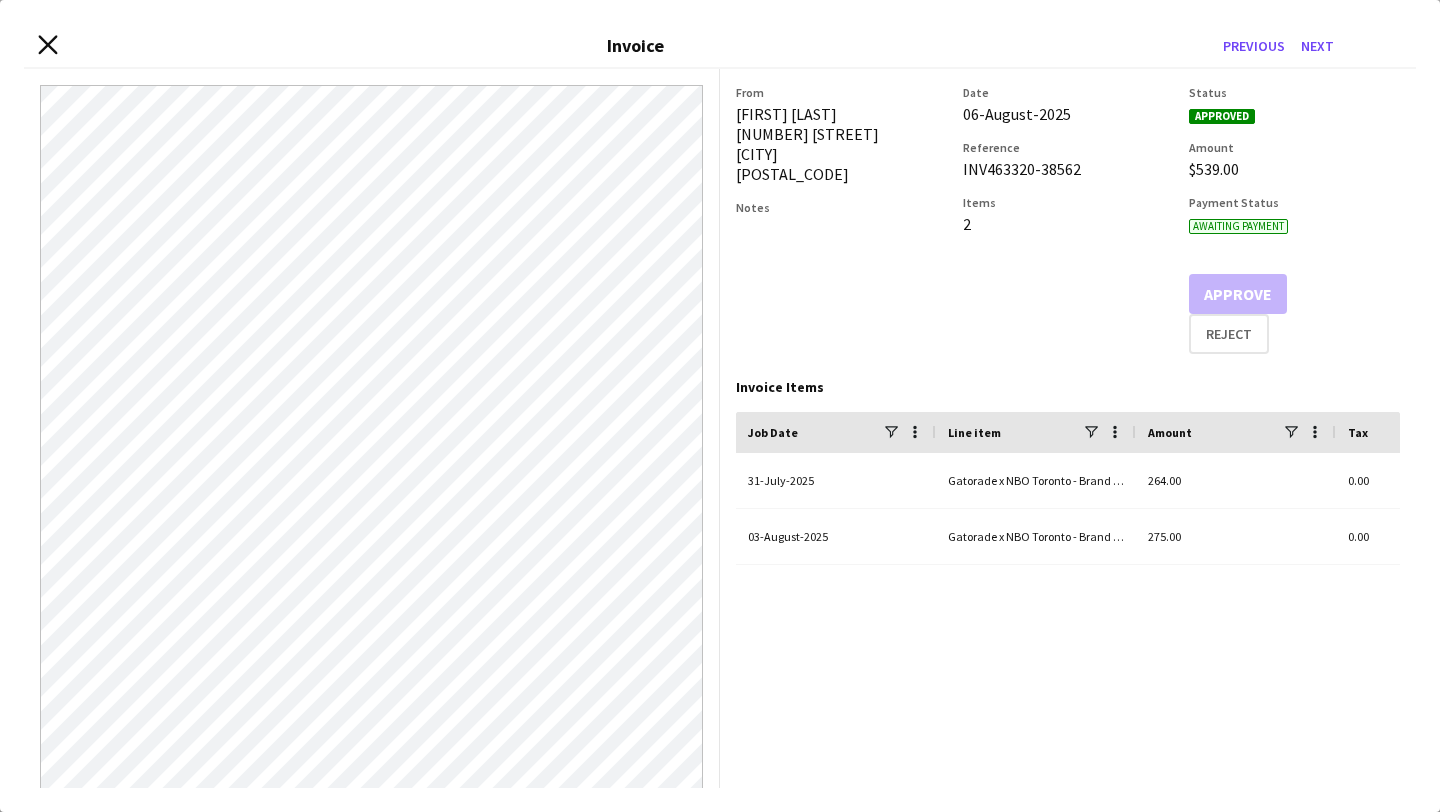 click 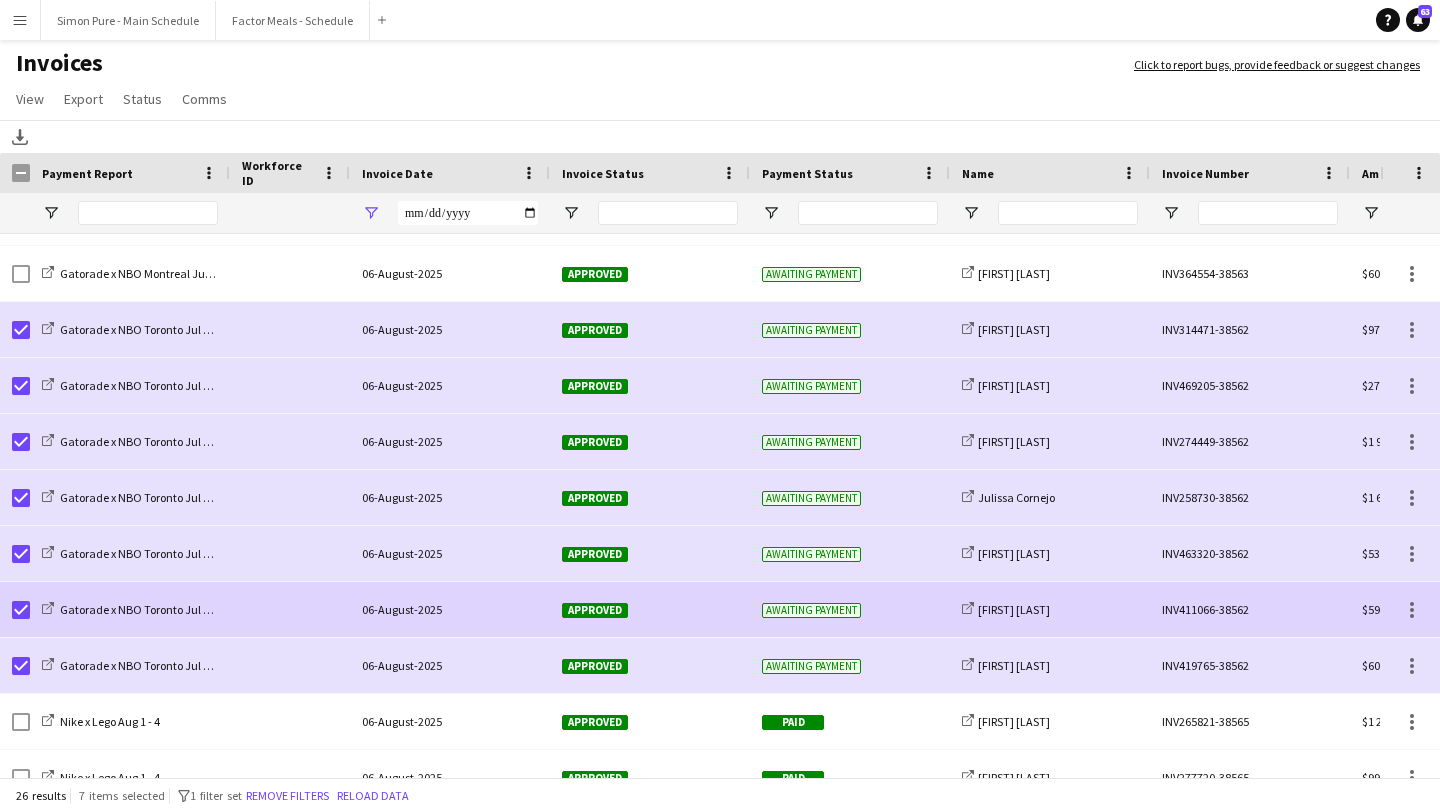 click on "Approved" 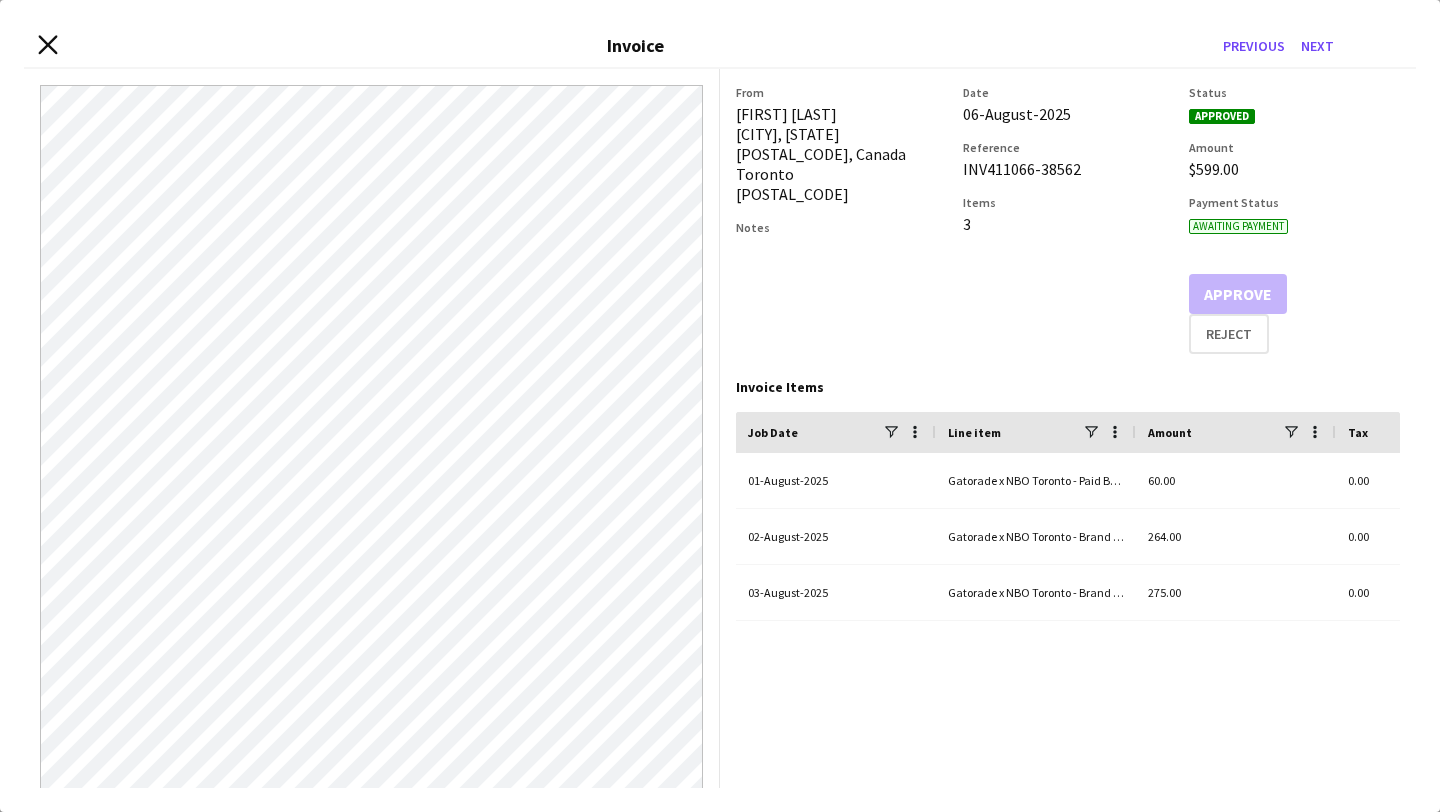 click 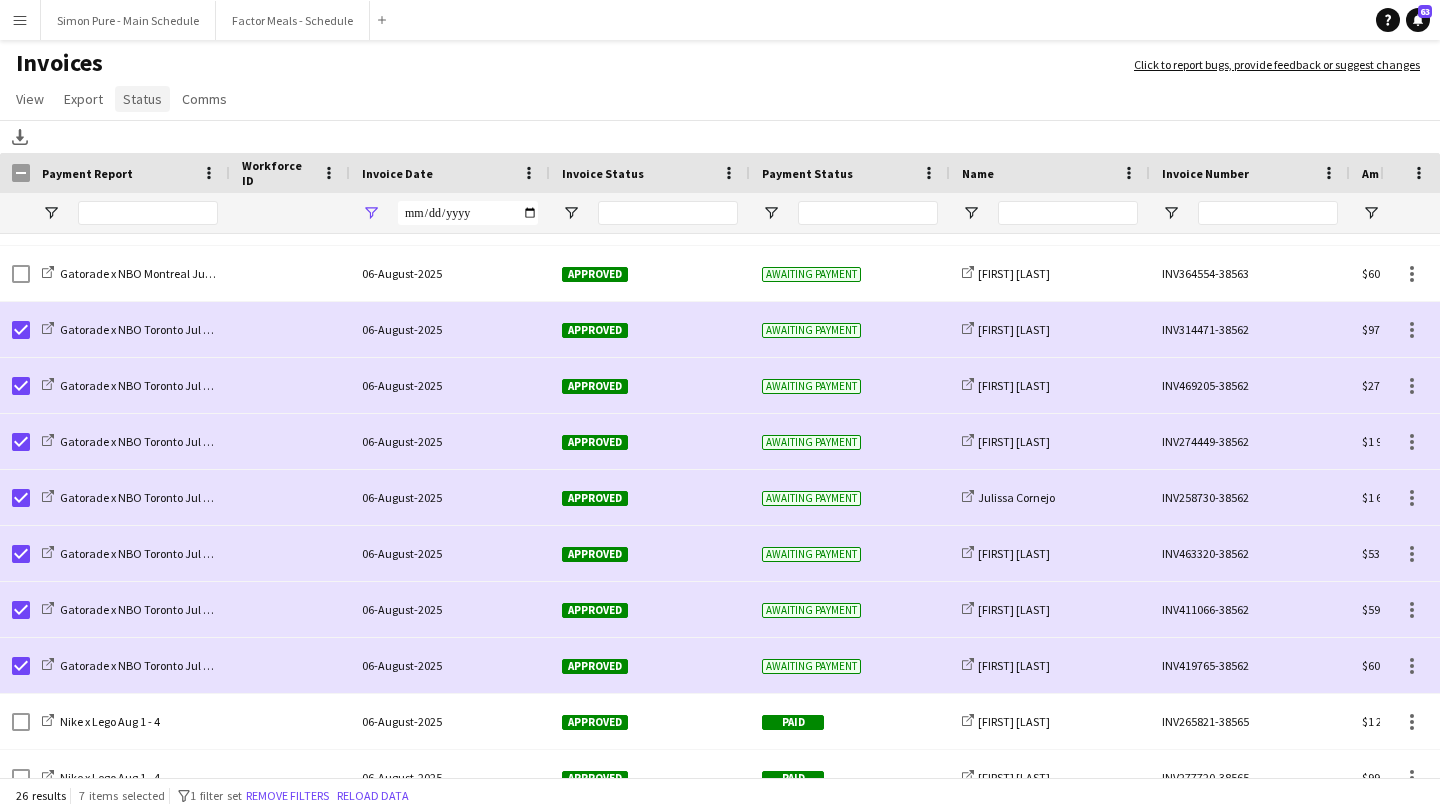 click on "Status" 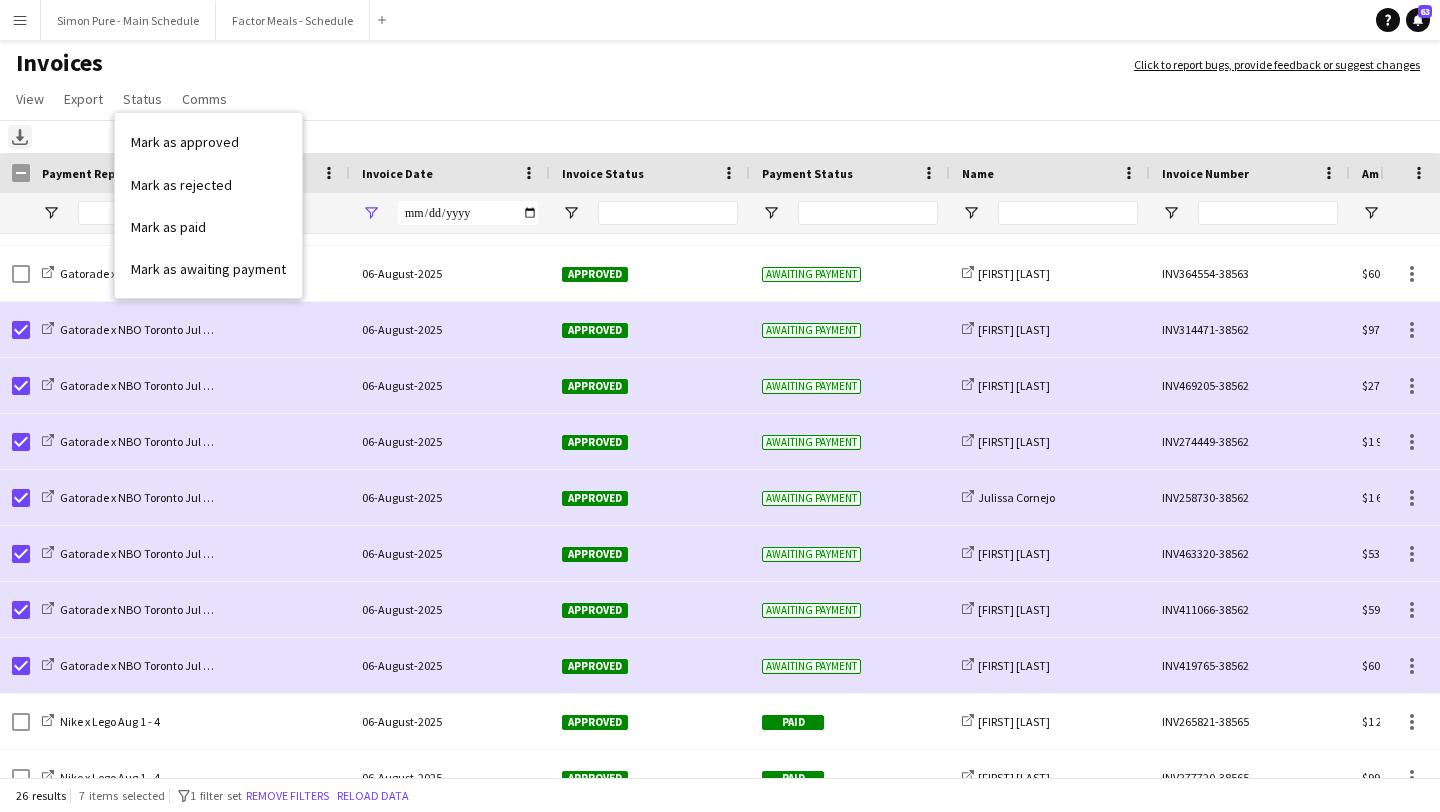 click 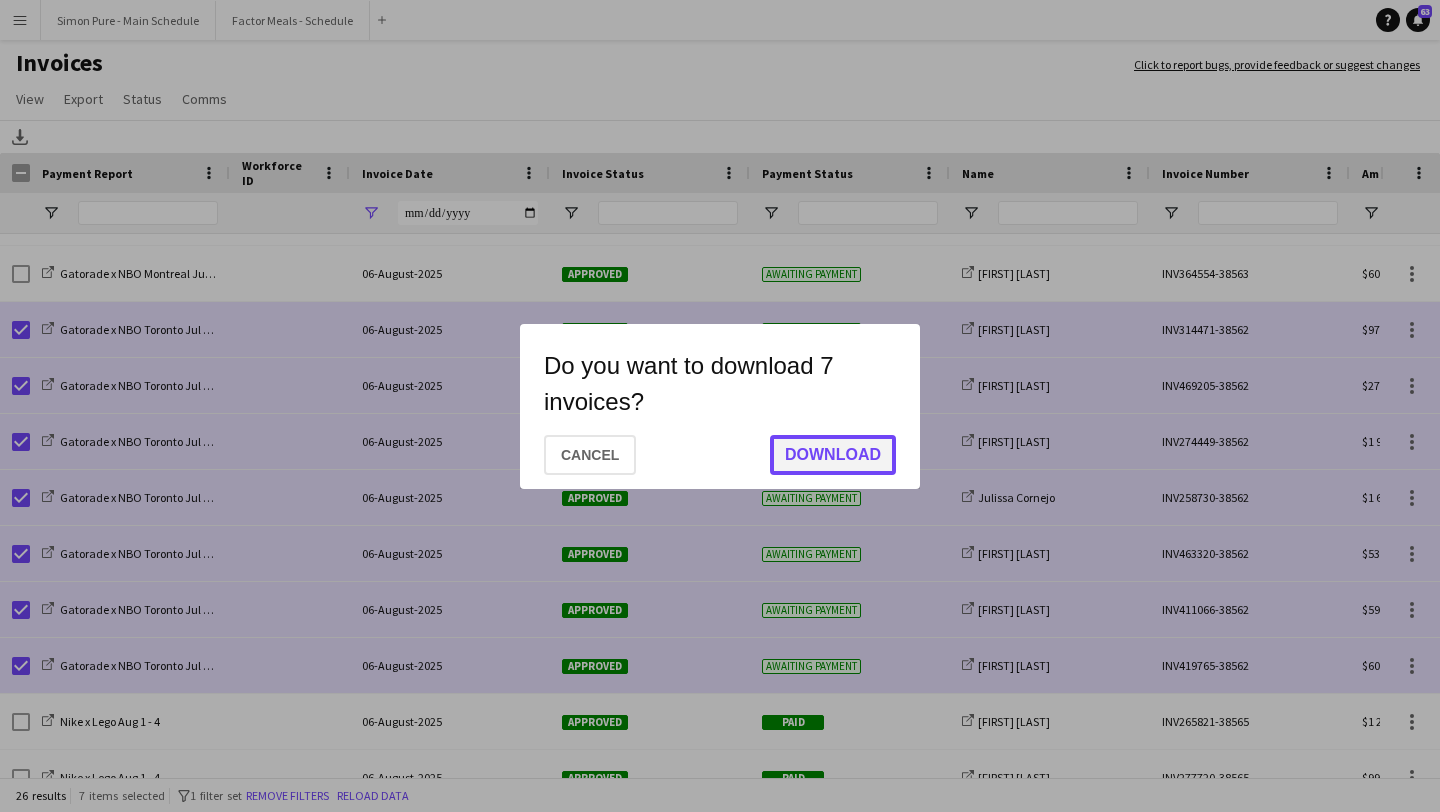 click on "Download" 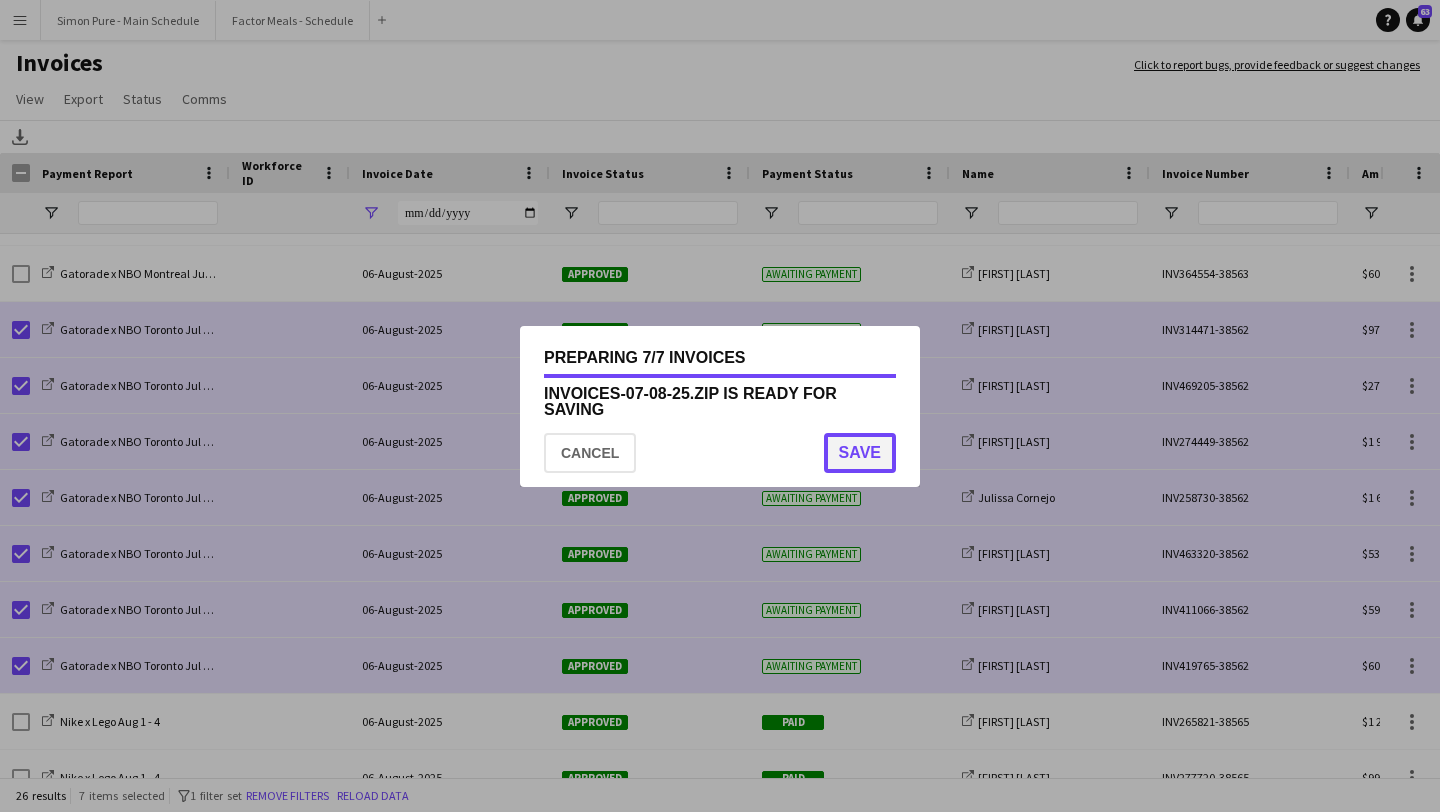 click on "Save" 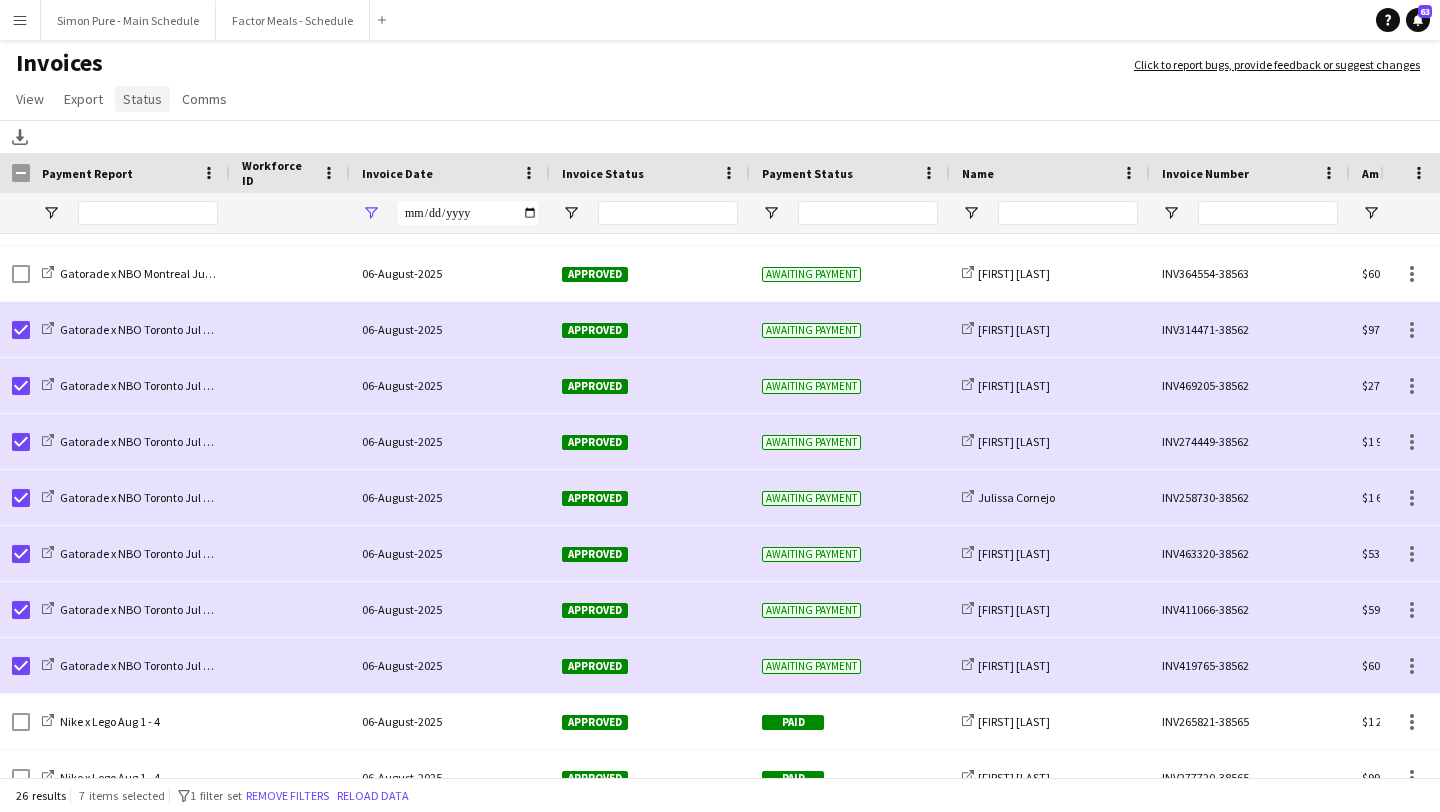 click on "Status" 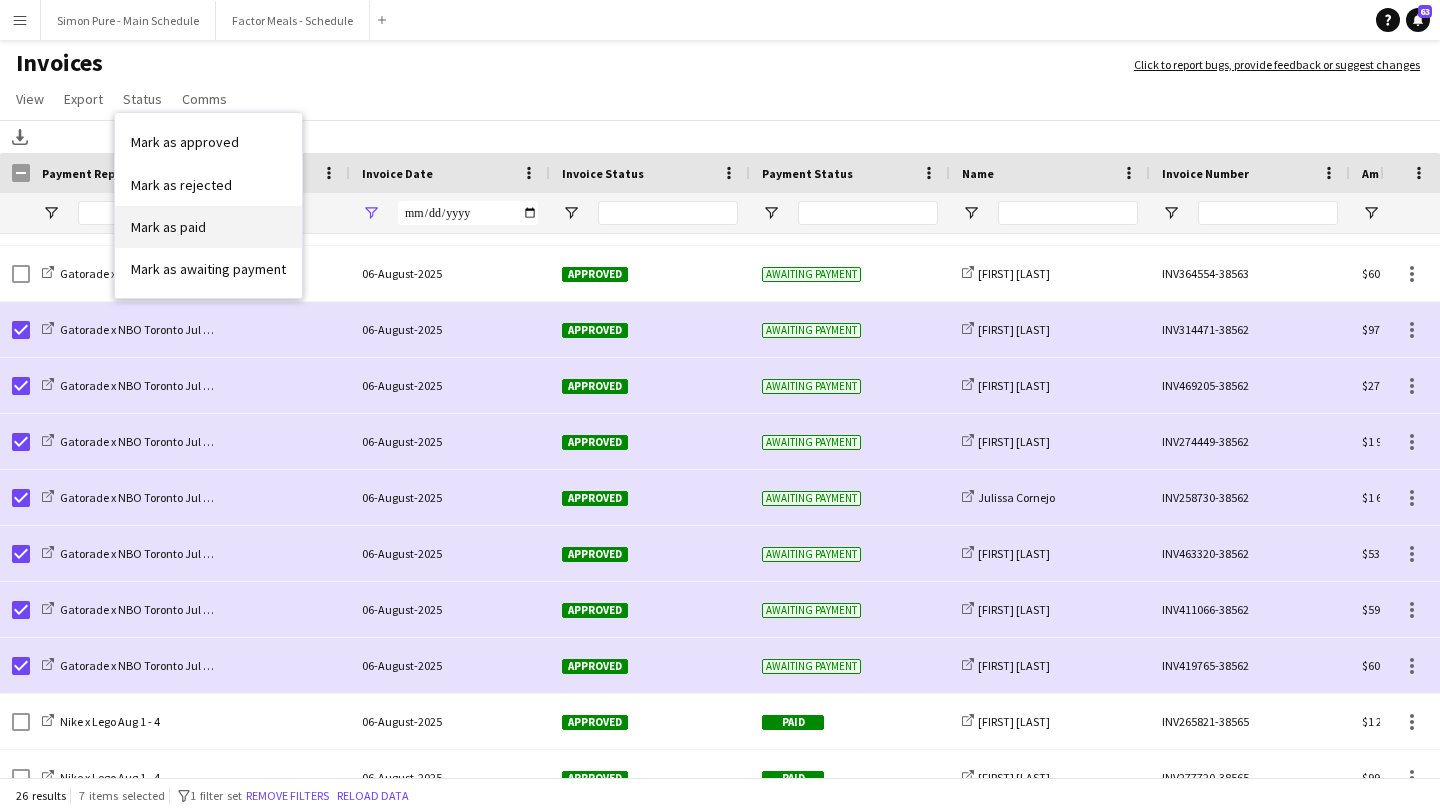 click on "Mark as paid" at bounding box center [208, 227] 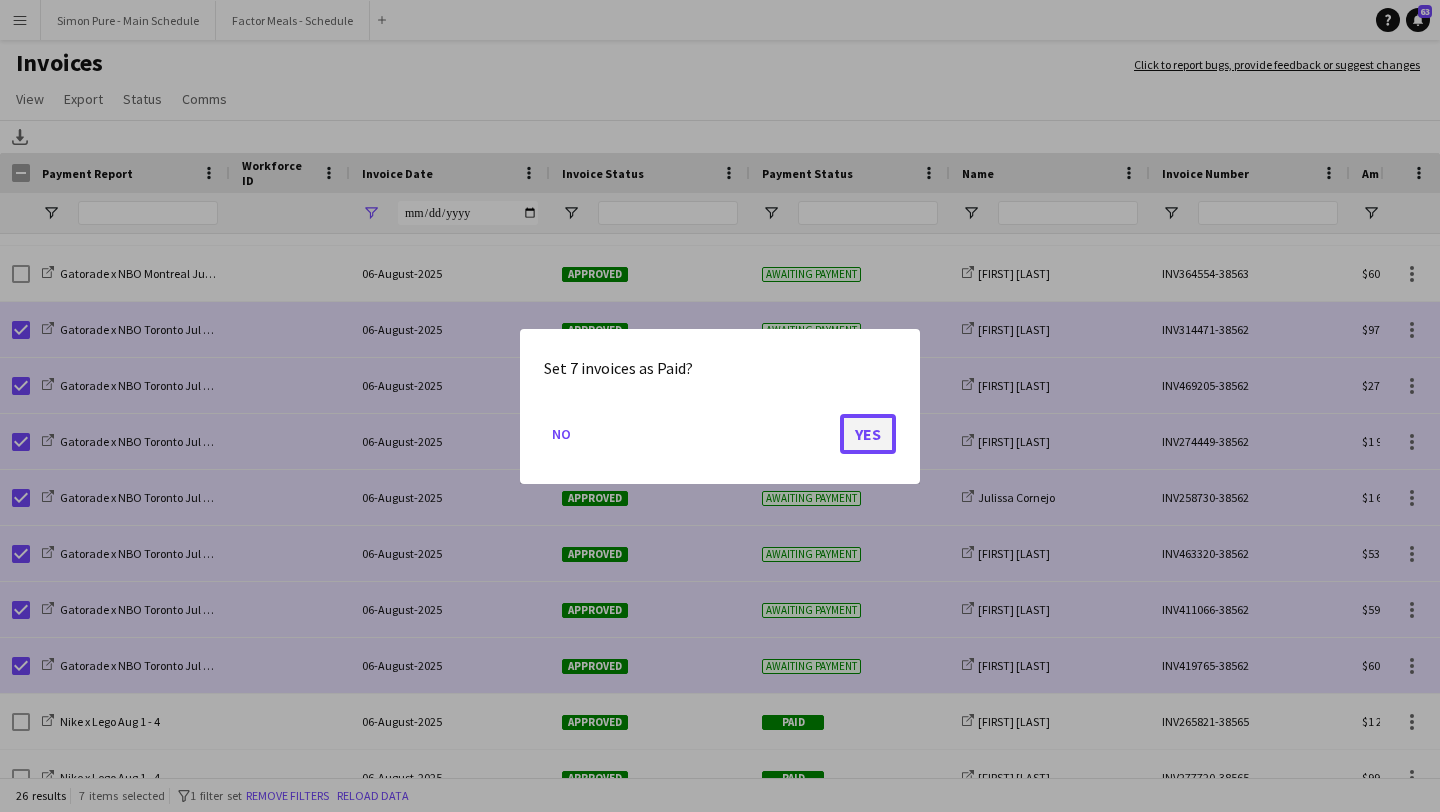 click on "Yes" 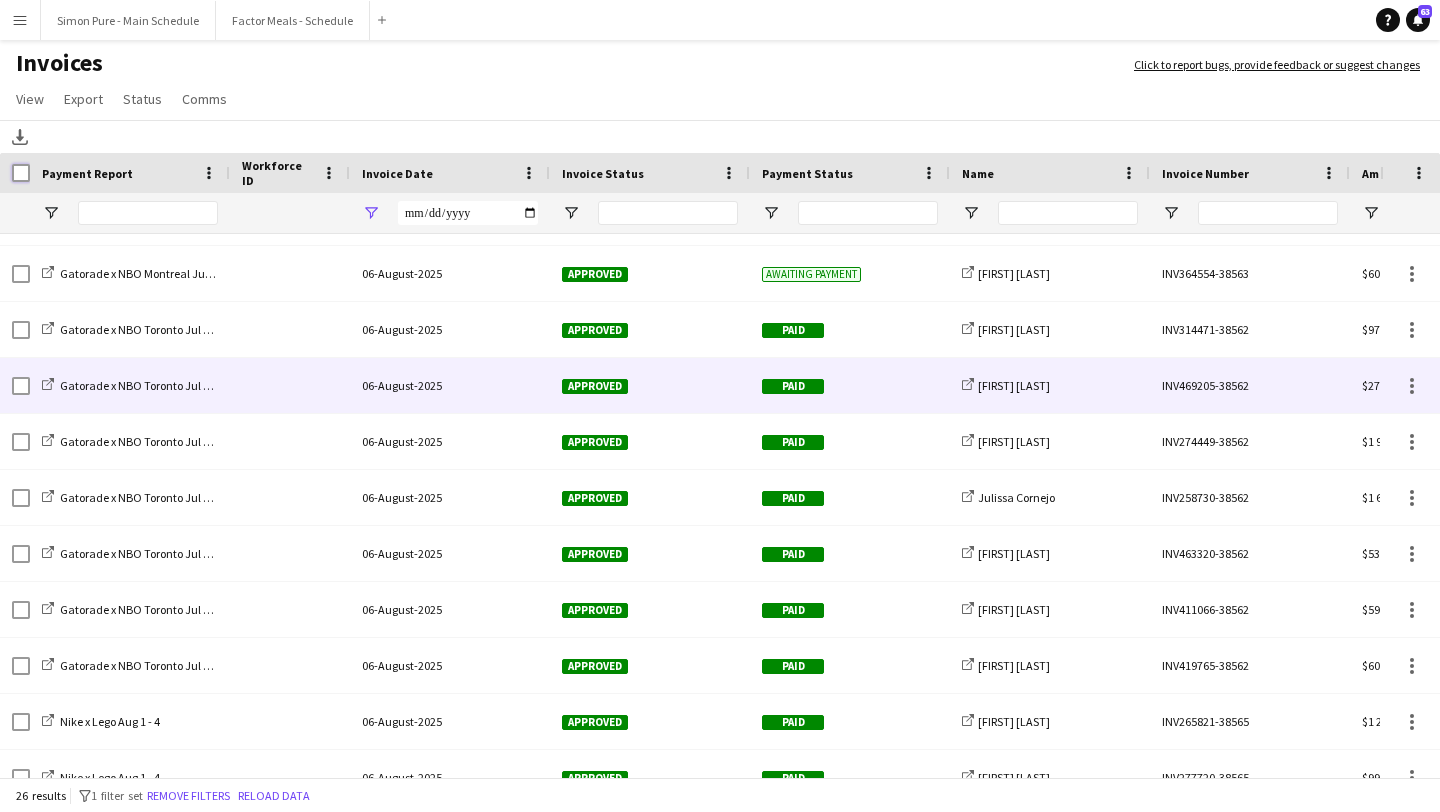 scroll, scrollTop: 533, scrollLeft: 0, axis: vertical 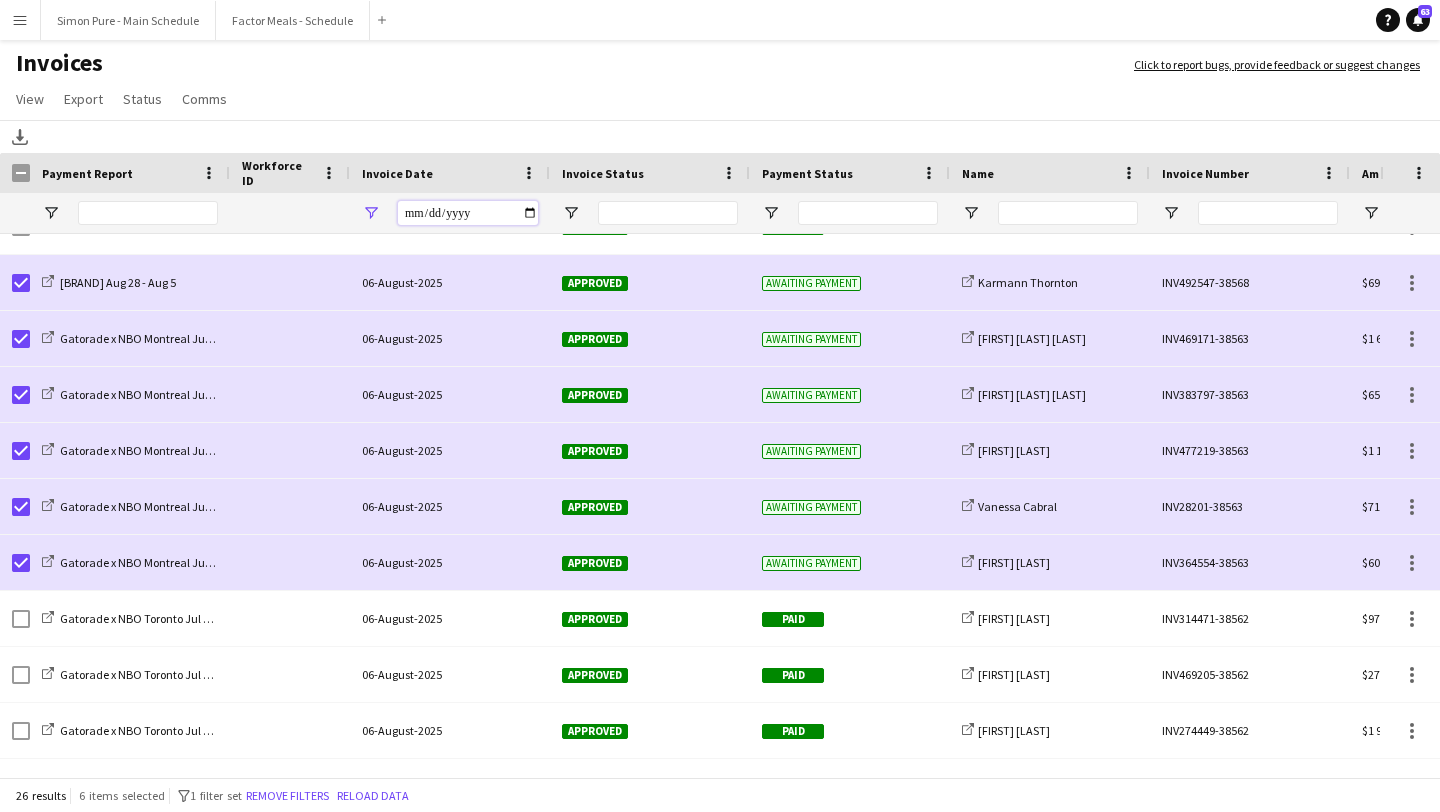 click on "**********" at bounding box center [468, 213] 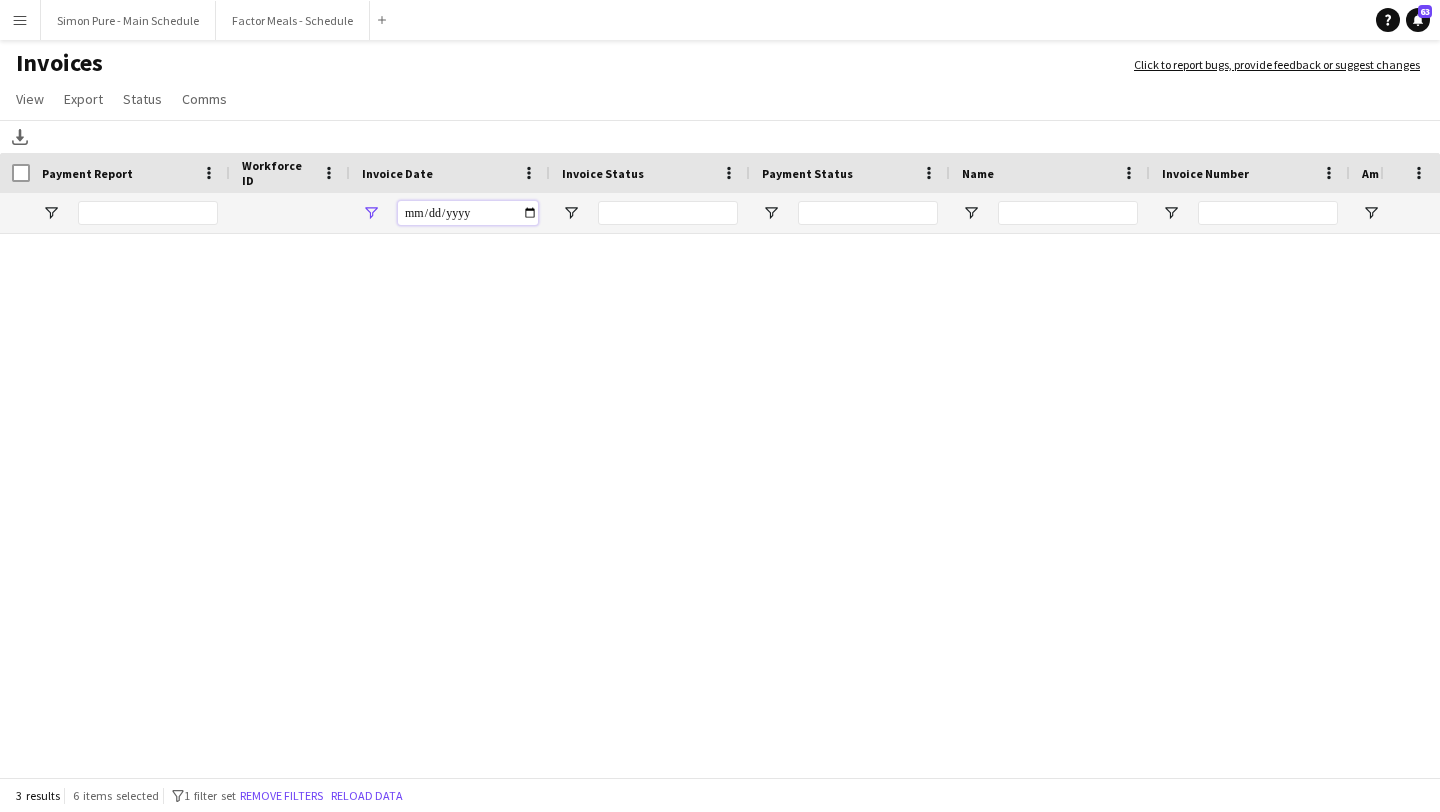 scroll, scrollTop: 0, scrollLeft: 0, axis: both 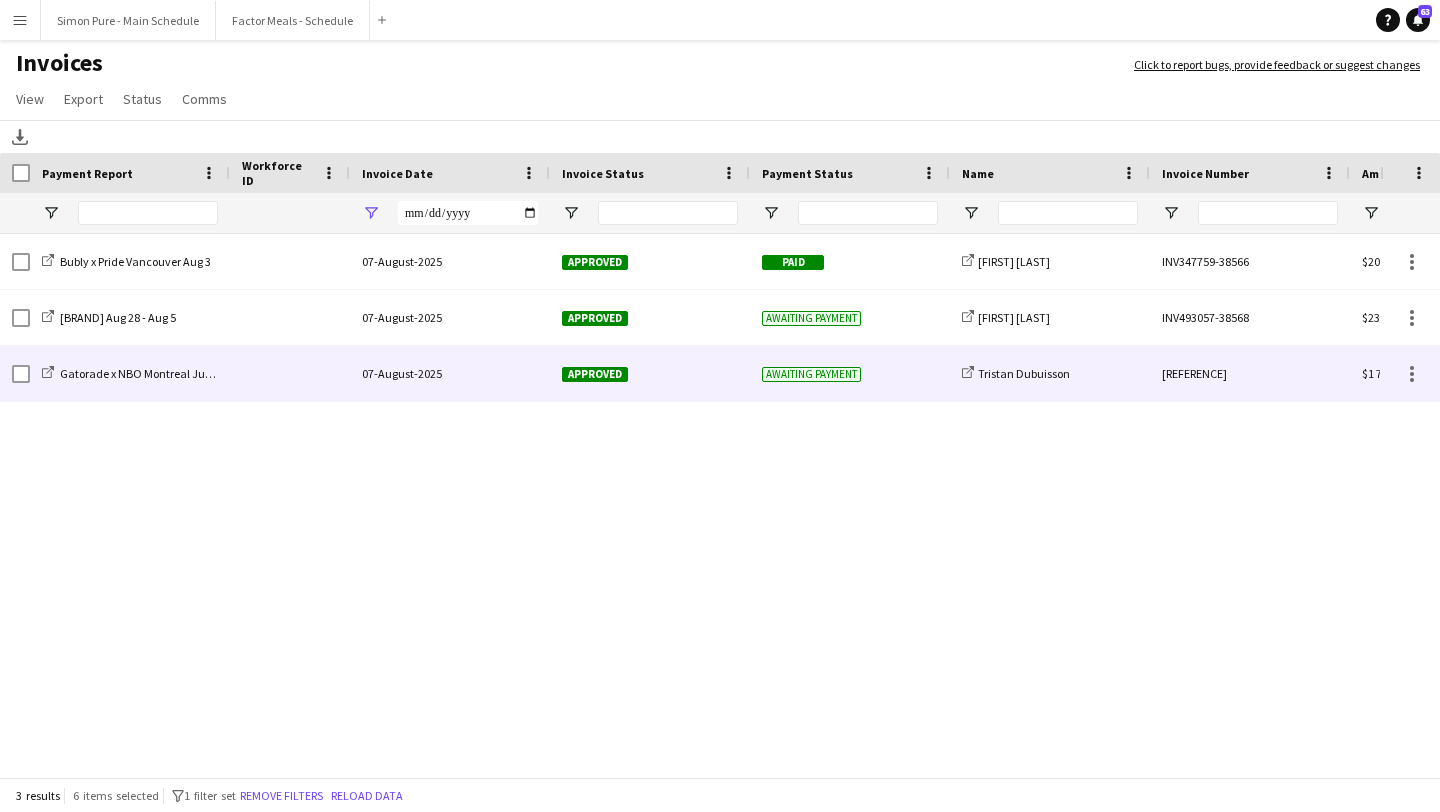 click on "Approved" 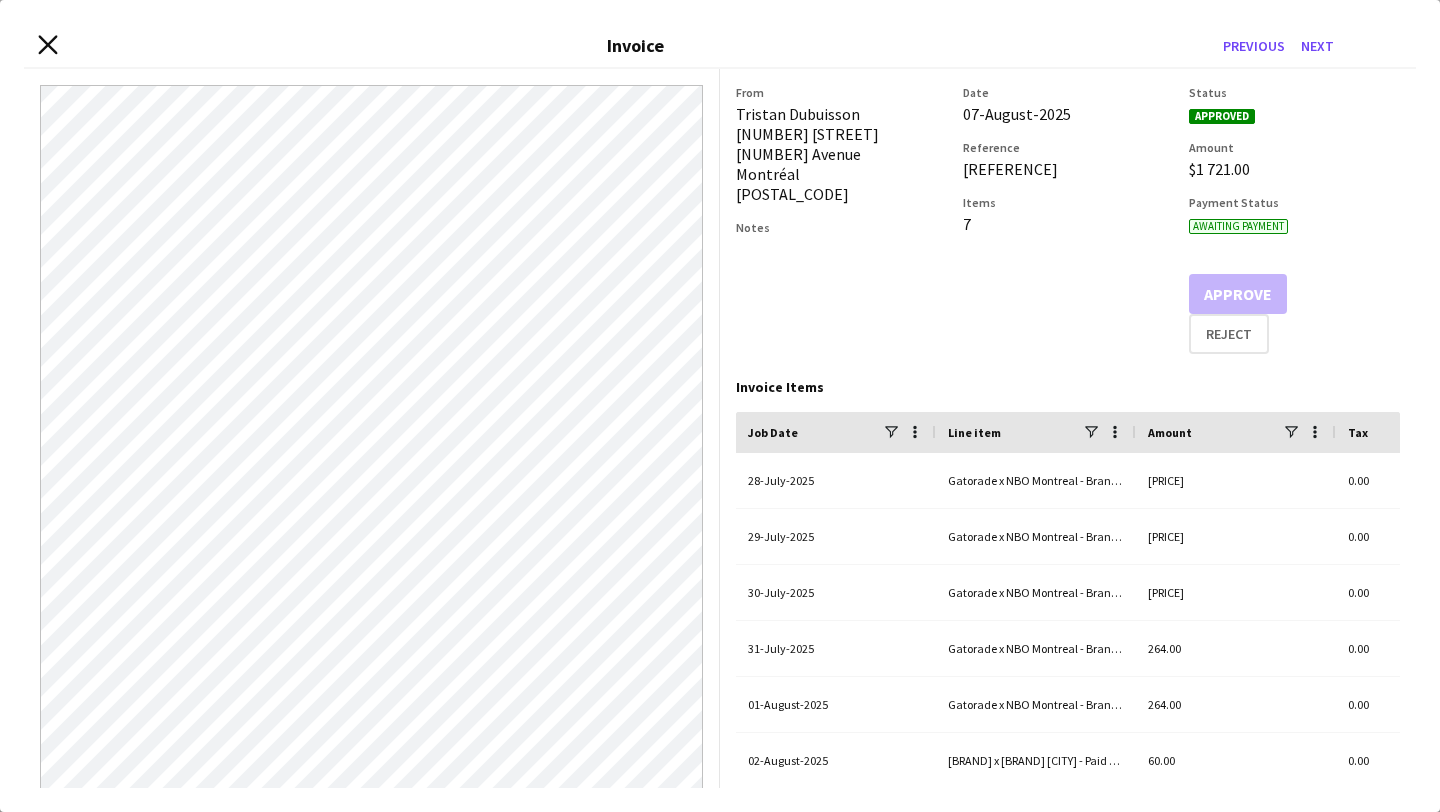 click on "Close invoice dialog" 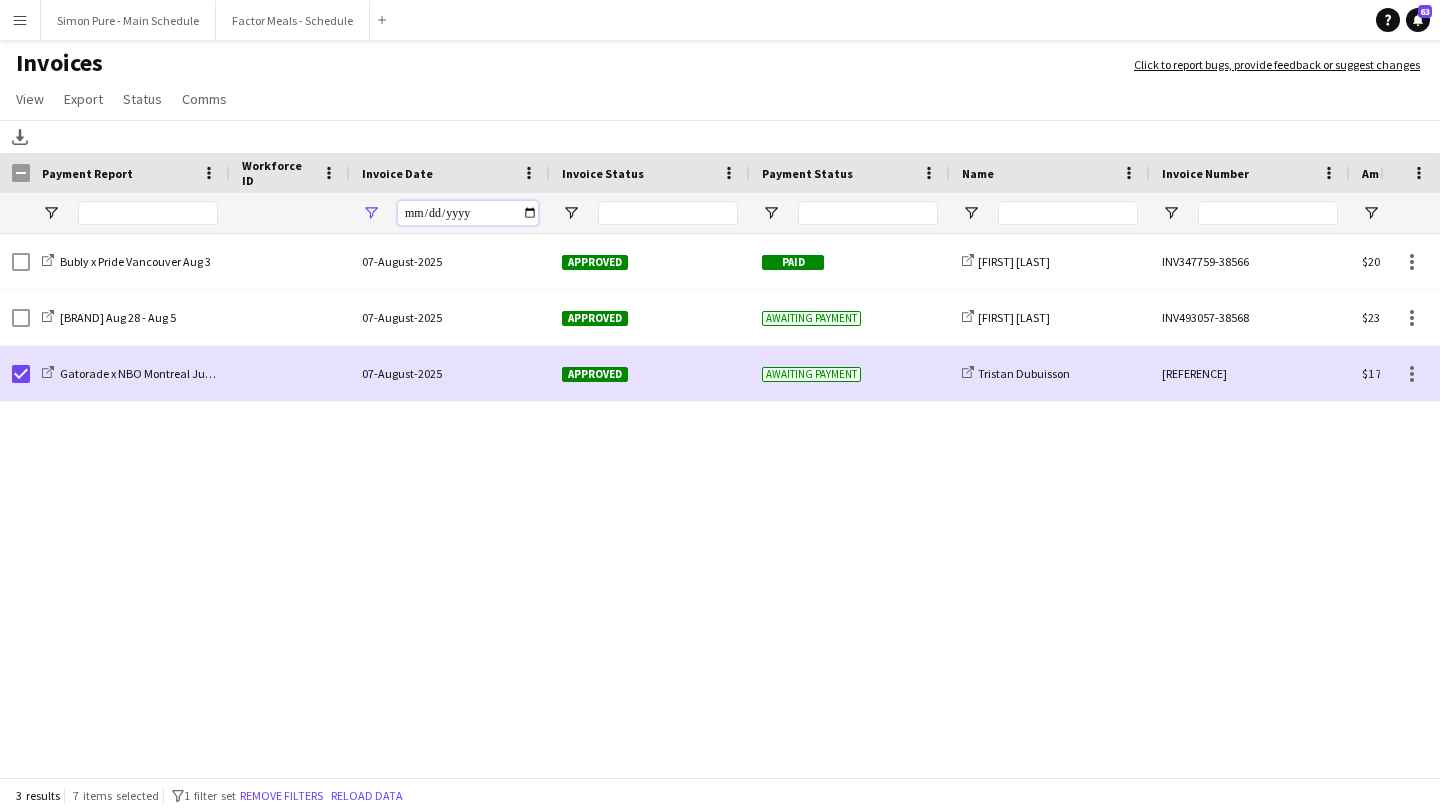 click on "**********" at bounding box center [468, 213] 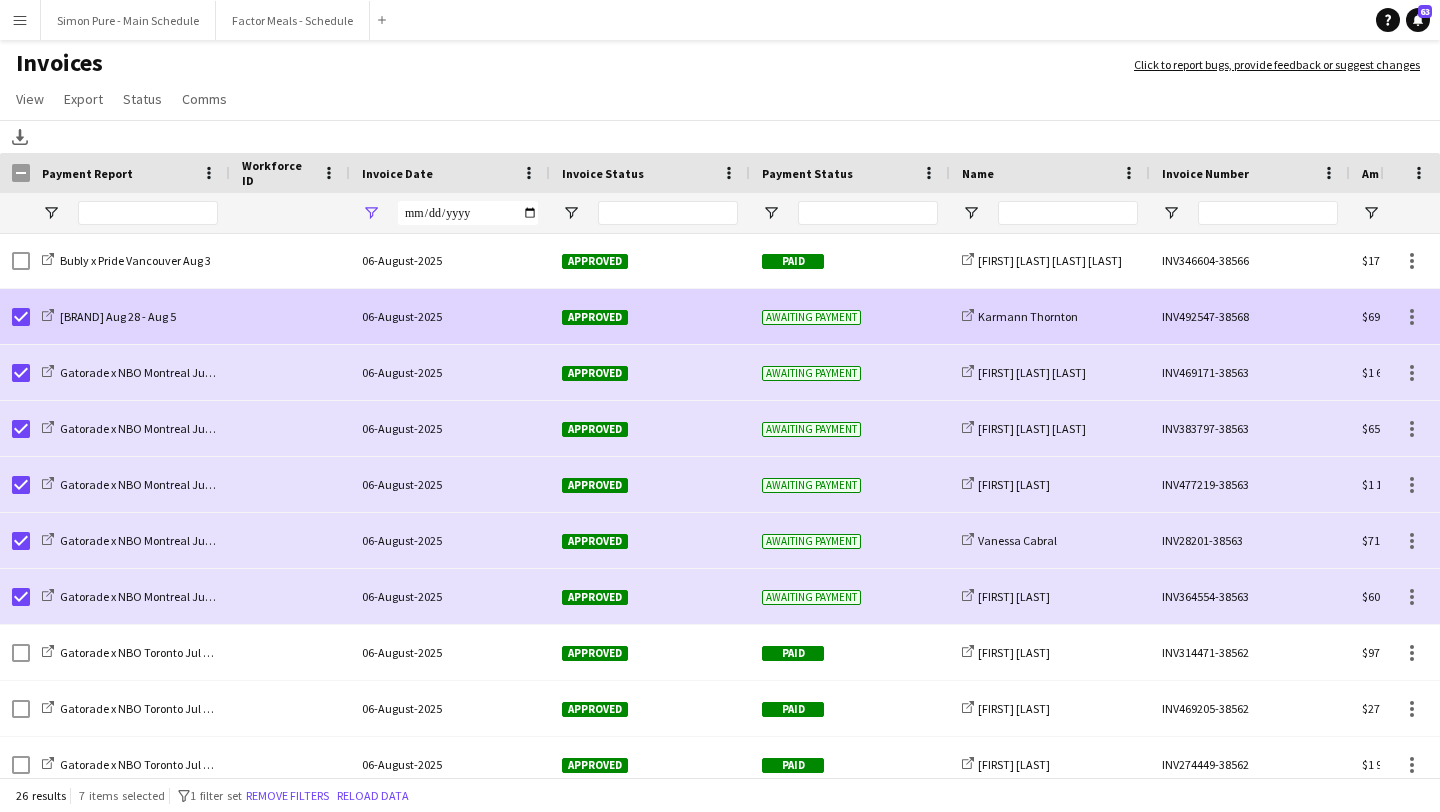 click on "Approved" 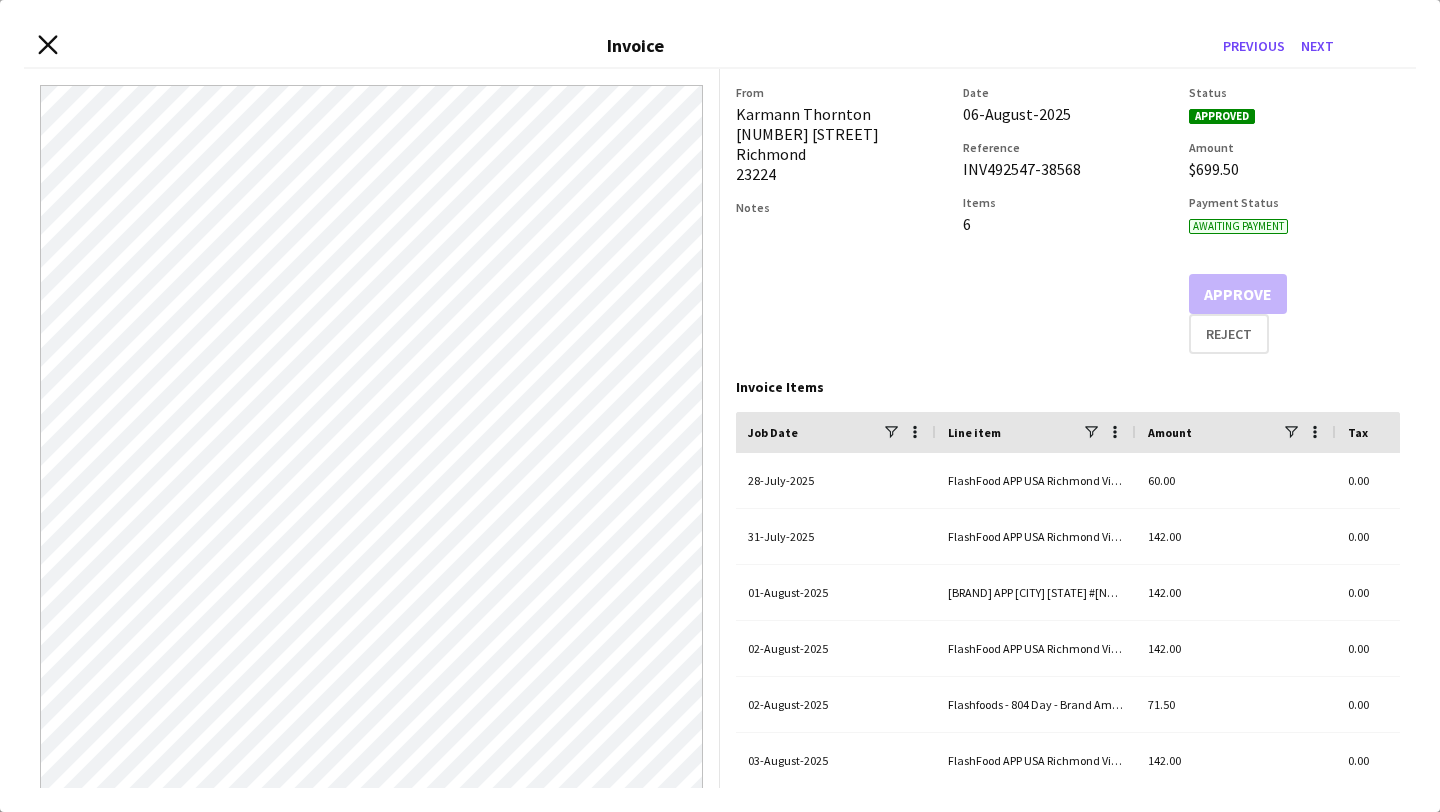click on "Close invoice dialog" at bounding box center (47, 46) 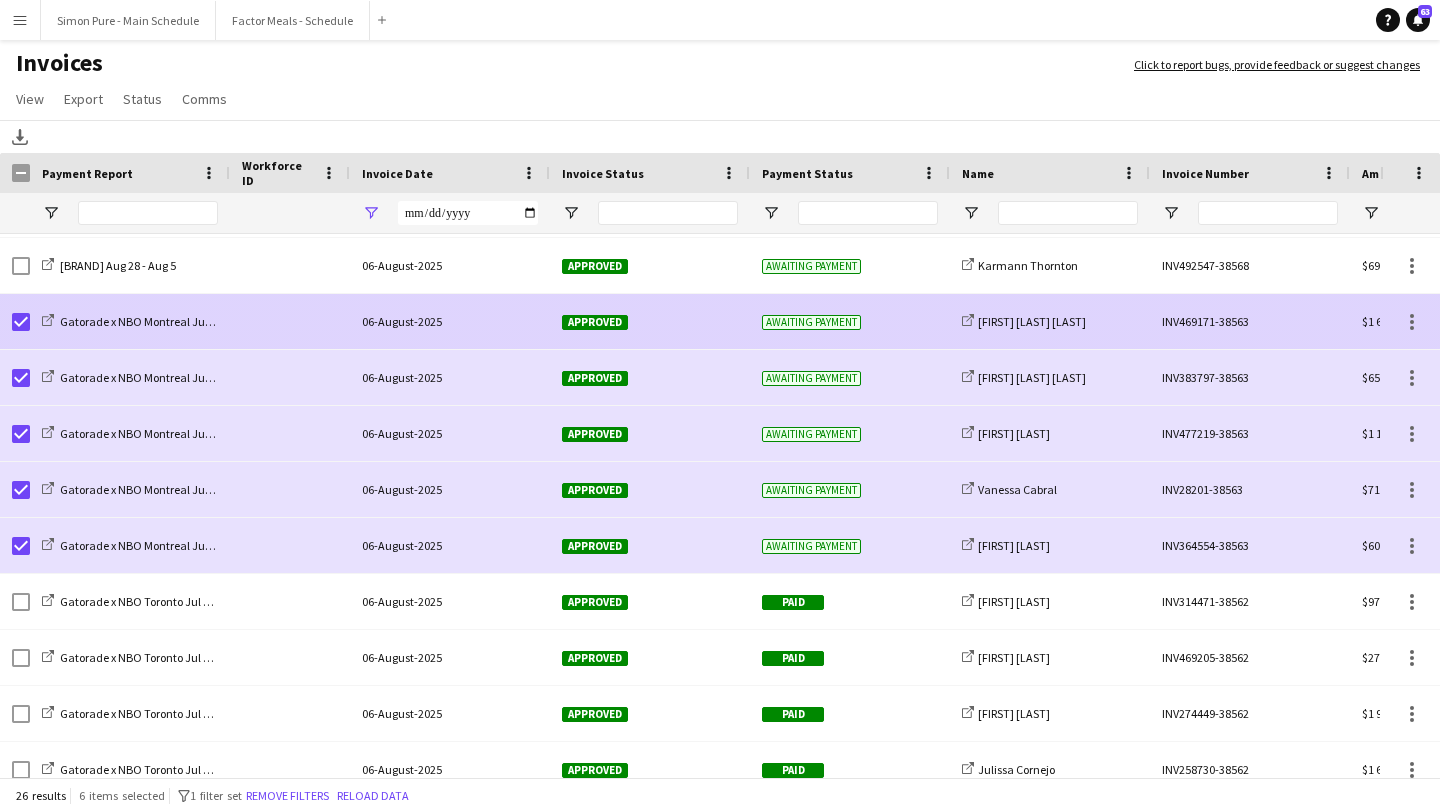 click on "Approved" 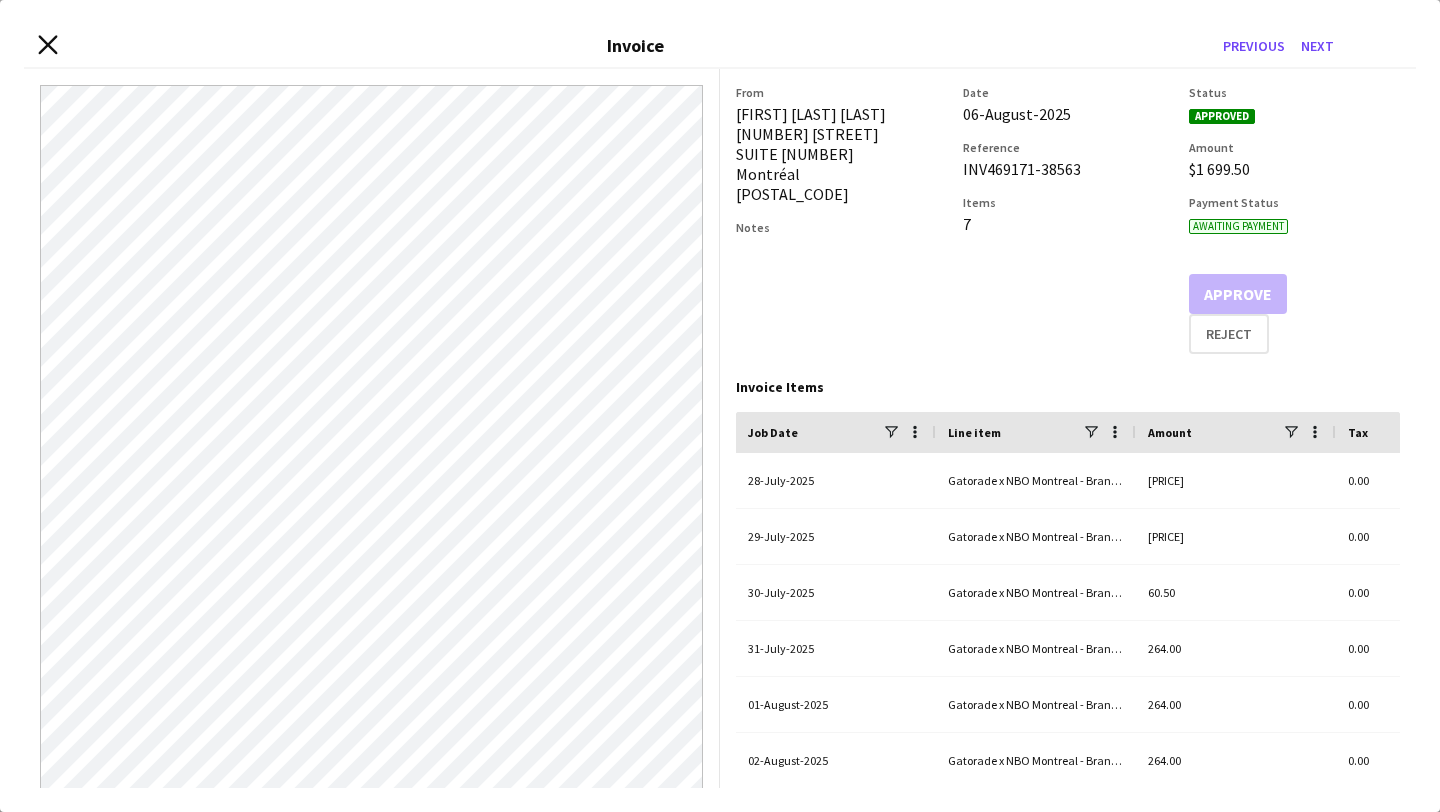click 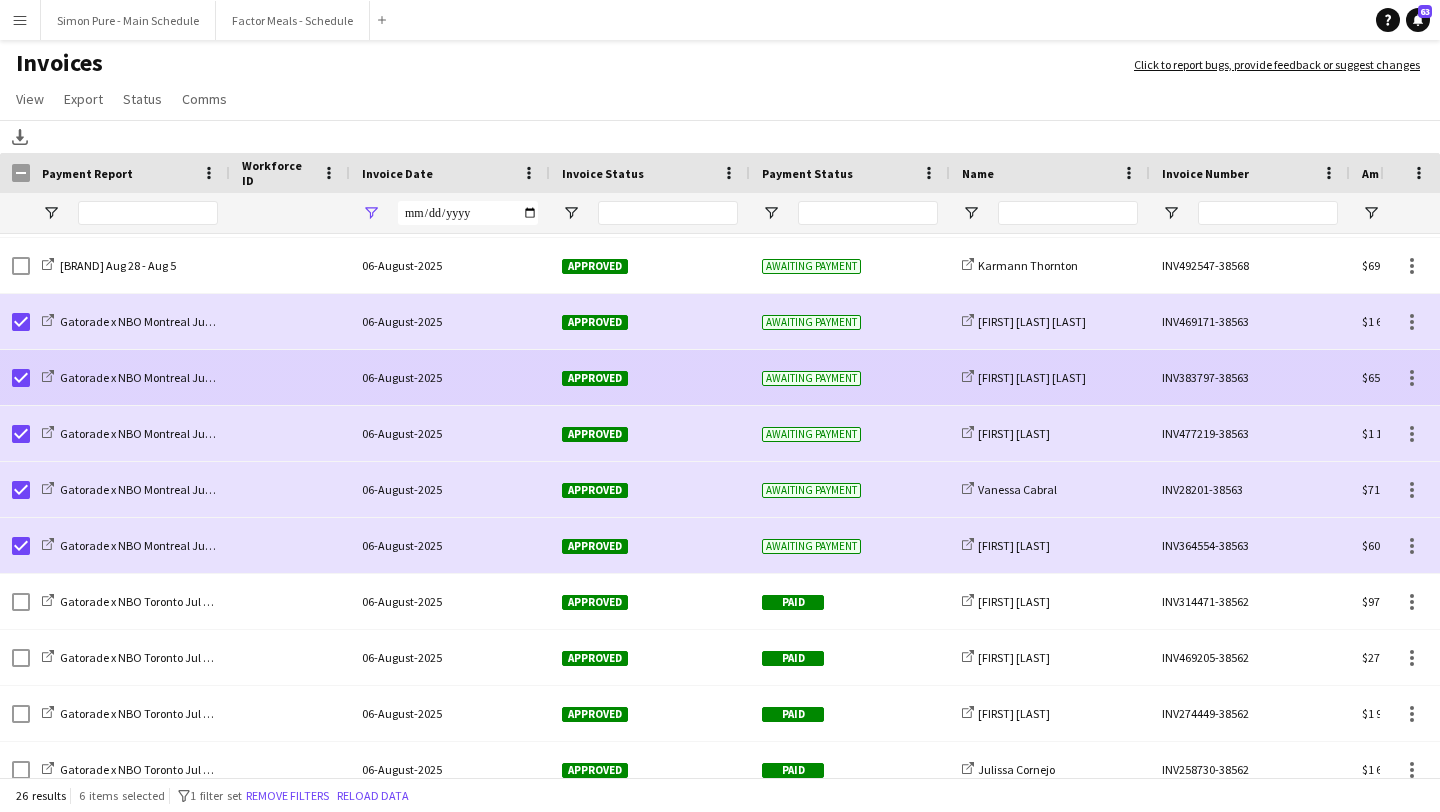 click on "Approved" 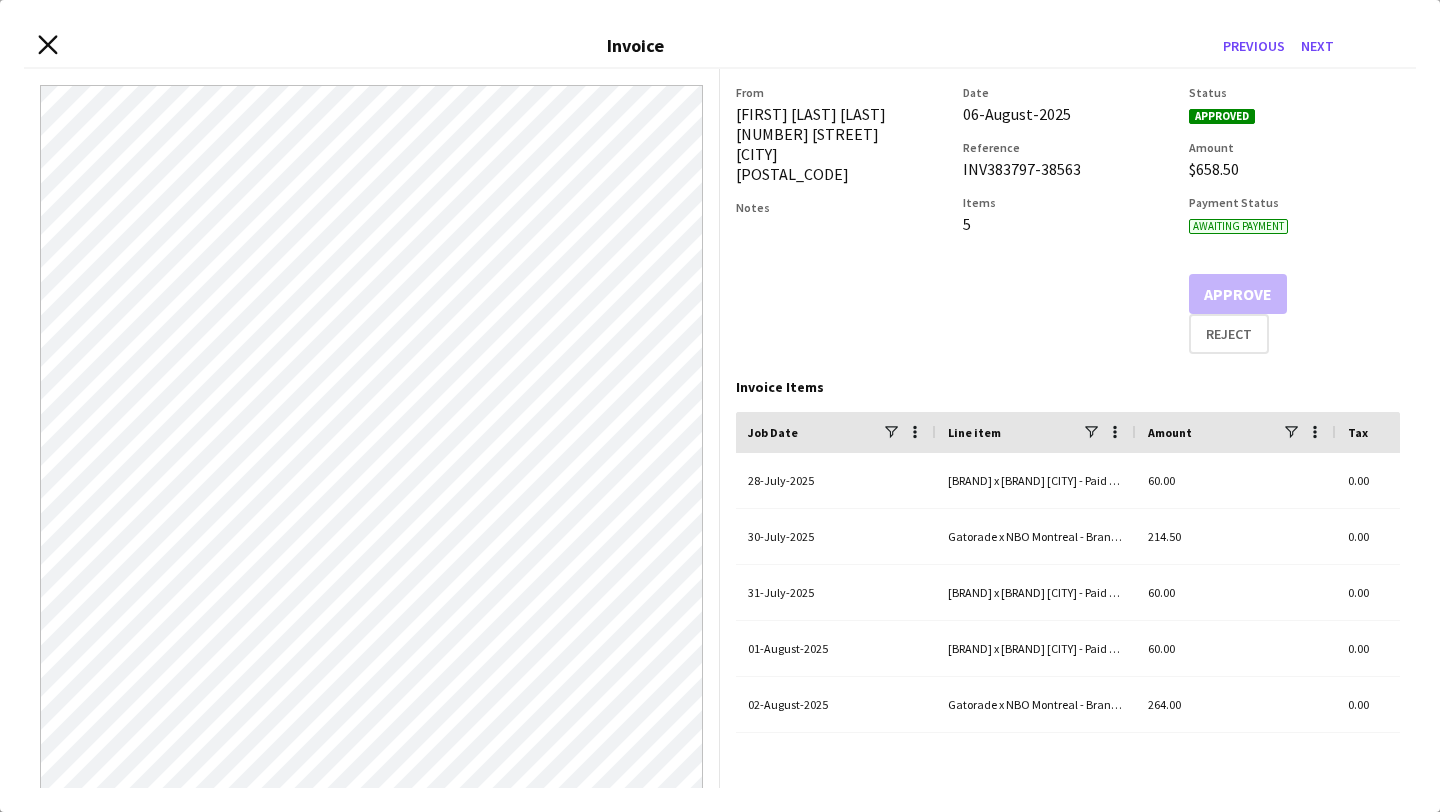 click 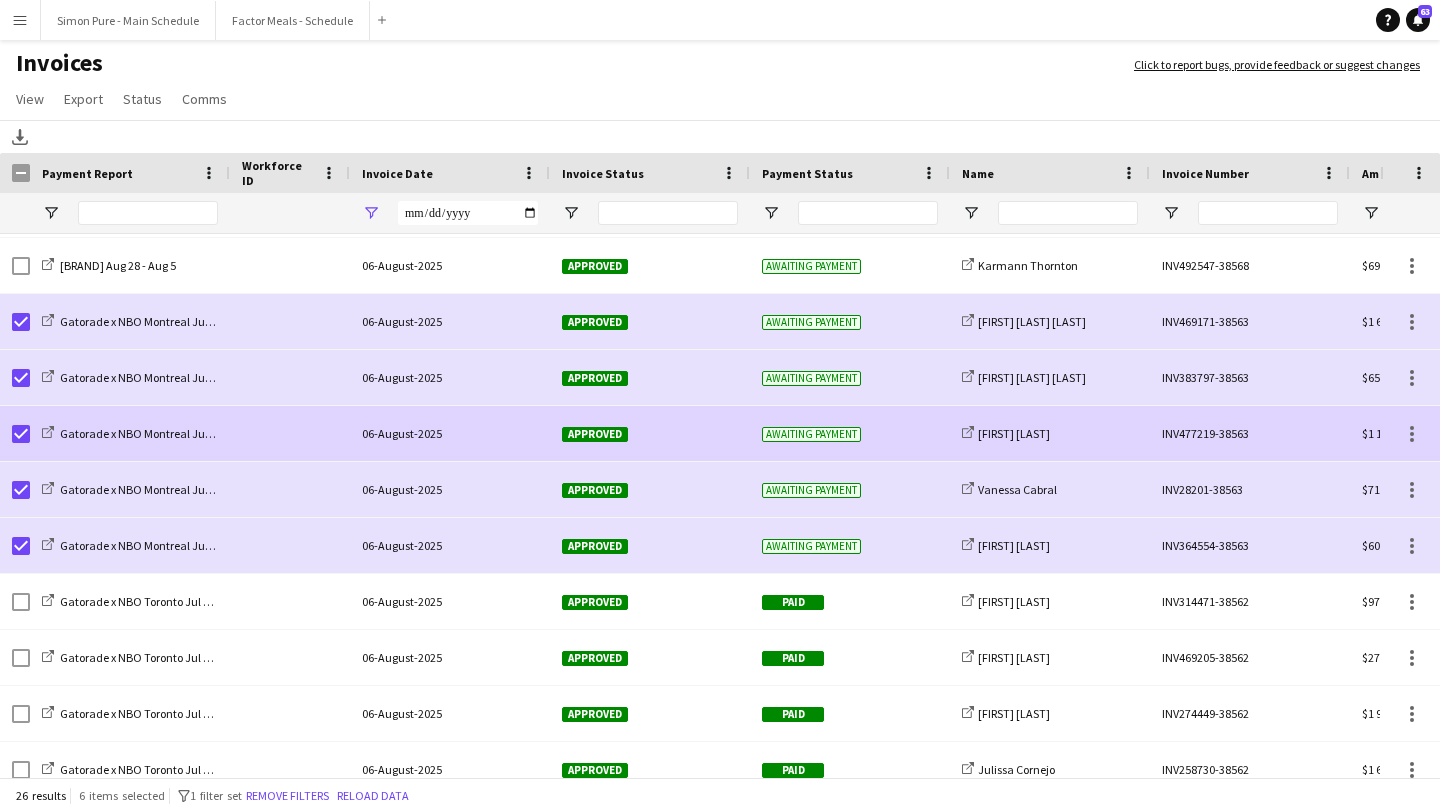 click on "Approved" 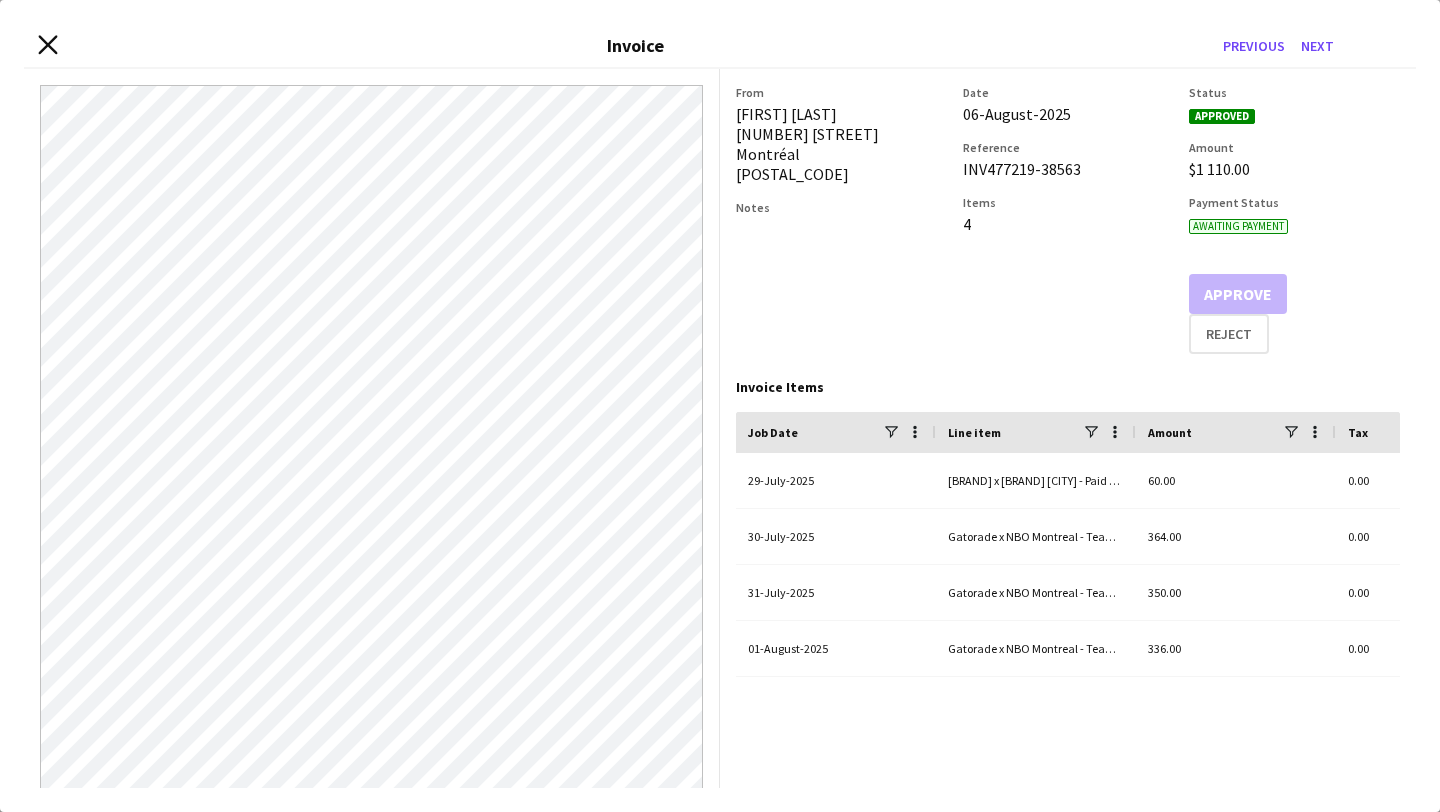 click on "Close invoice dialog" 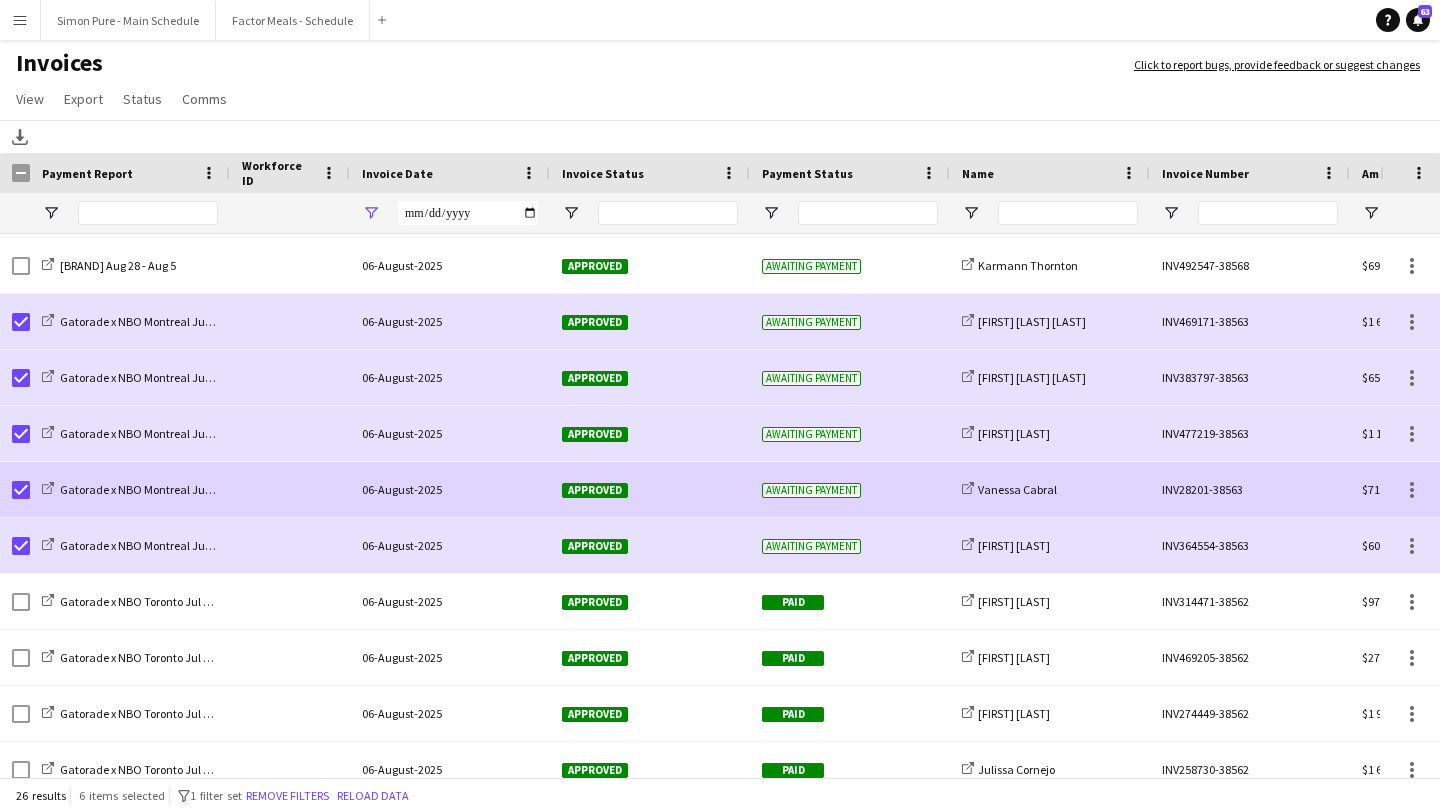 click on "Approved" 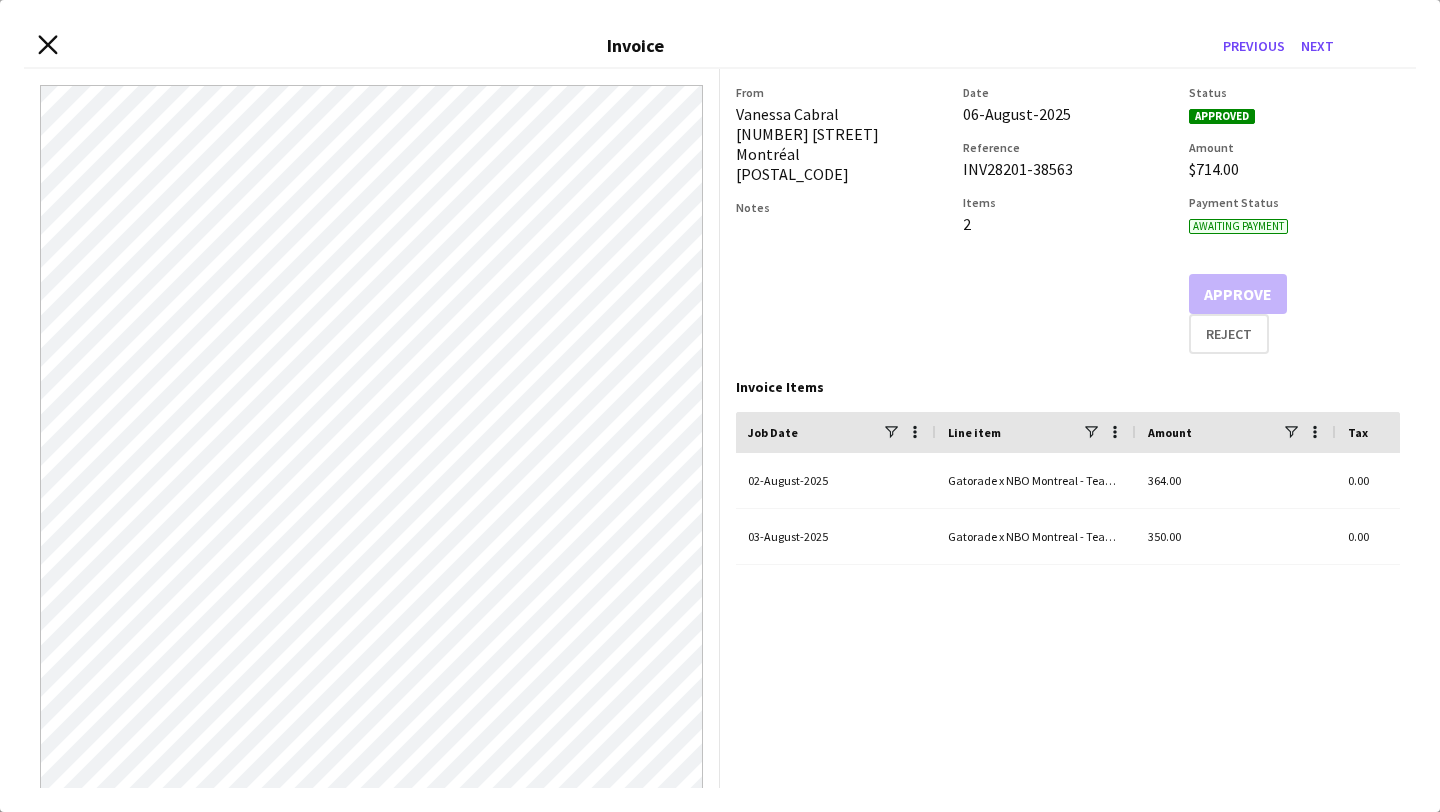 click on "Close invoice dialog" 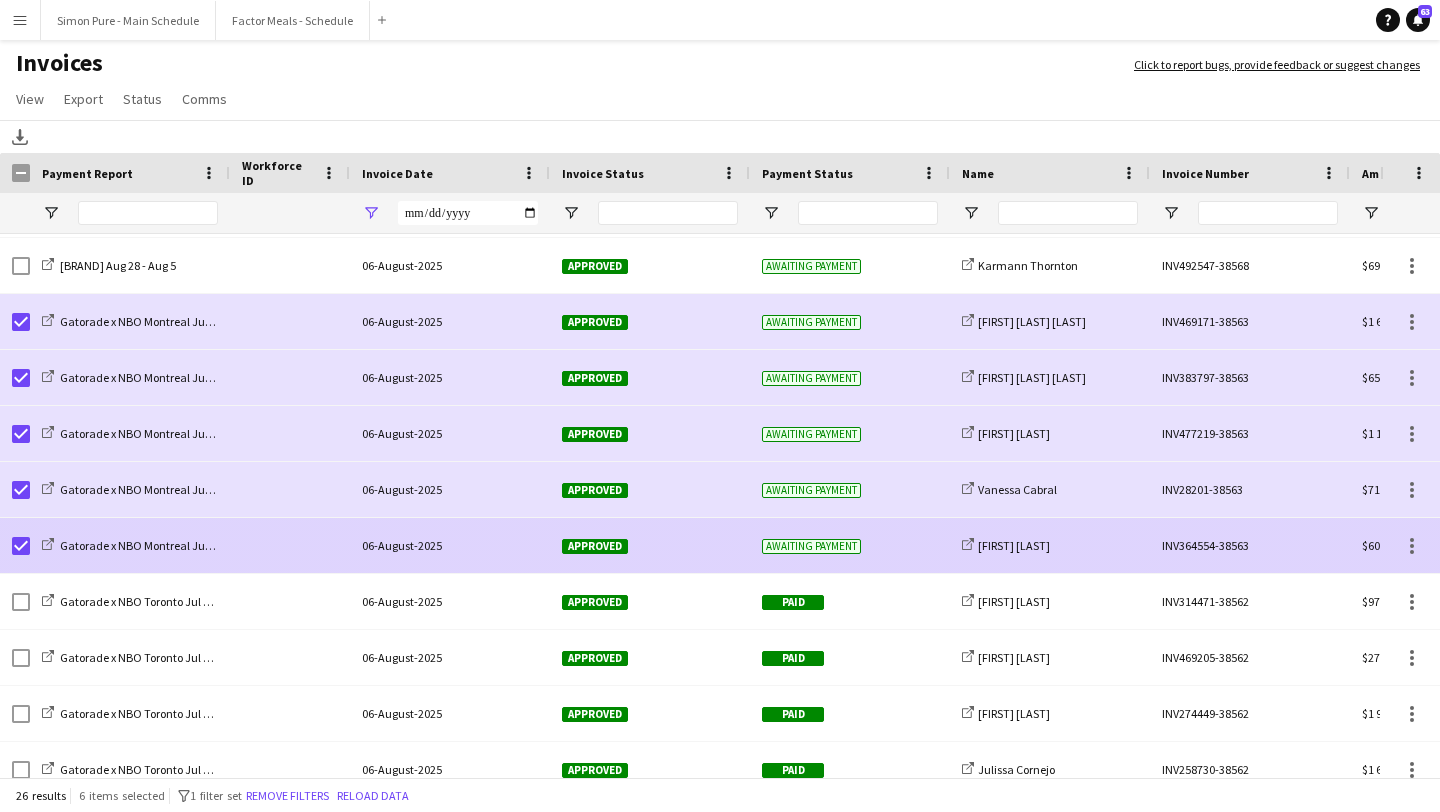 click on "Approved" 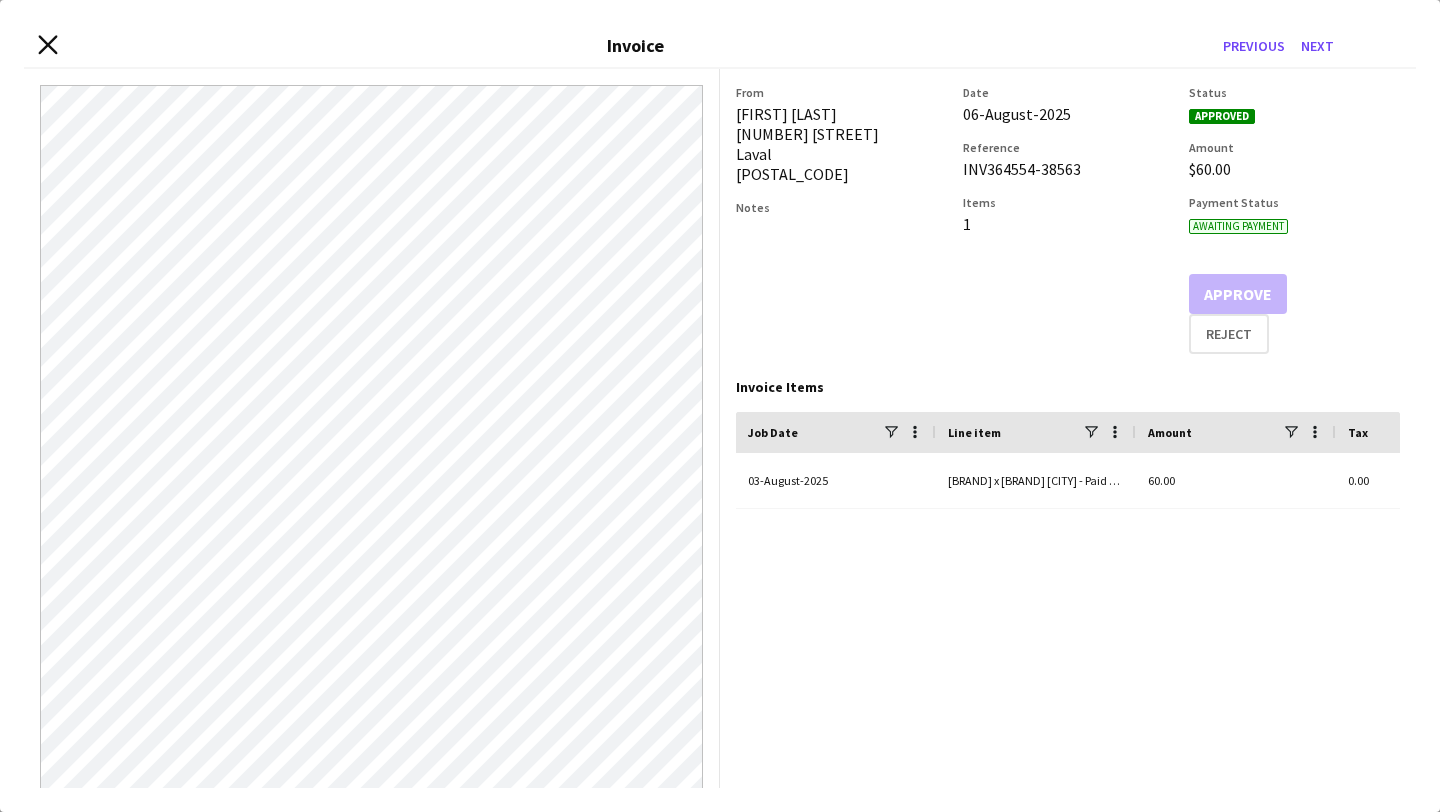 click 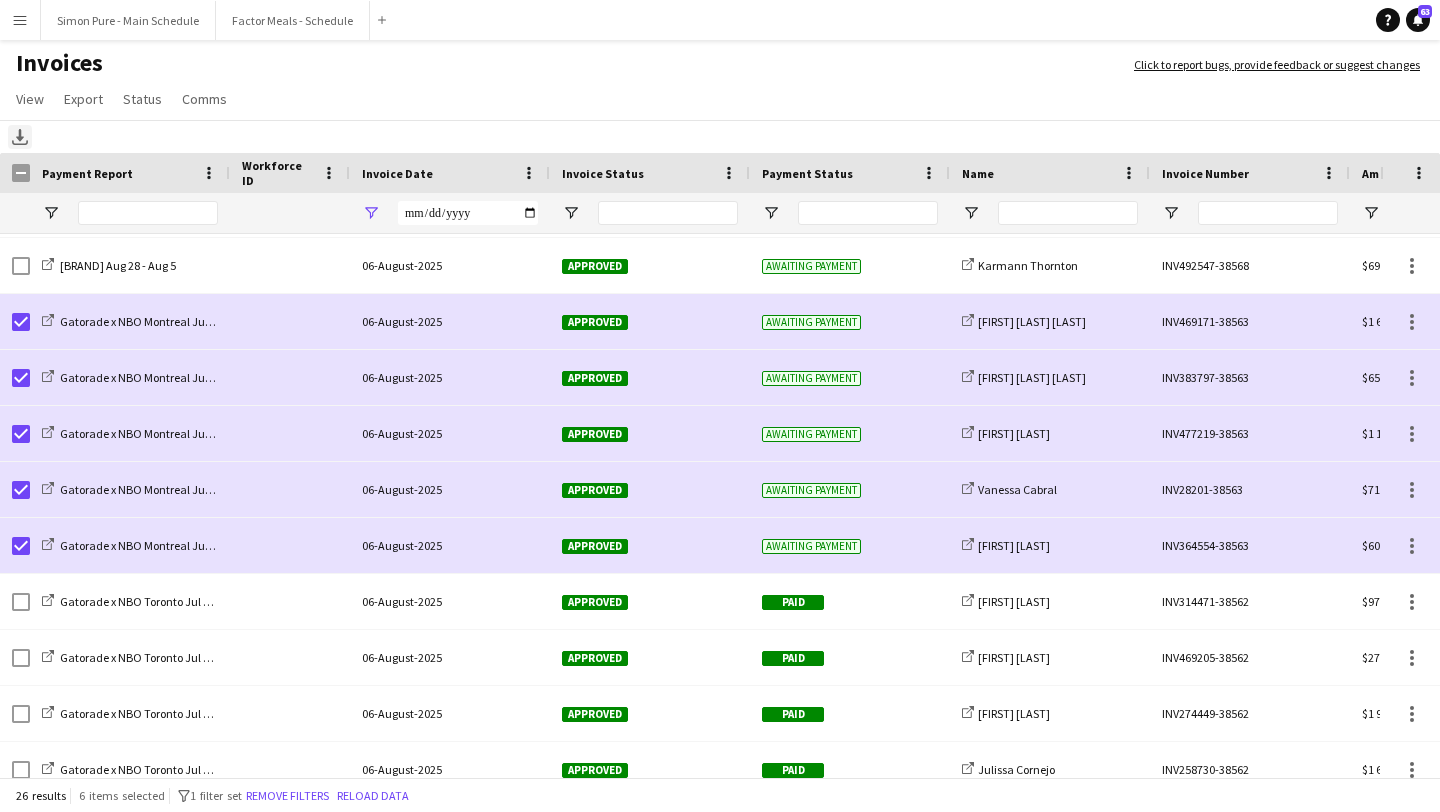 click on "Download" 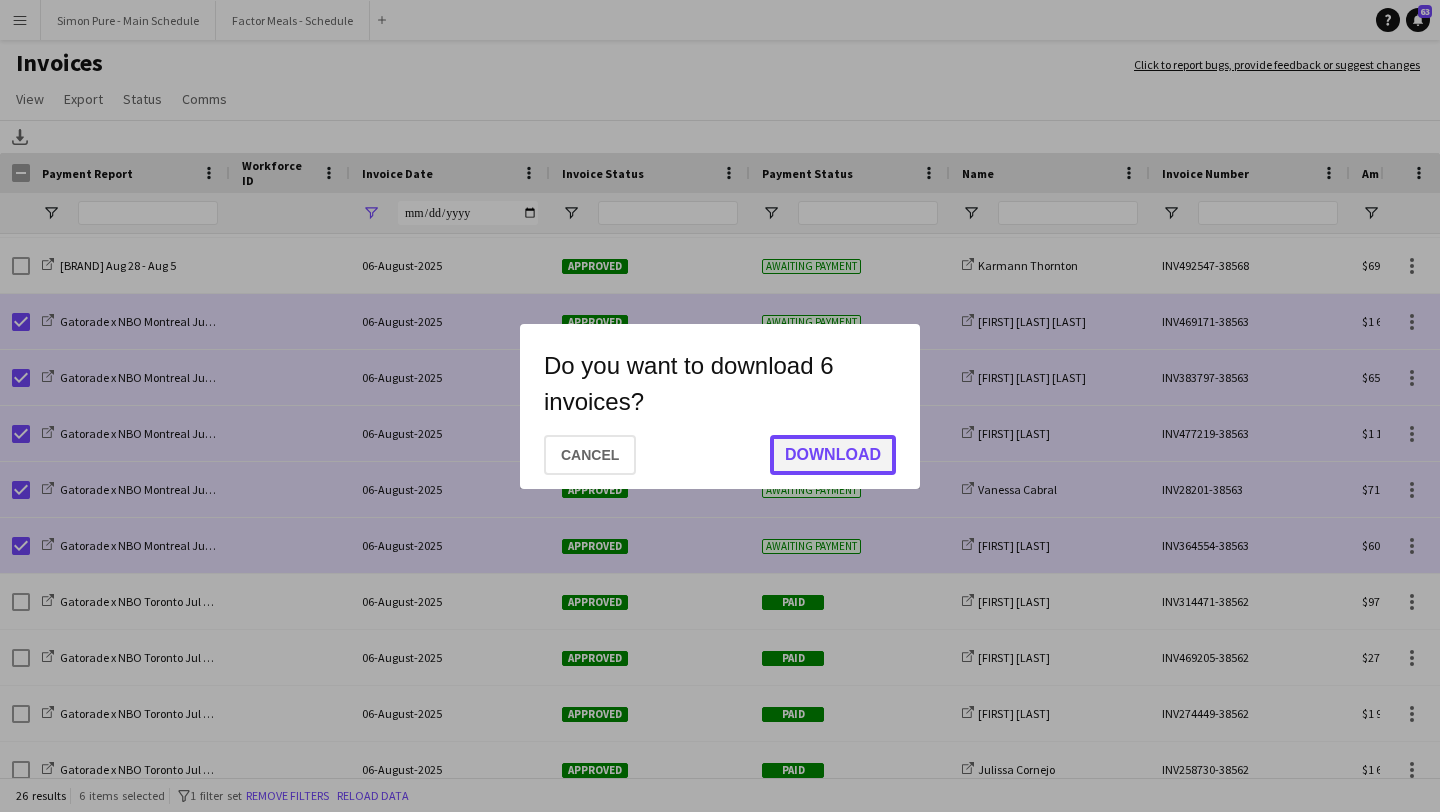 click on "Download" 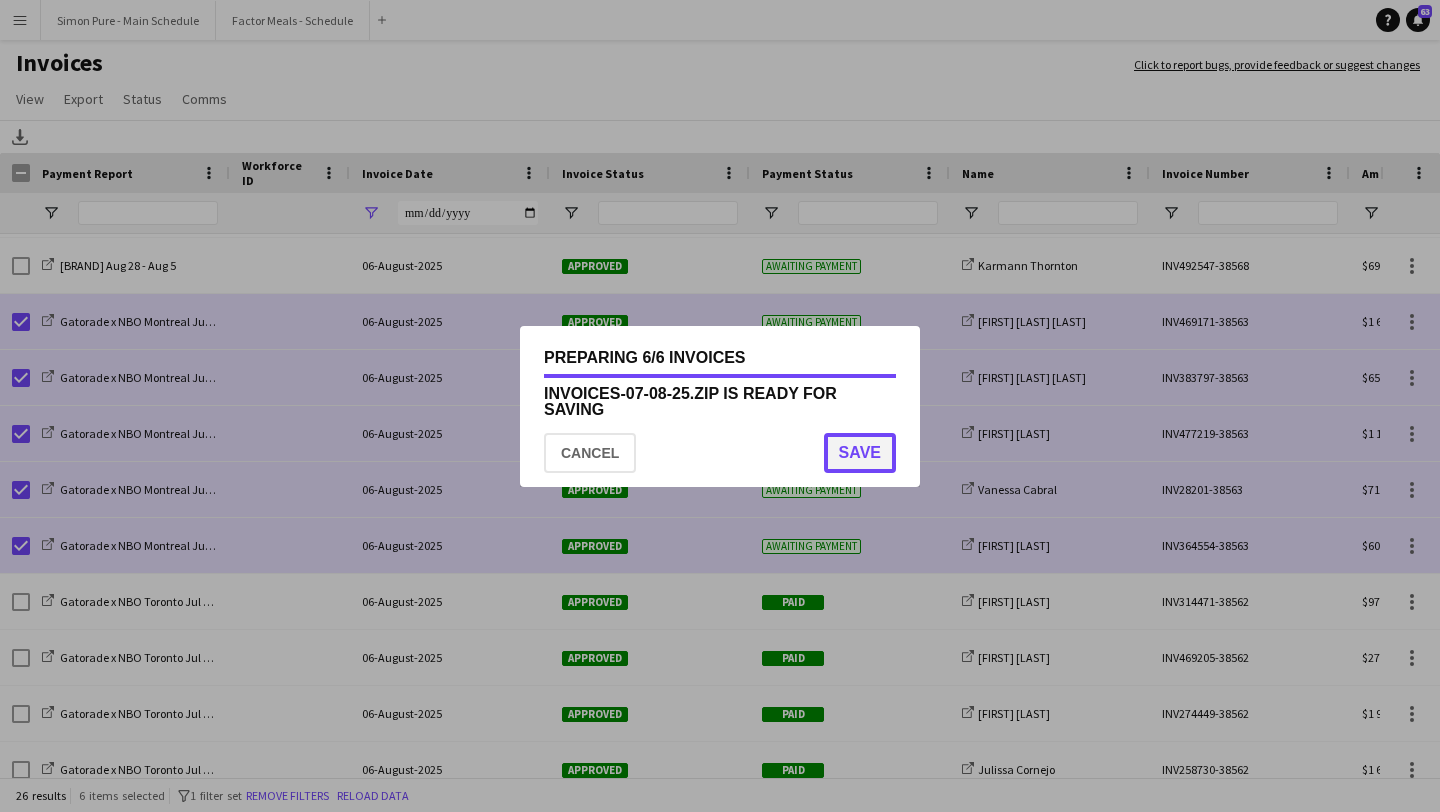 click on "Save" 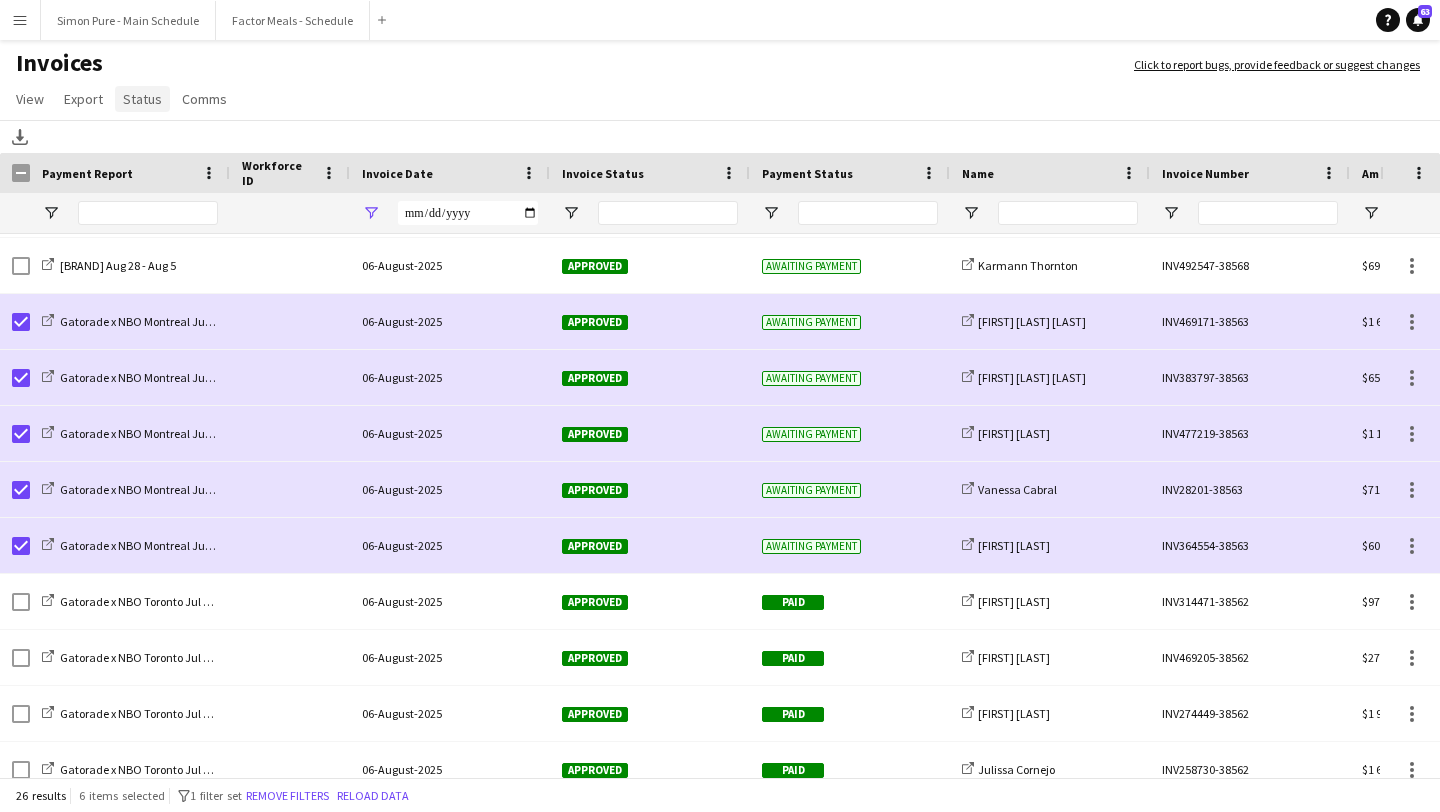 click on "Status" 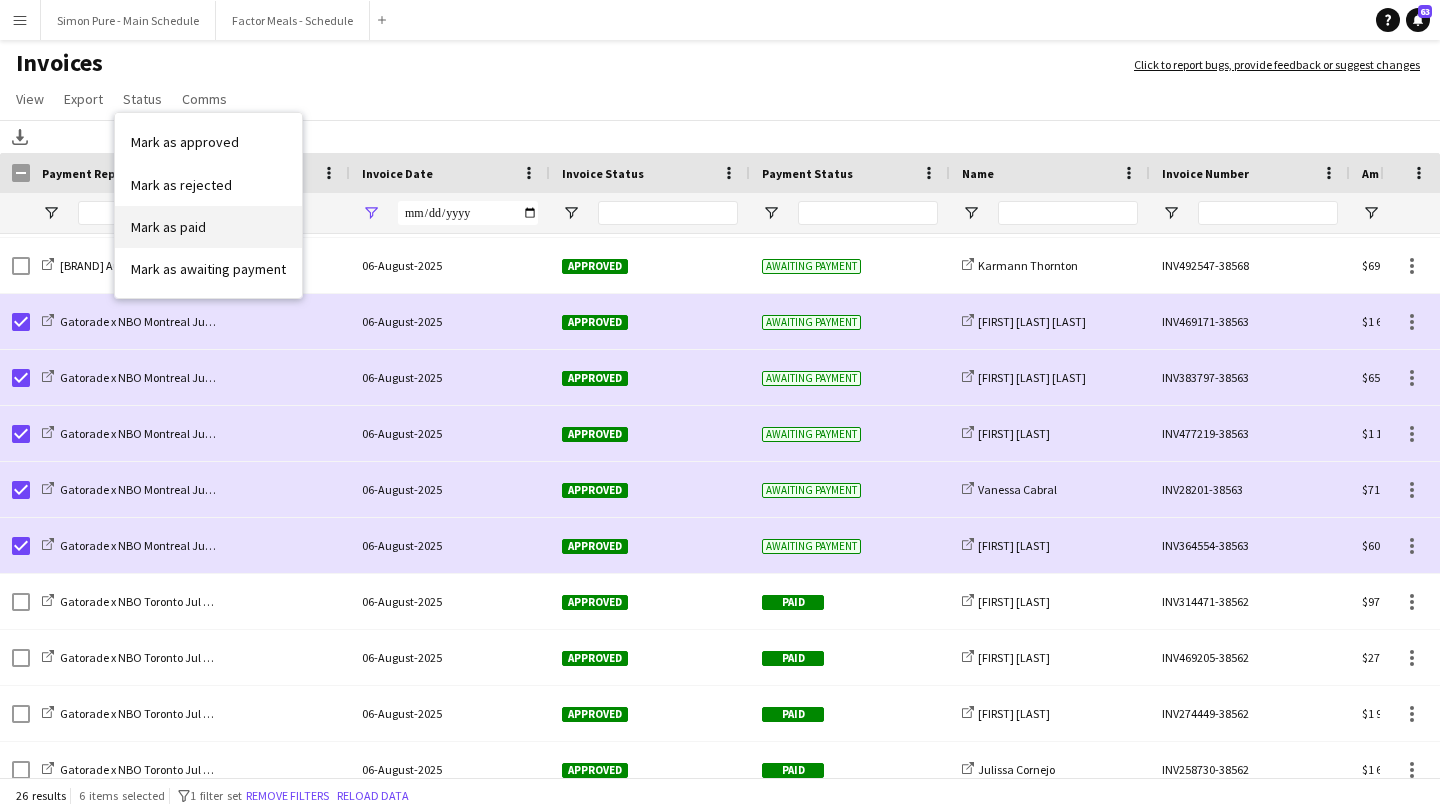 click on "Mark as paid" at bounding box center [208, 227] 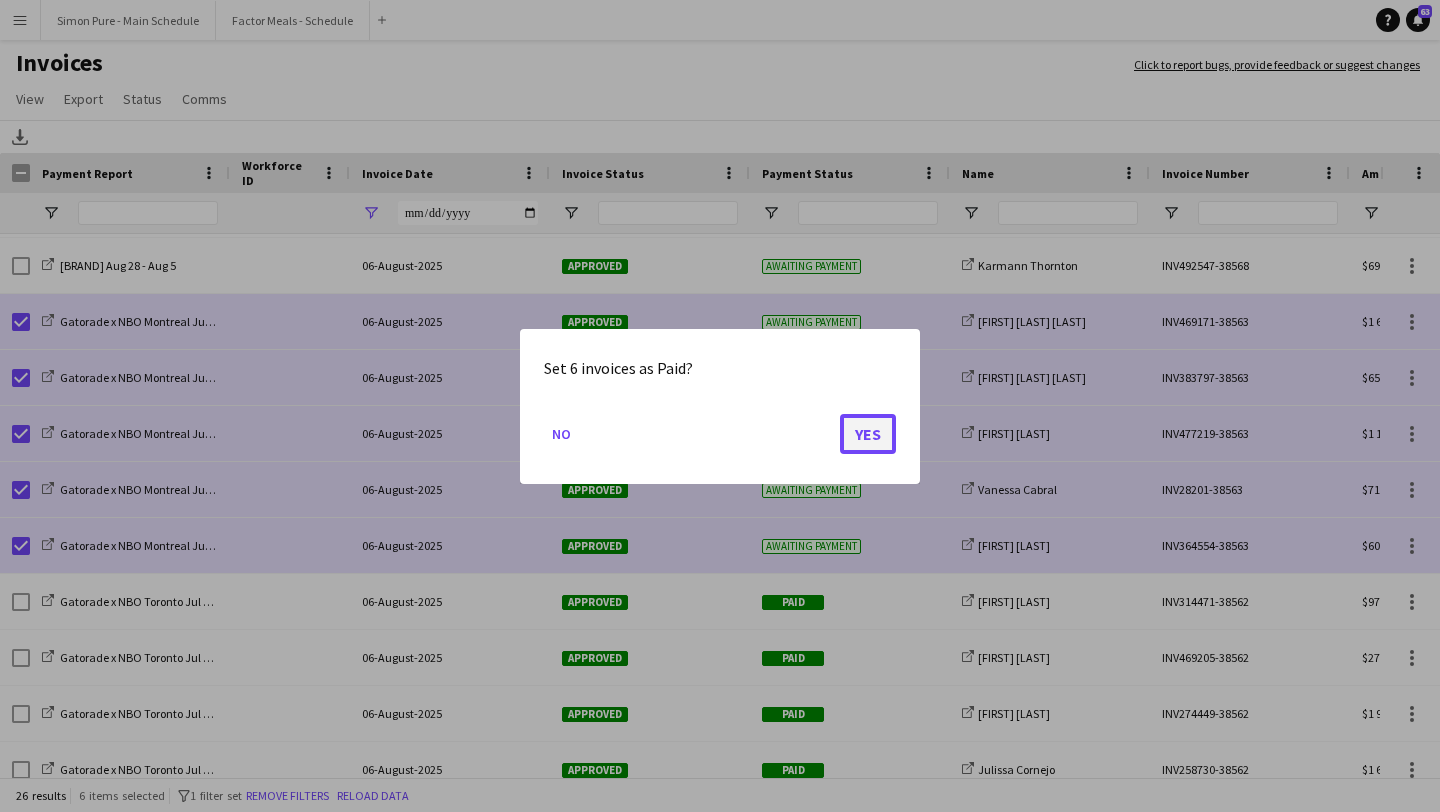 click on "Yes" 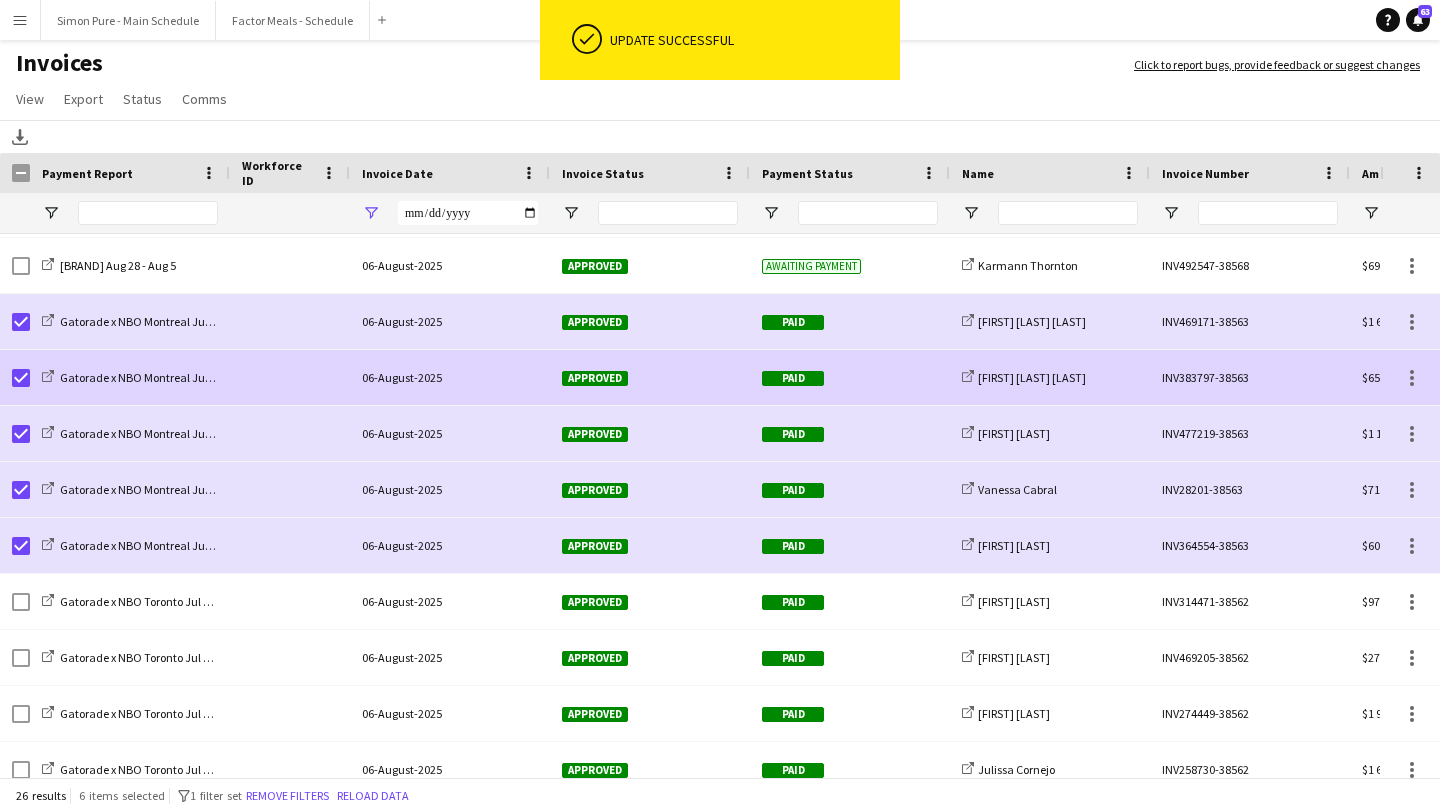 scroll, scrollTop: 369, scrollLeft: 0, axis: vertical 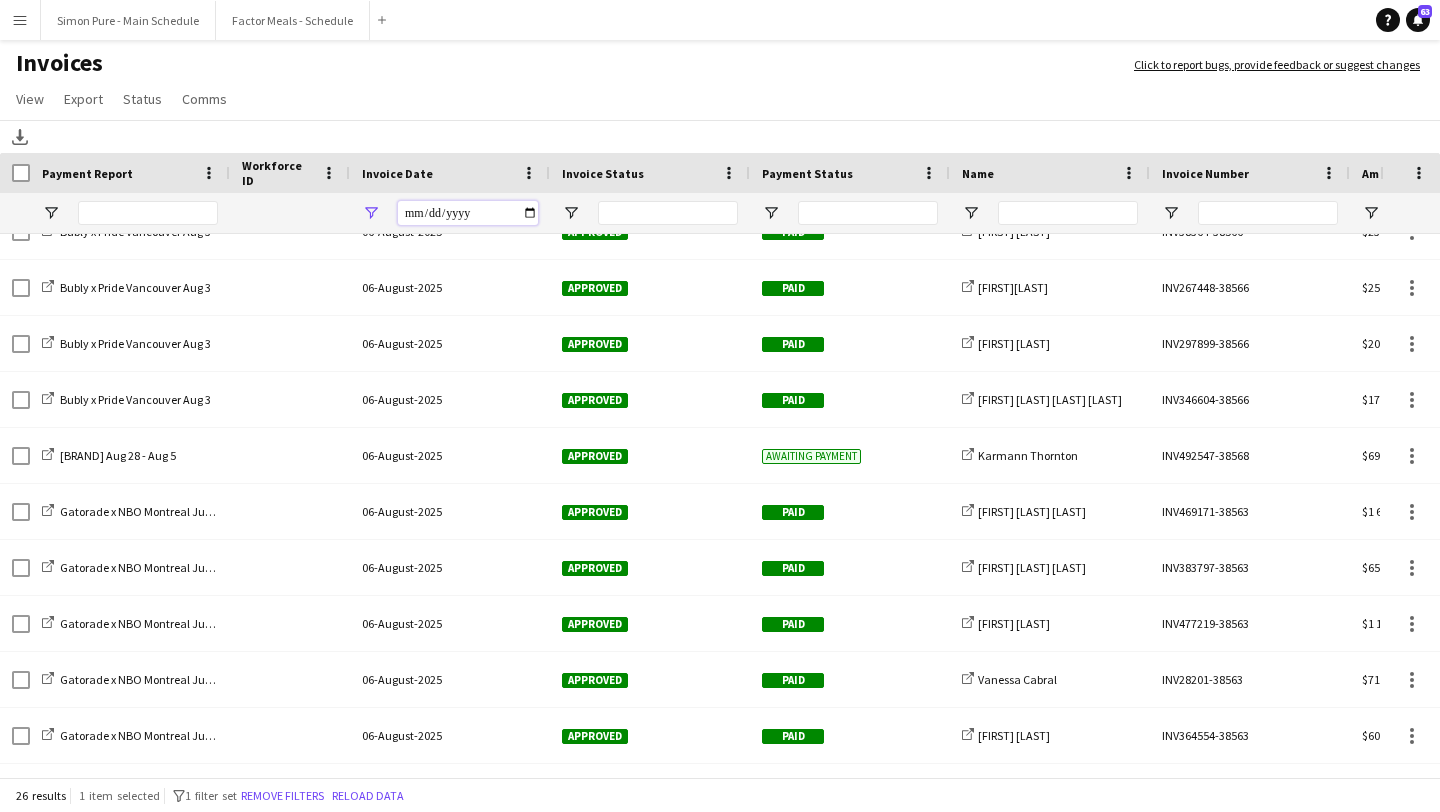 click on "**********" at bounding box center (468, 213) 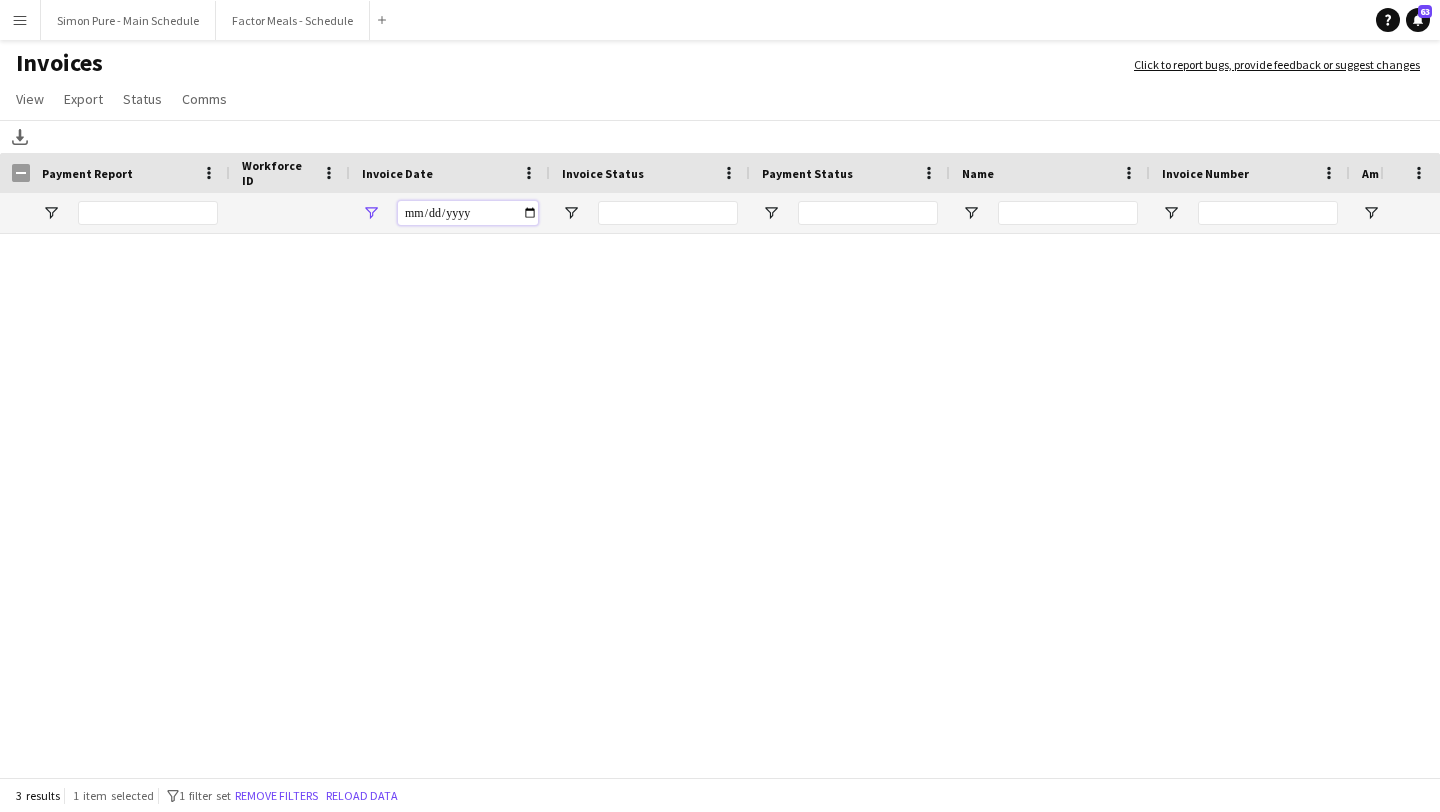 scroll, scrollTop: 0, scrollLeft: 0, axis: both 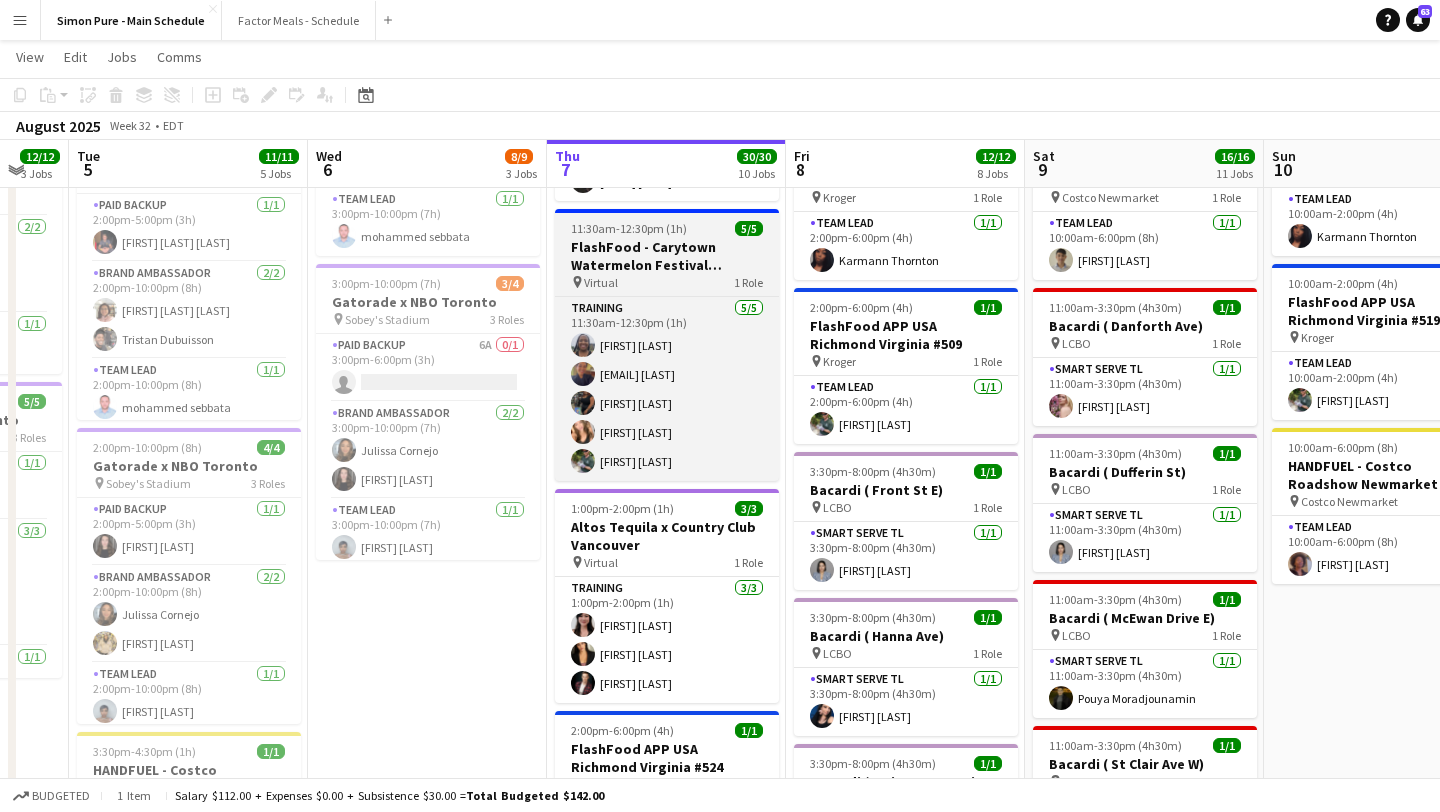 click on "FlashFood - Carytown Watermelon Festival Training" at bounding box center [667, 256] 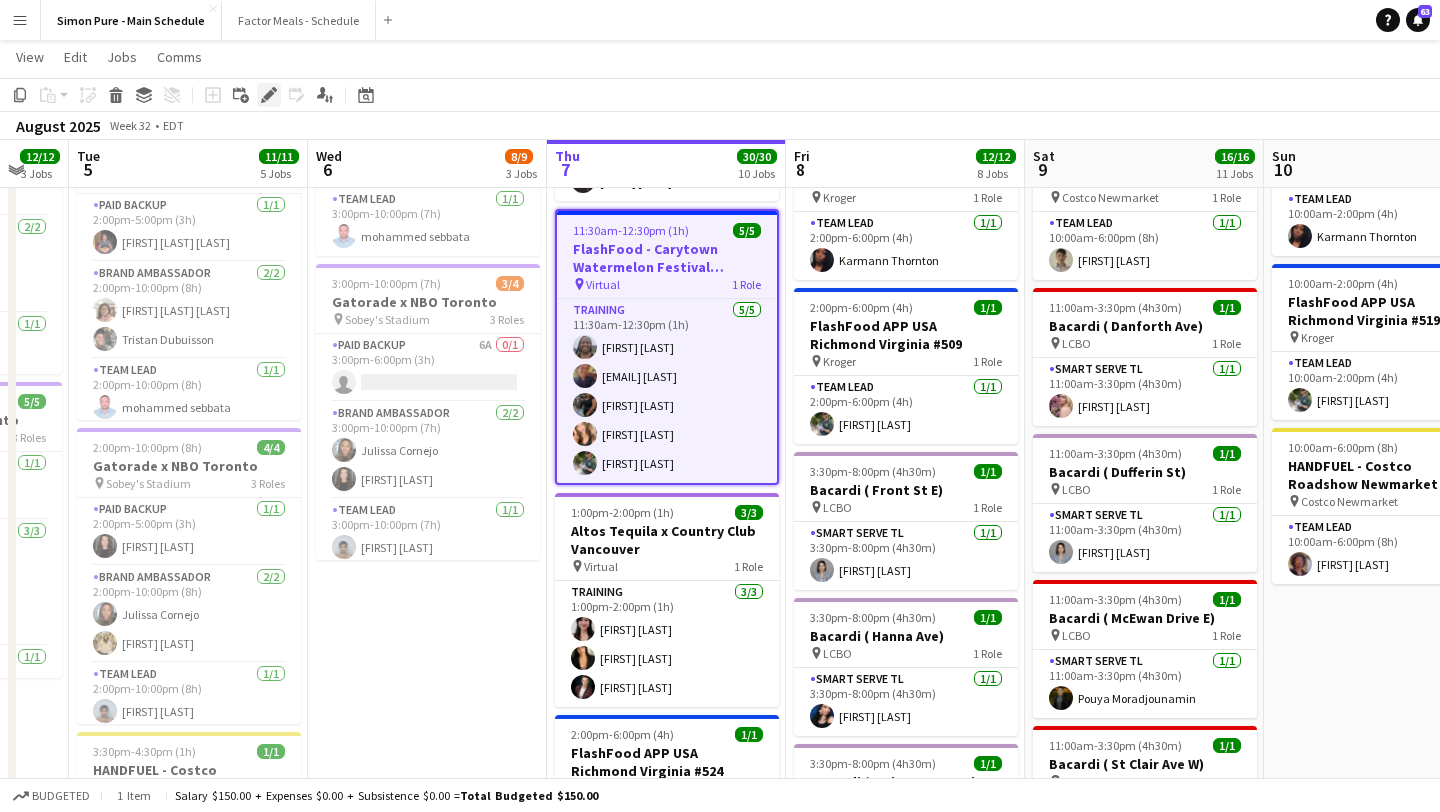 click on "Edit" 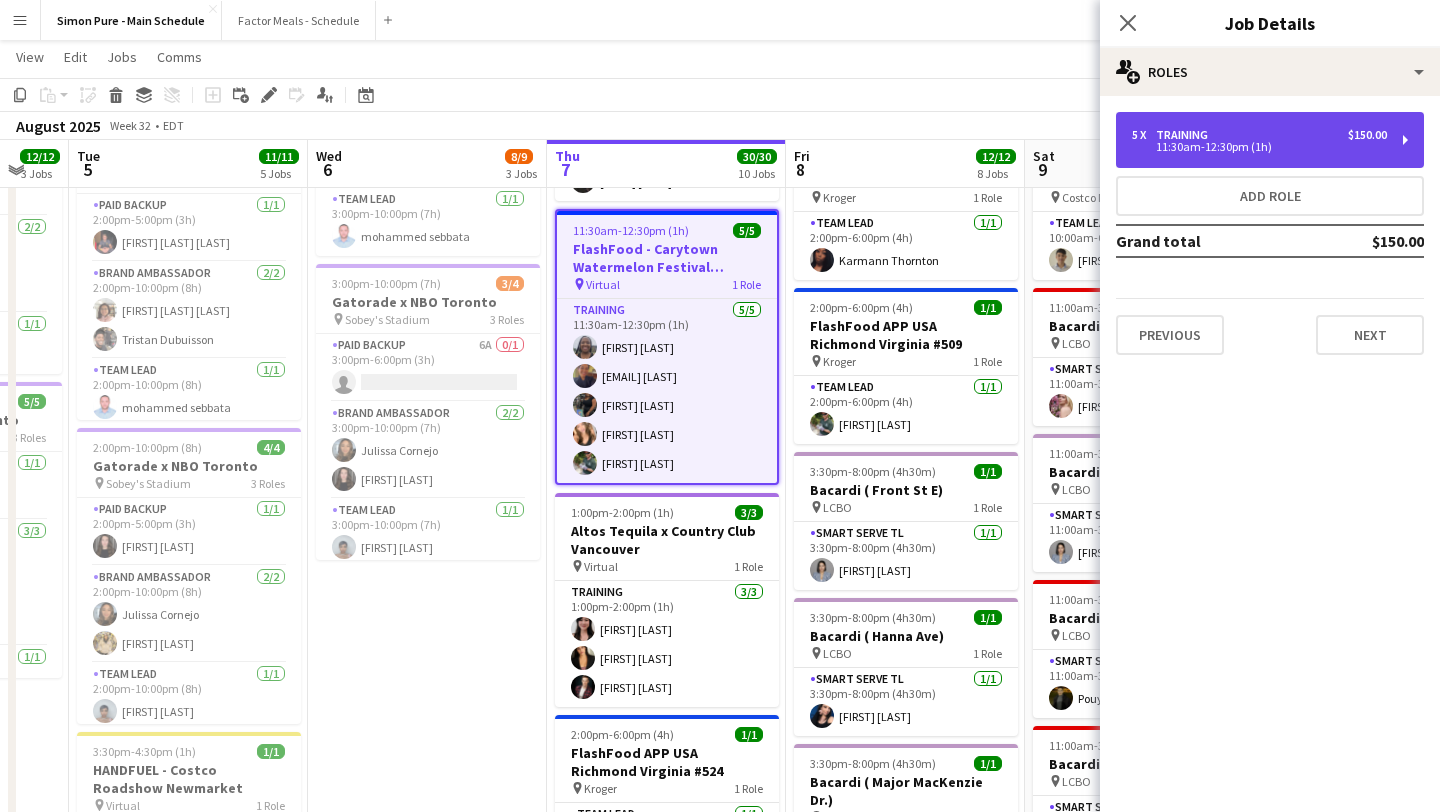 click on "5 x   Training   $150.00" at bounding box center (1259, 135) 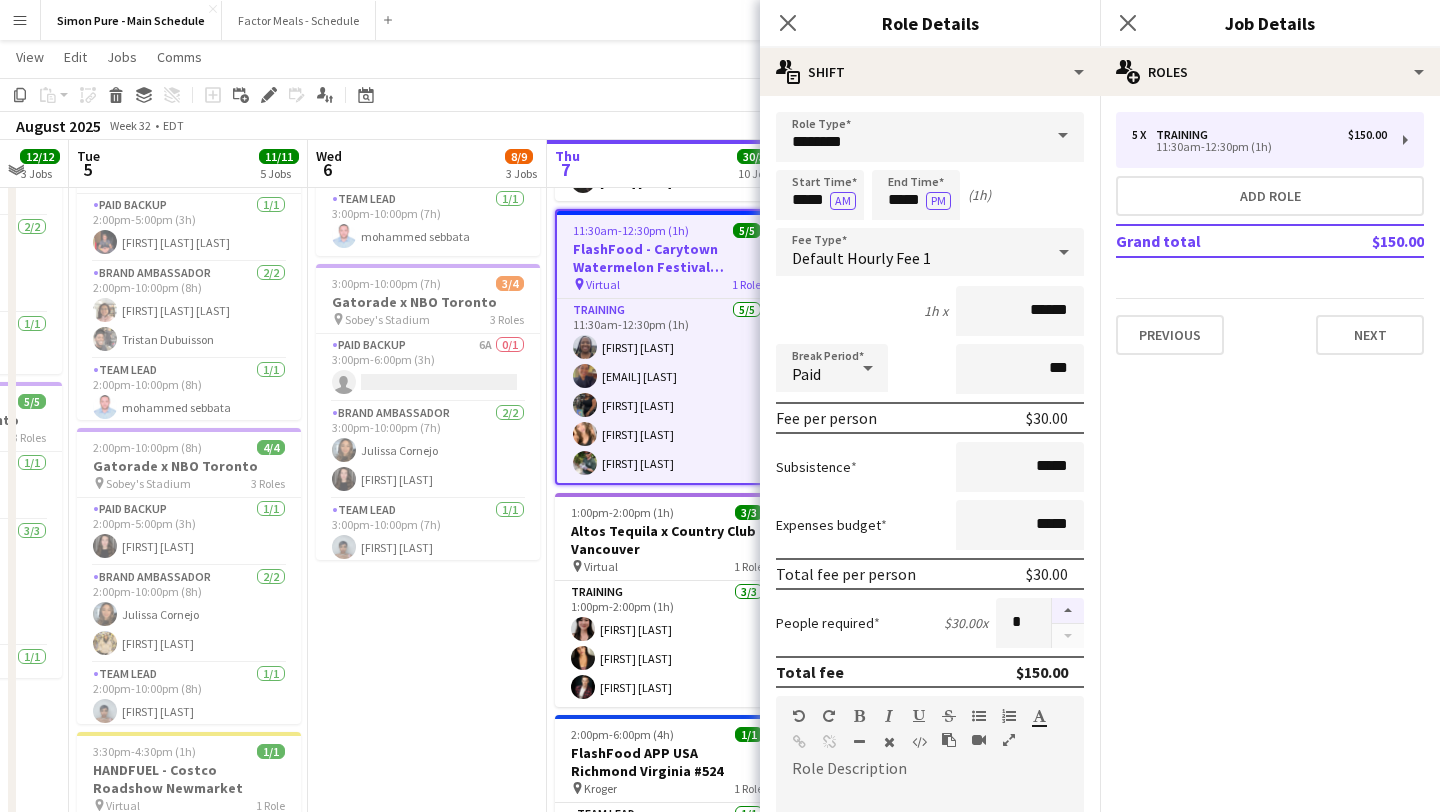 click at bounding box center [1068, 611] 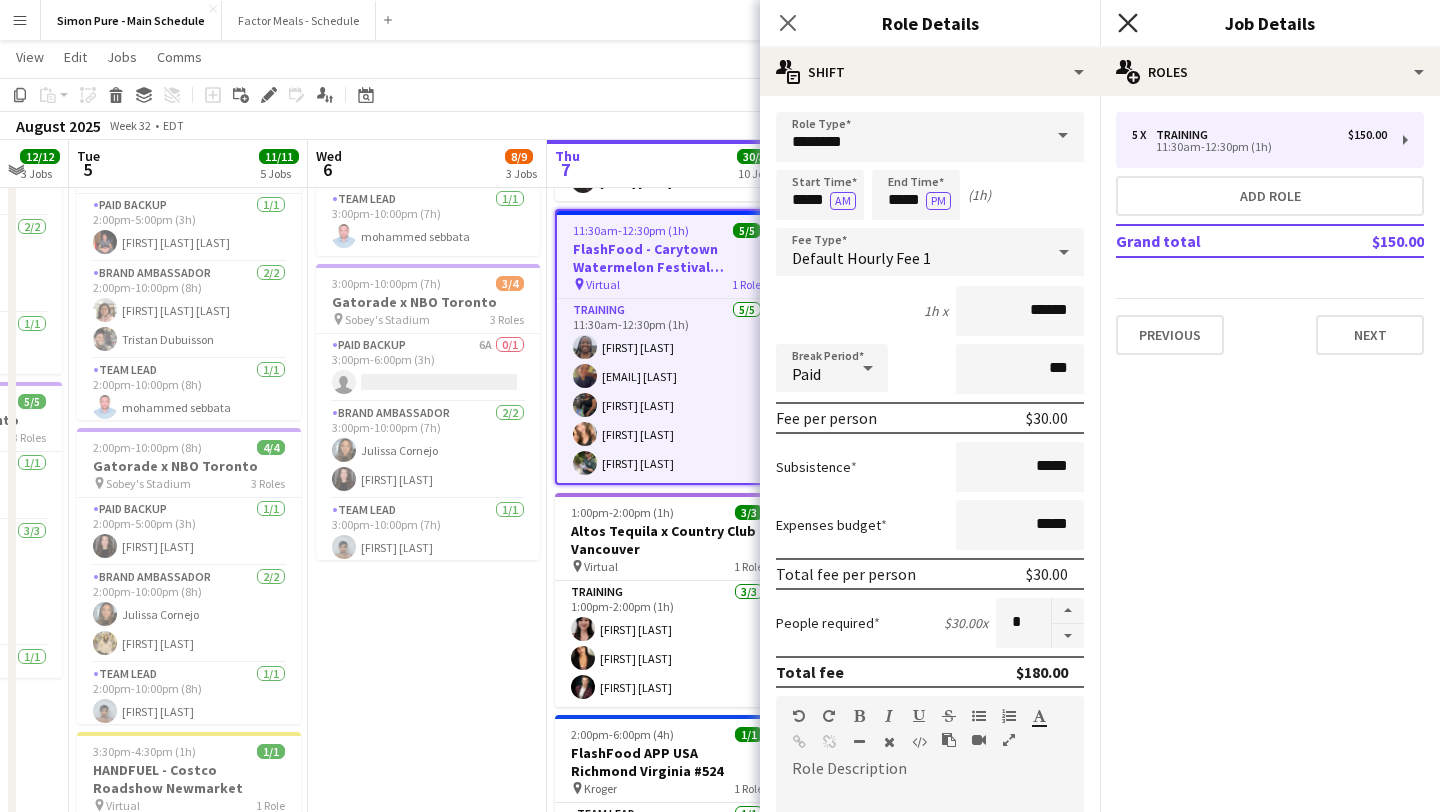 click on "Close pop-in" 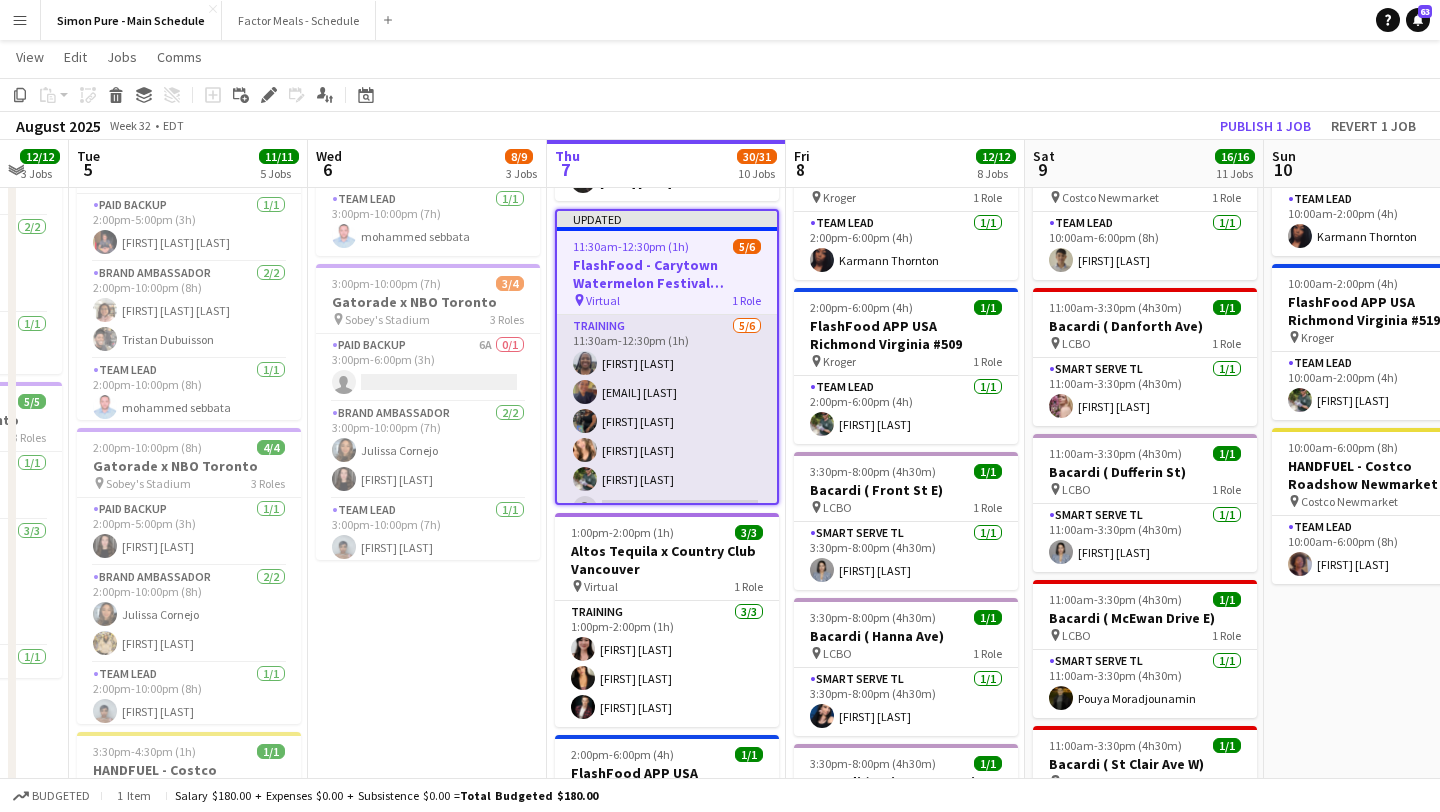 scroll, scrollTop: 25, scrollLeft: 0, axis: vertical 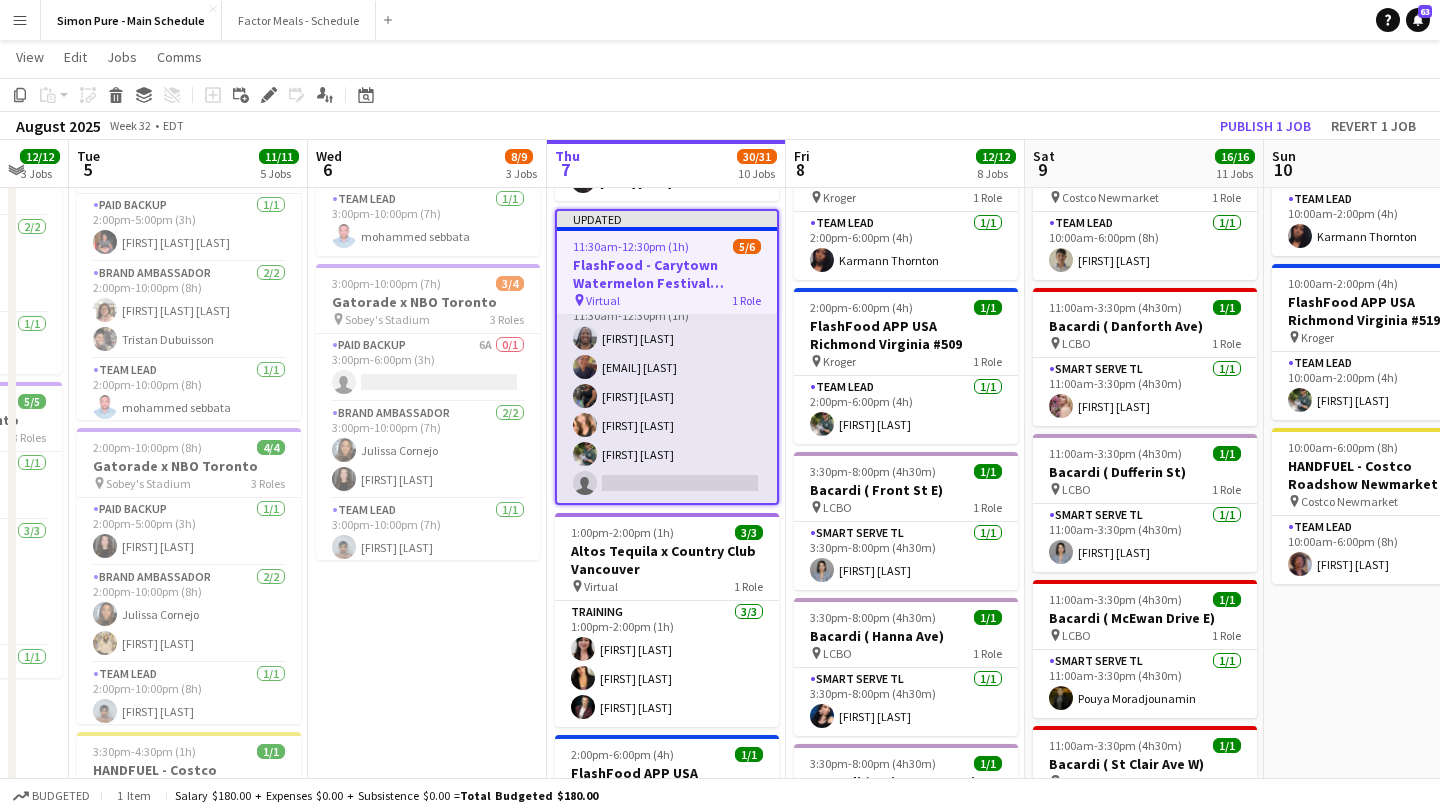 click on "Training   5/6   11:30am-12:30pm (1h)
Lashawnda Gary Scarleth_01@yahoo.com Perez Victoria Byrd Angie Garcia Brenton Davis
single-neutral-actions" at bounding box center (667, 396) 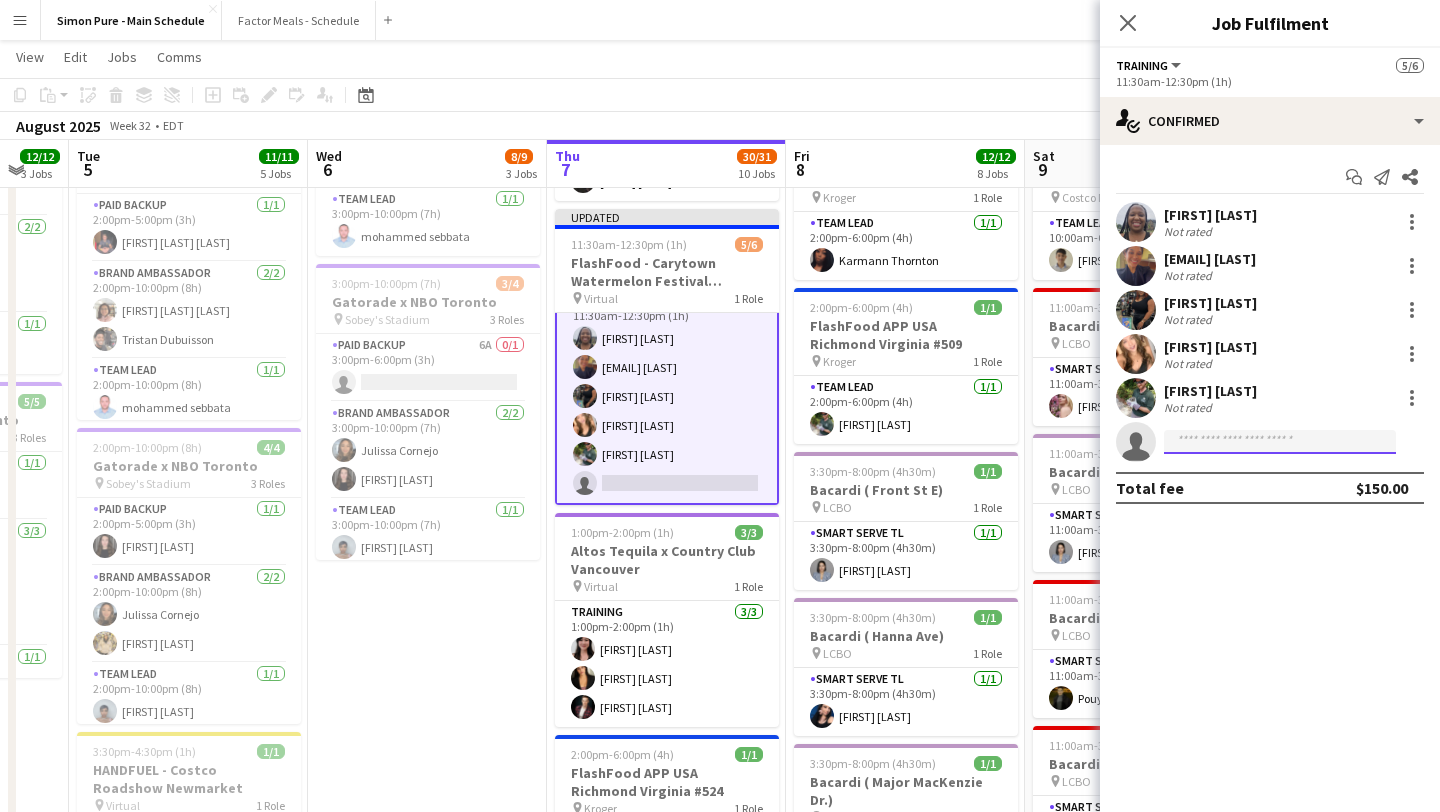 click 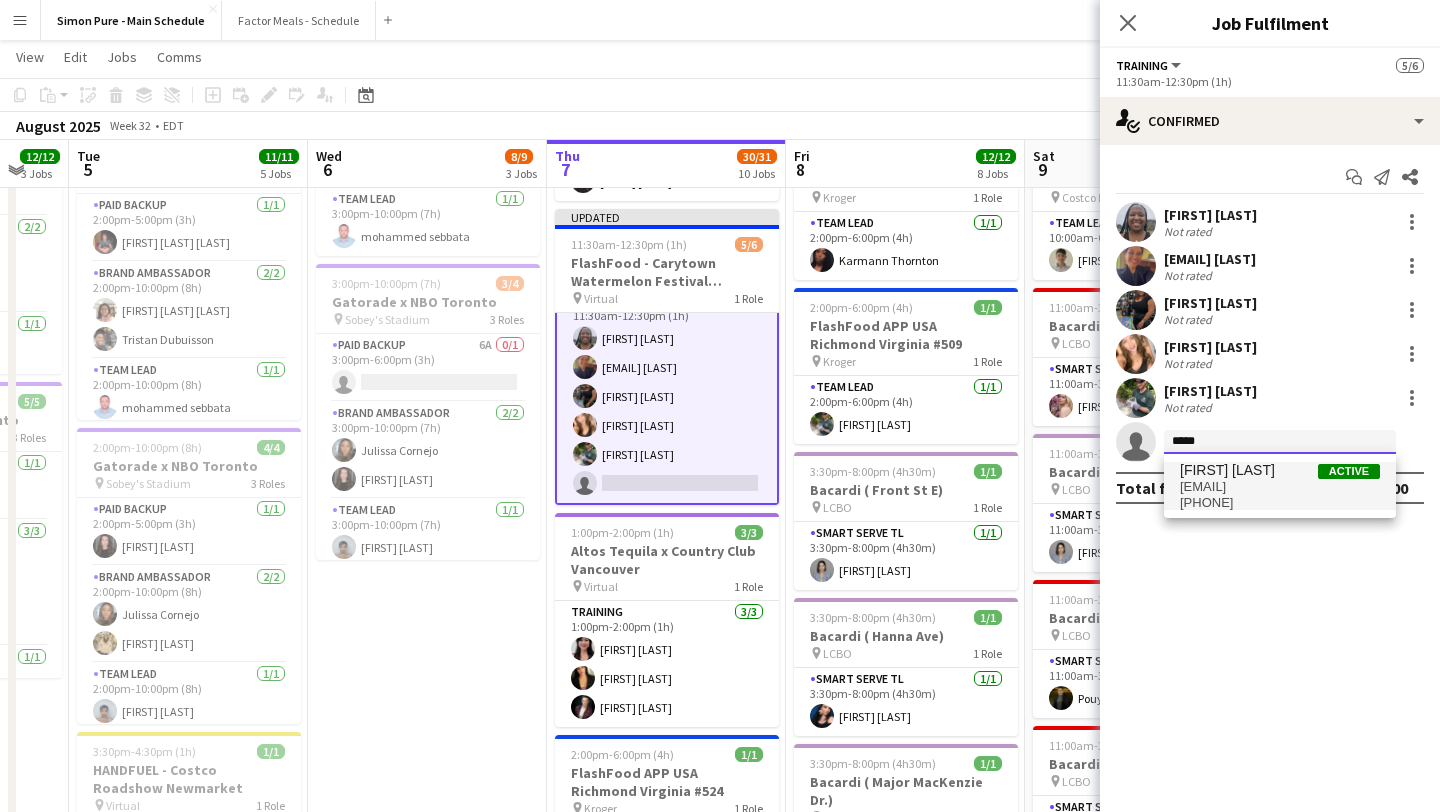 type on "*****" 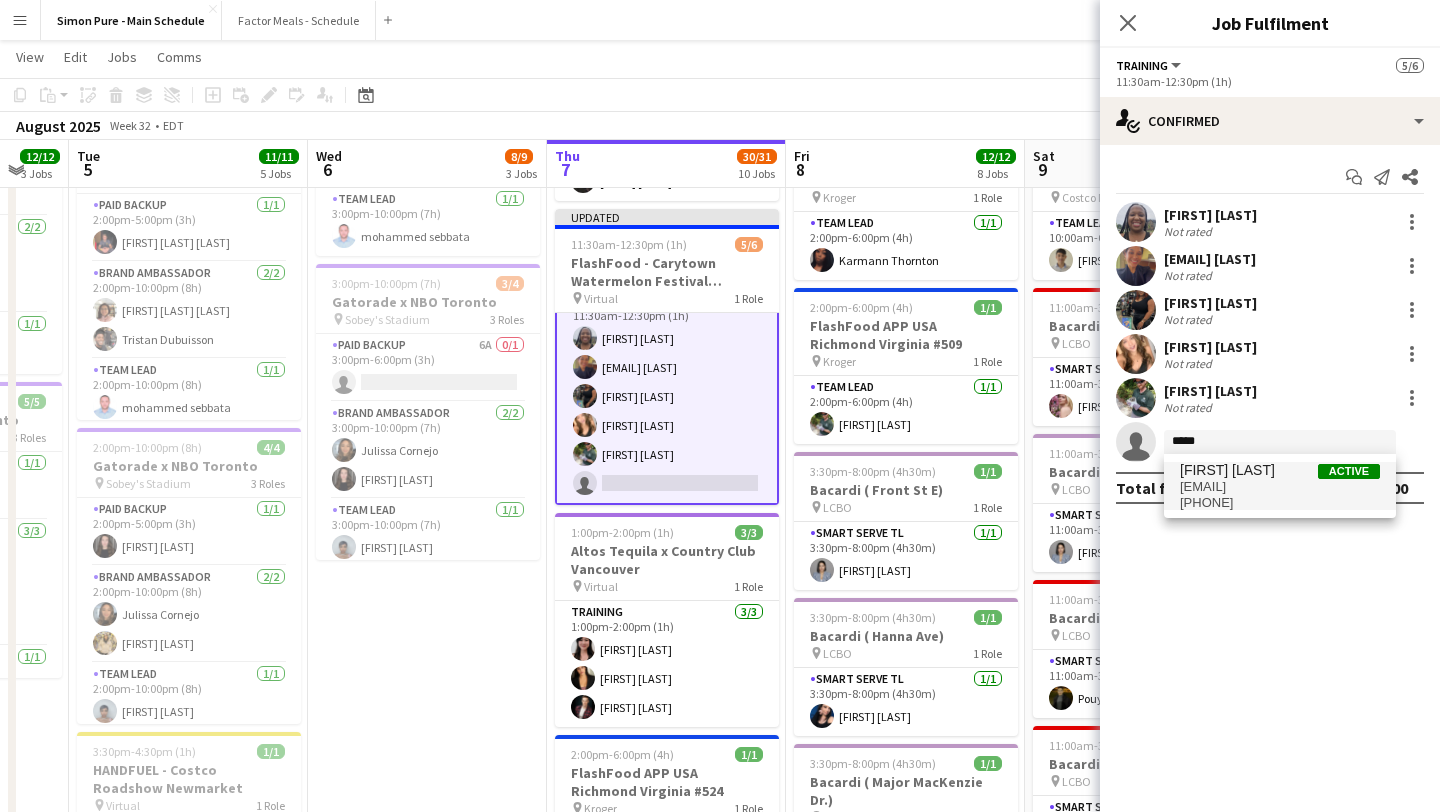 click on "Evadnee Thornton" at bounding box center (1227, 470) 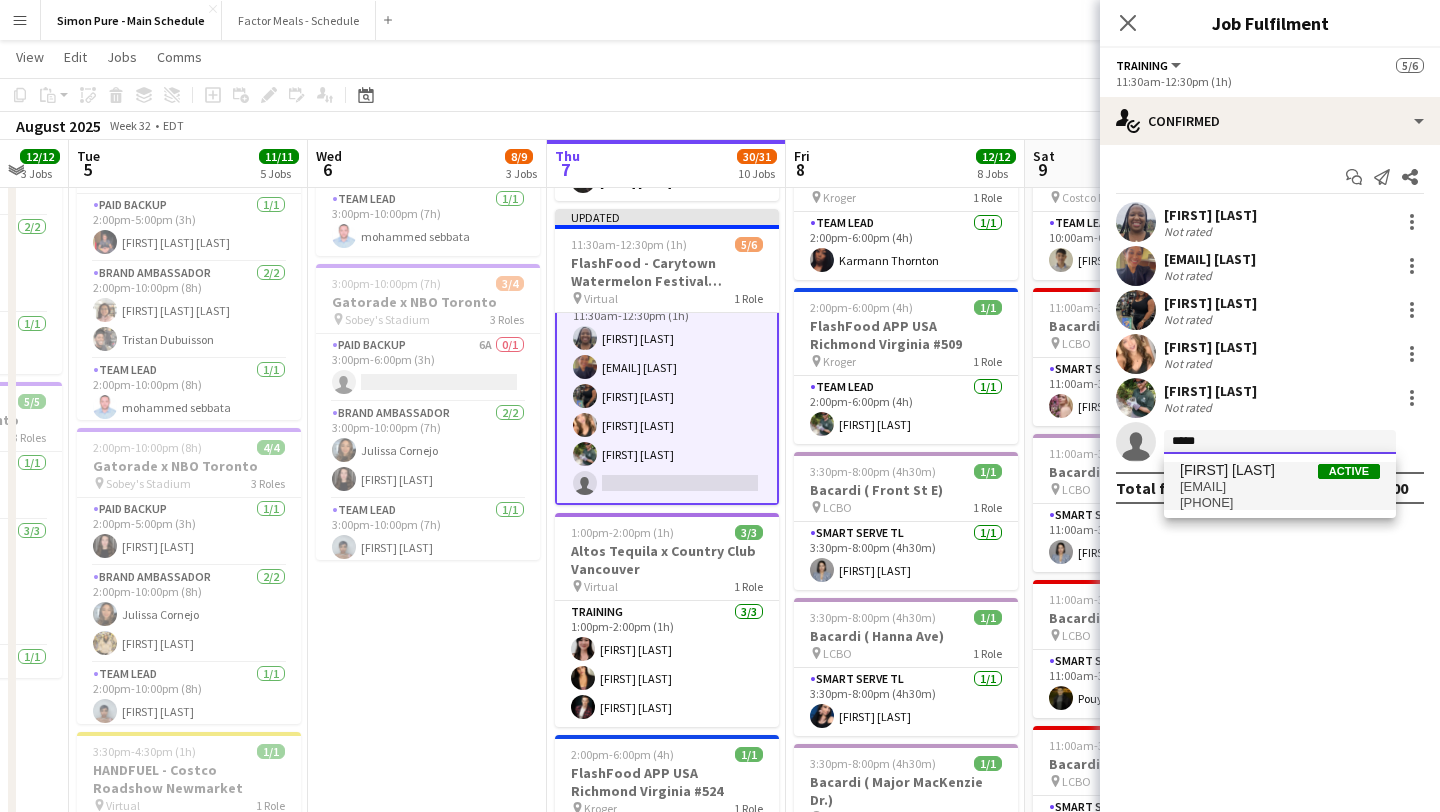 type 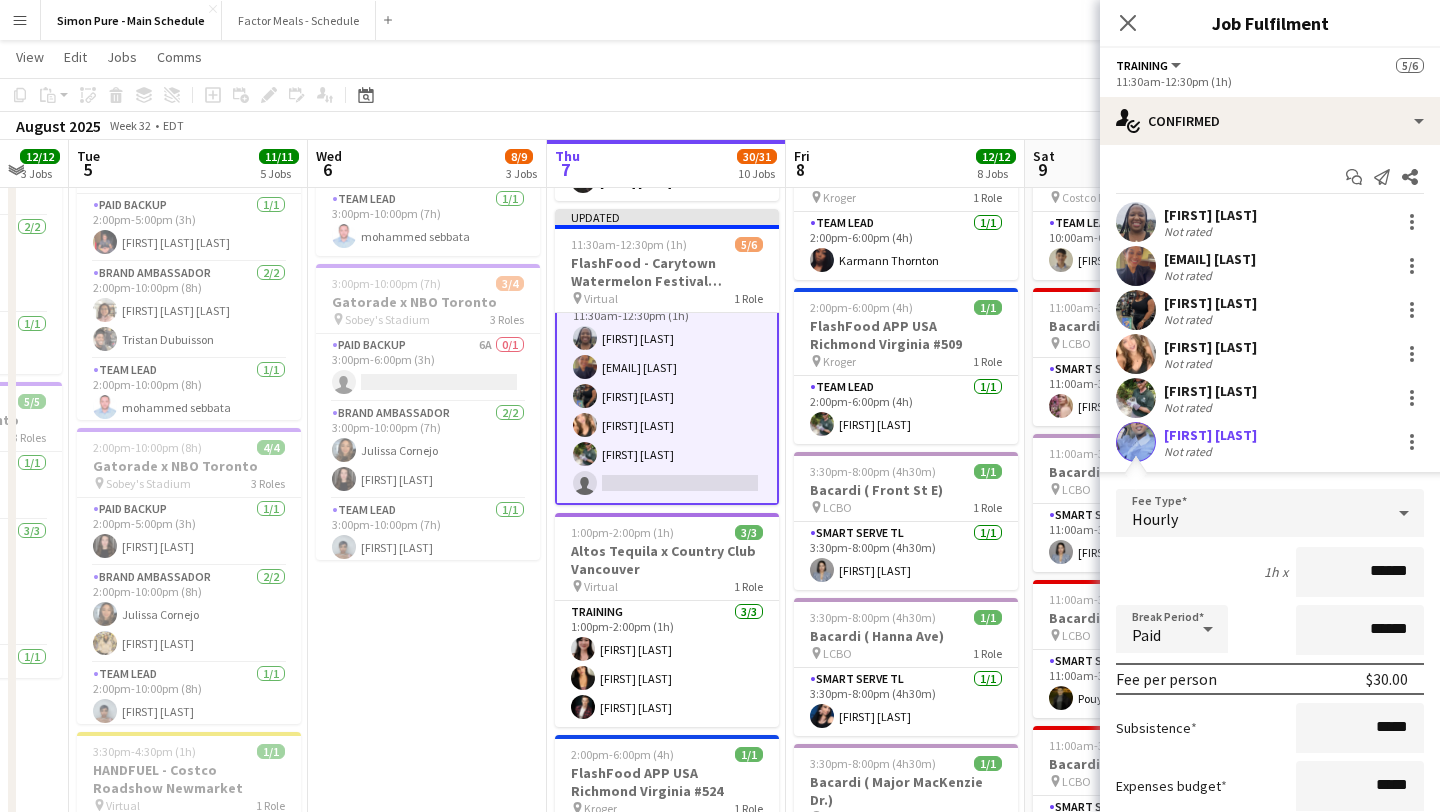 scroll, scrollTop: 162, scrollLeft: 0, axis: vertical 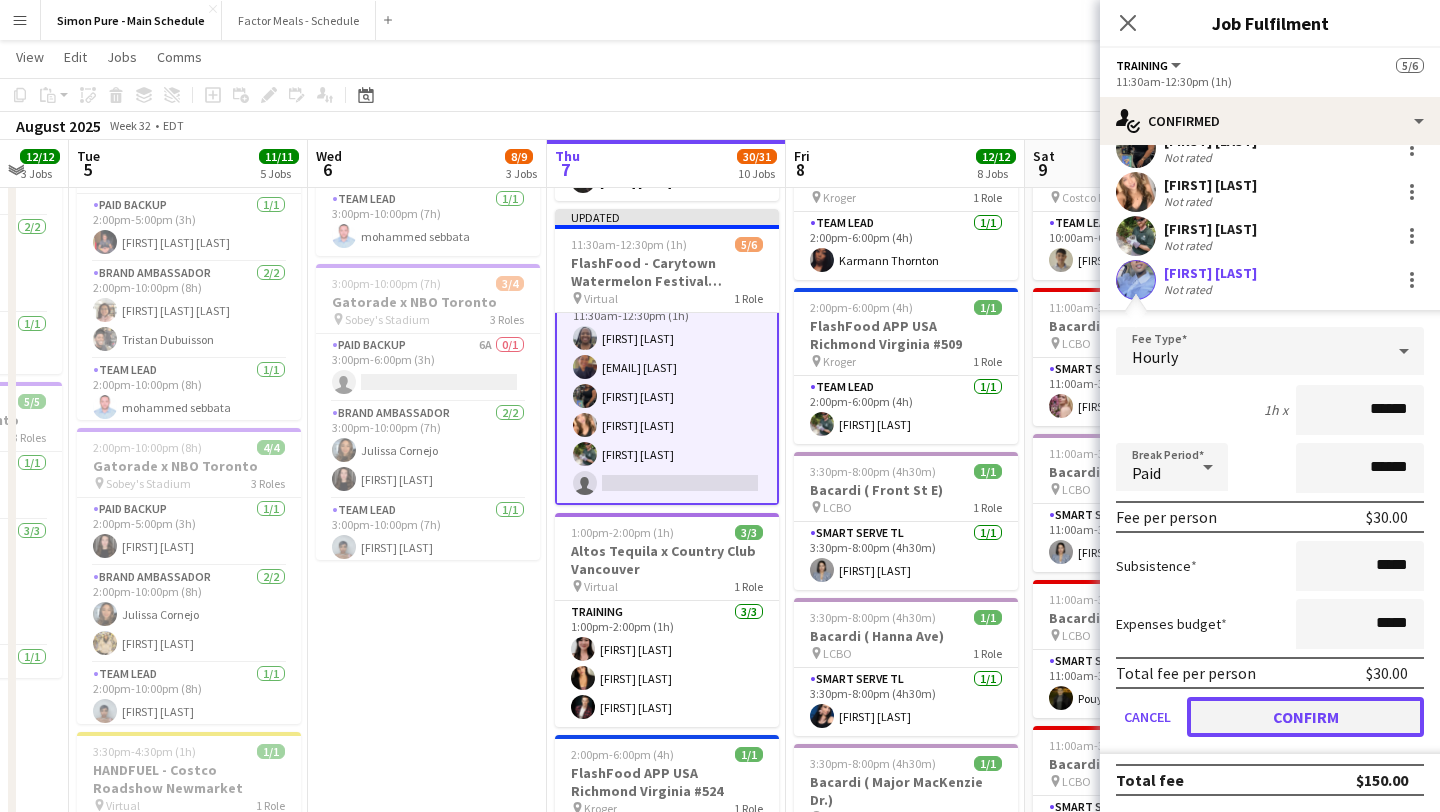 click on "Confirm" at bounding box center (1305, 717) 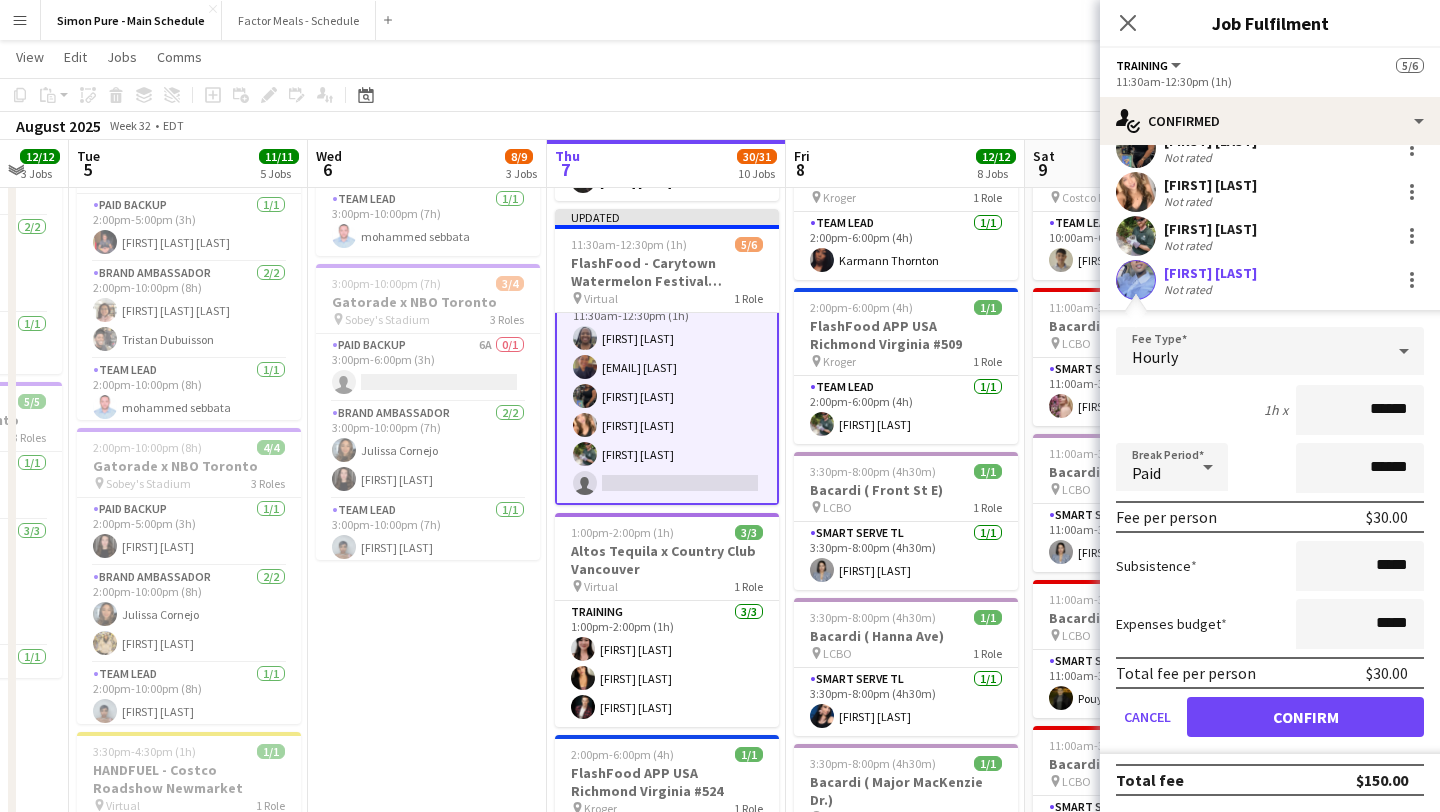 scroll, scrollTop: 0, scrollLeft: 0, axis: both 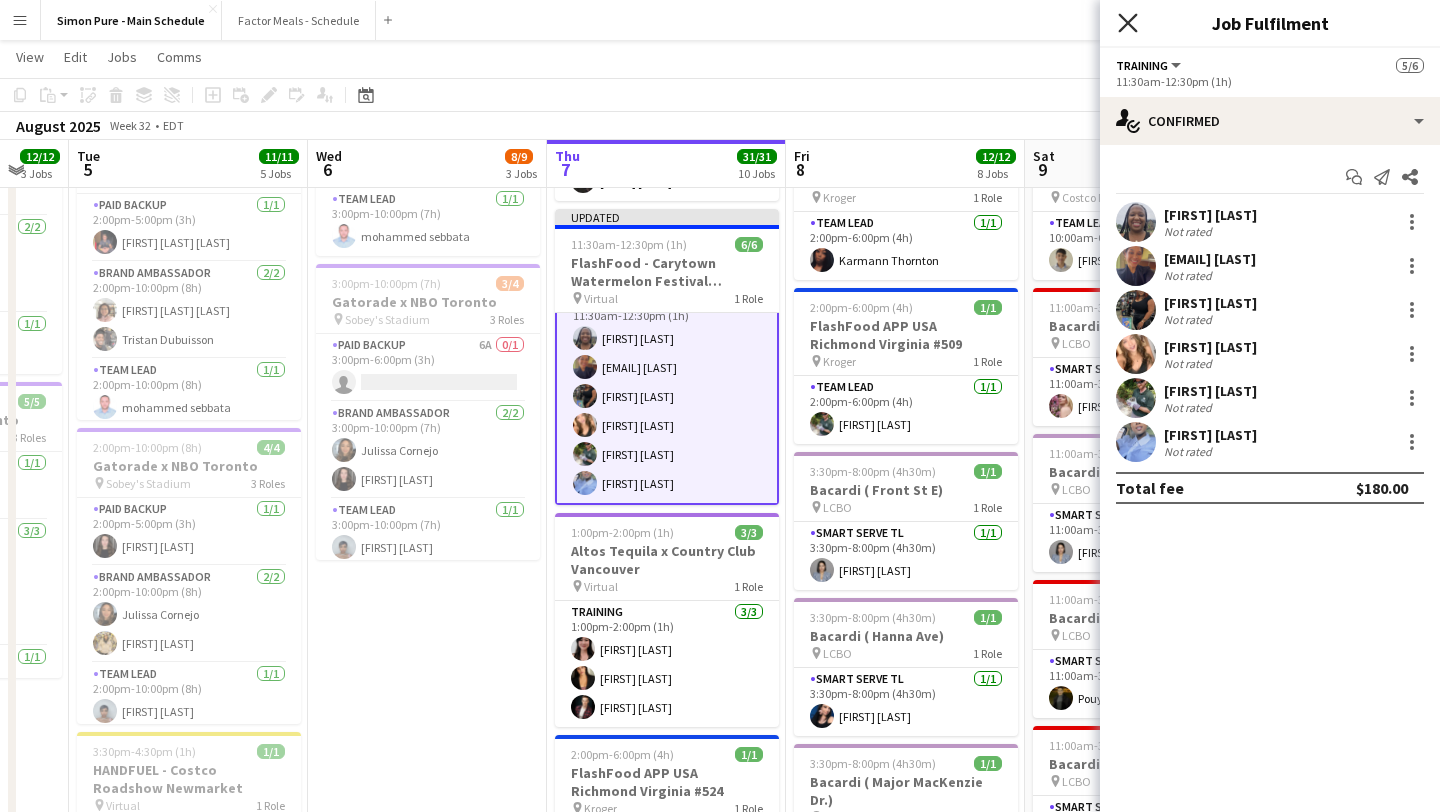 click on "Close pop-in" 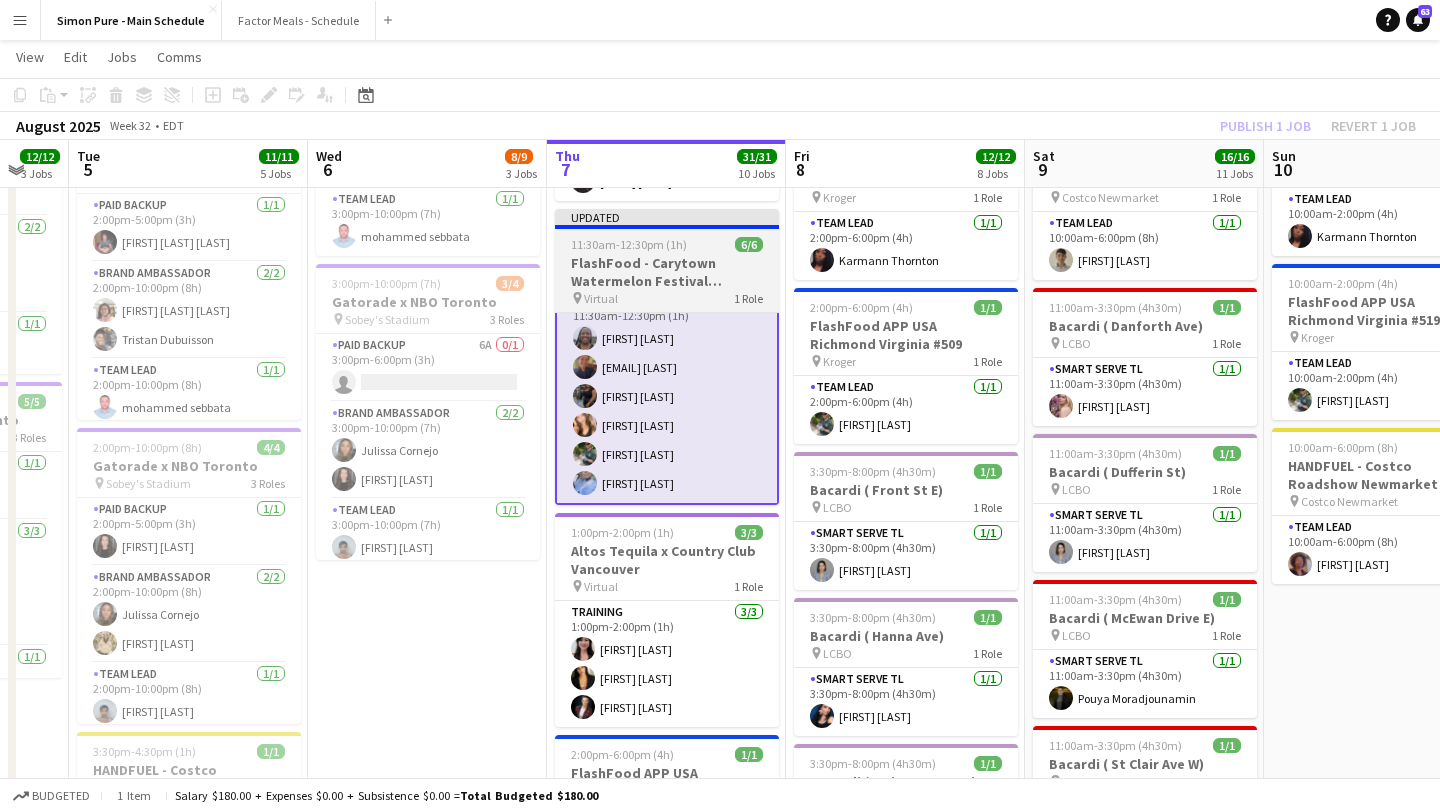 click on "11:30am-12:30pm (1h)" at bounding box center [629, 244] 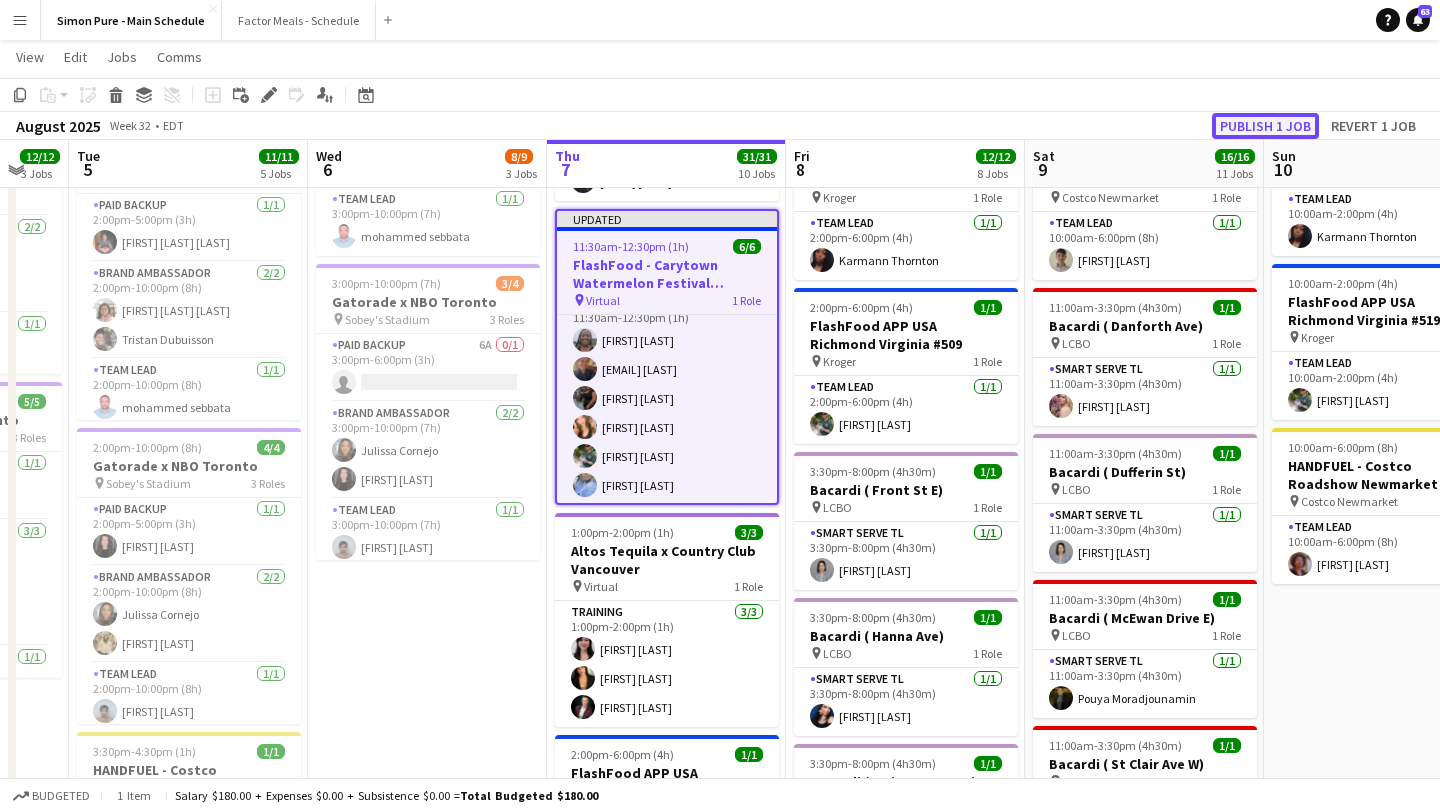 click on "Publish 1 job" 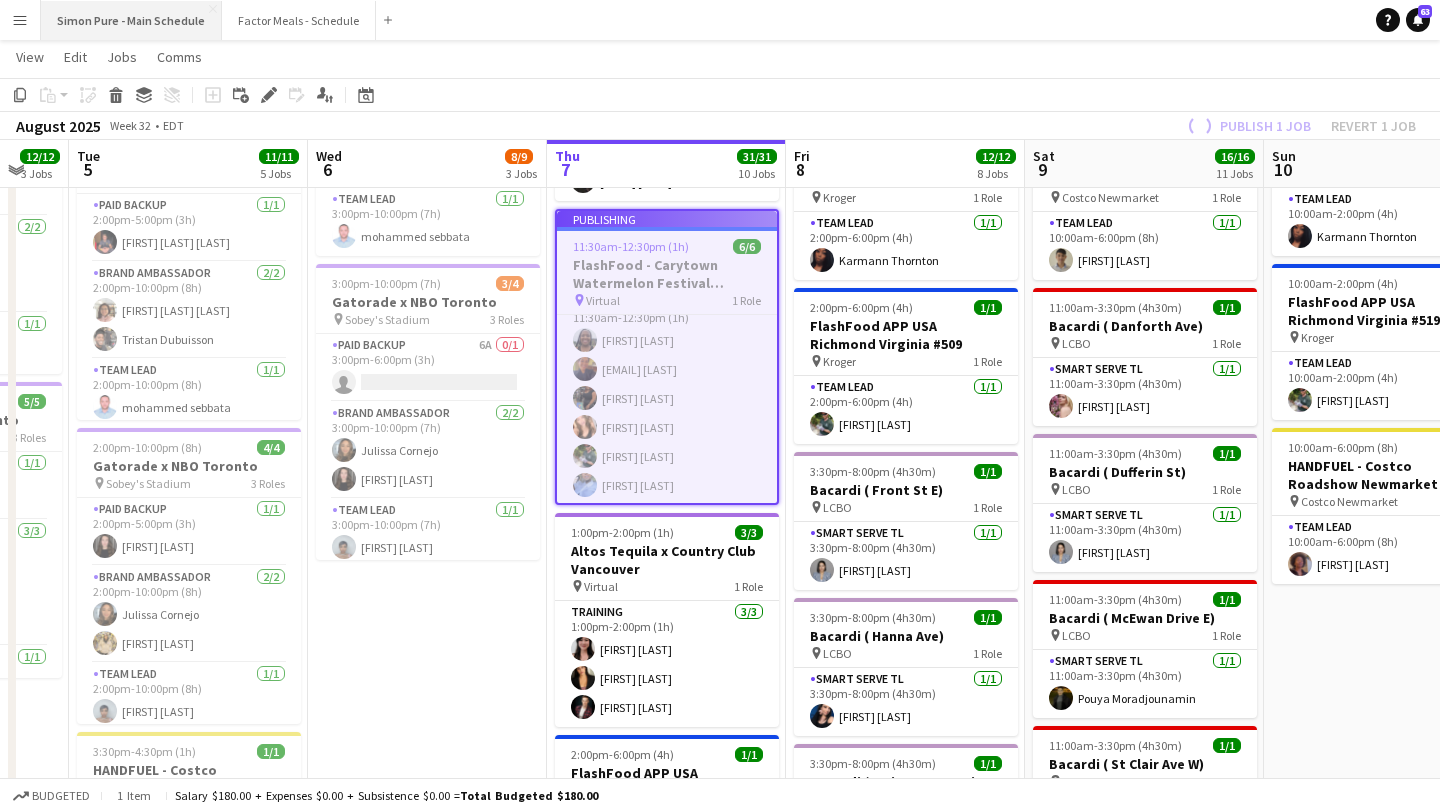 scroll, scrollTop: 9, scrollLeft: 0, axis: vertical 